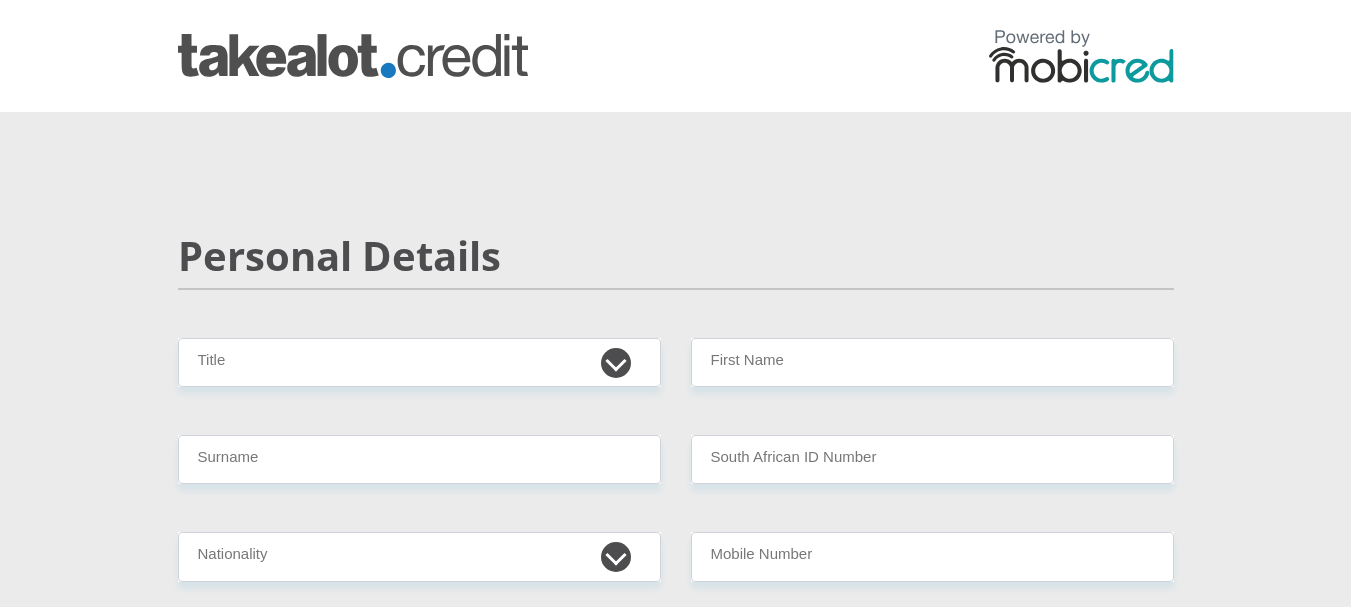 scroll, scrollTop: 0, scrollLeft: 0, axis: both 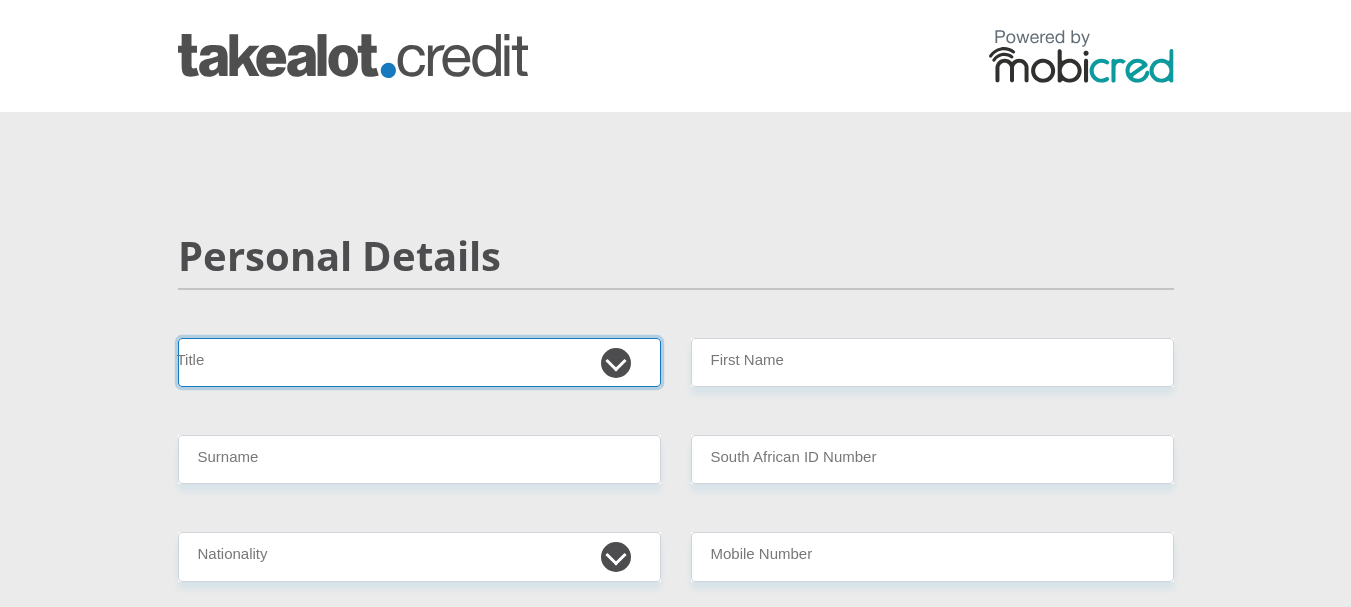 click on "Mr
Ms
Mrs
Dr
Other" at bounding box center [419, 362] 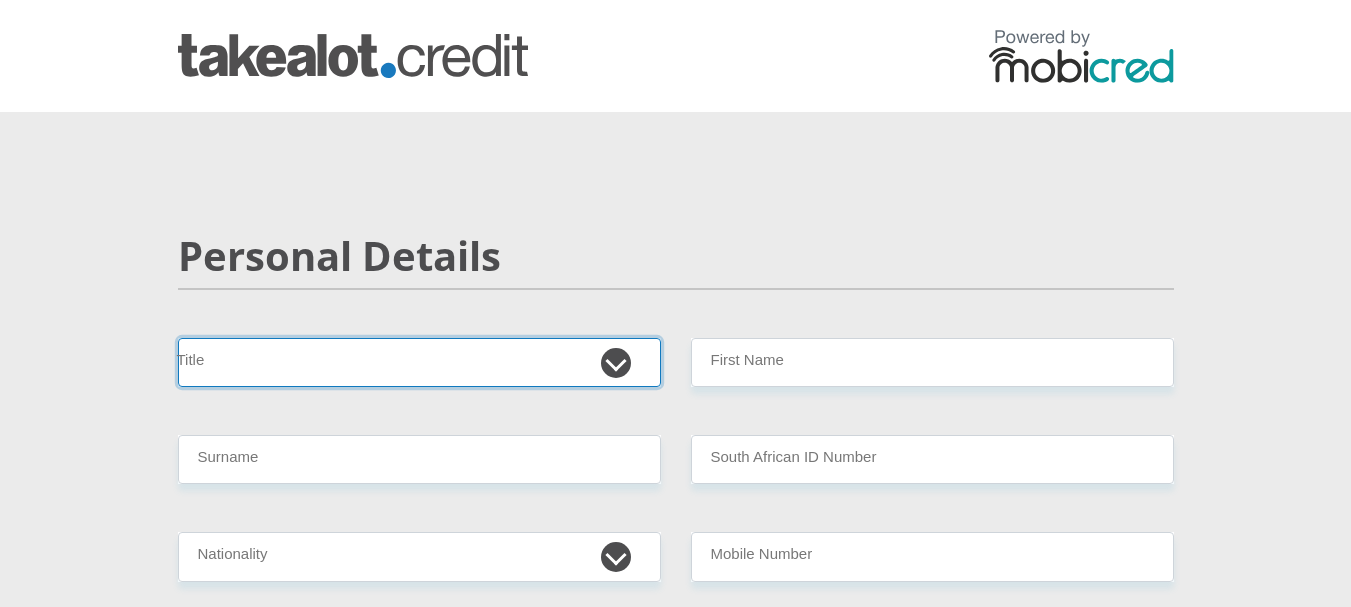 select on "Ms" 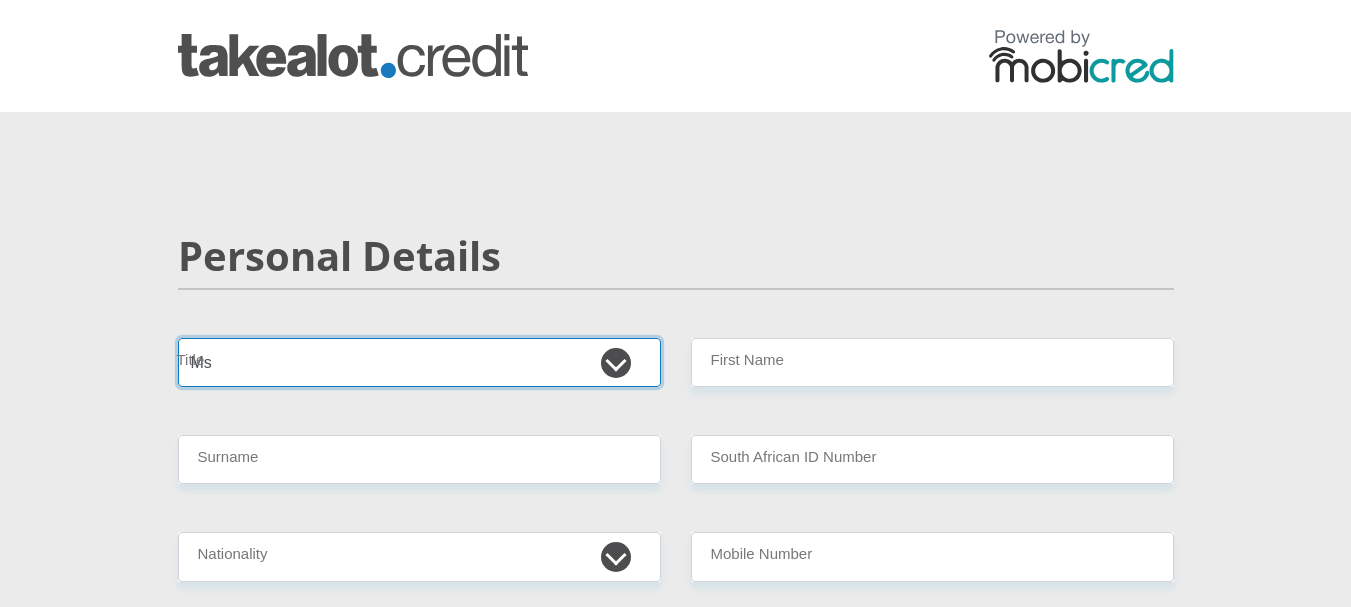 click on "Mr
Ms
Mrs
Dr
Other" at bounding box center (419, 362) 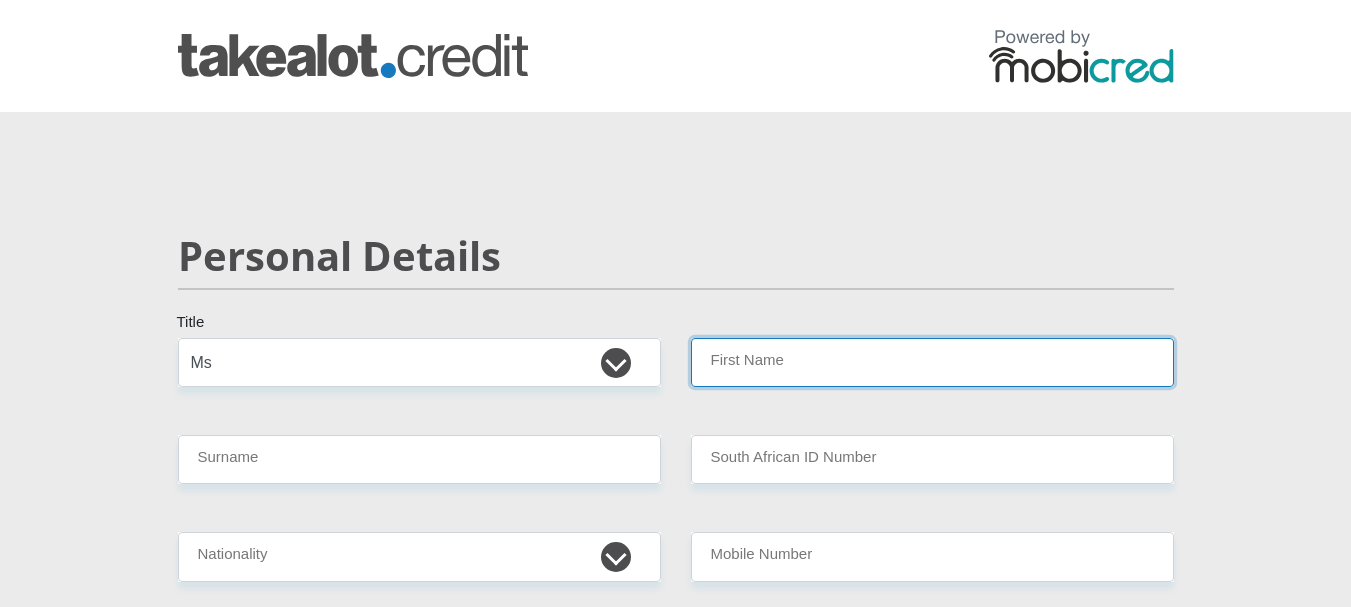 click on "First Name" at bounding box center (932, 362) 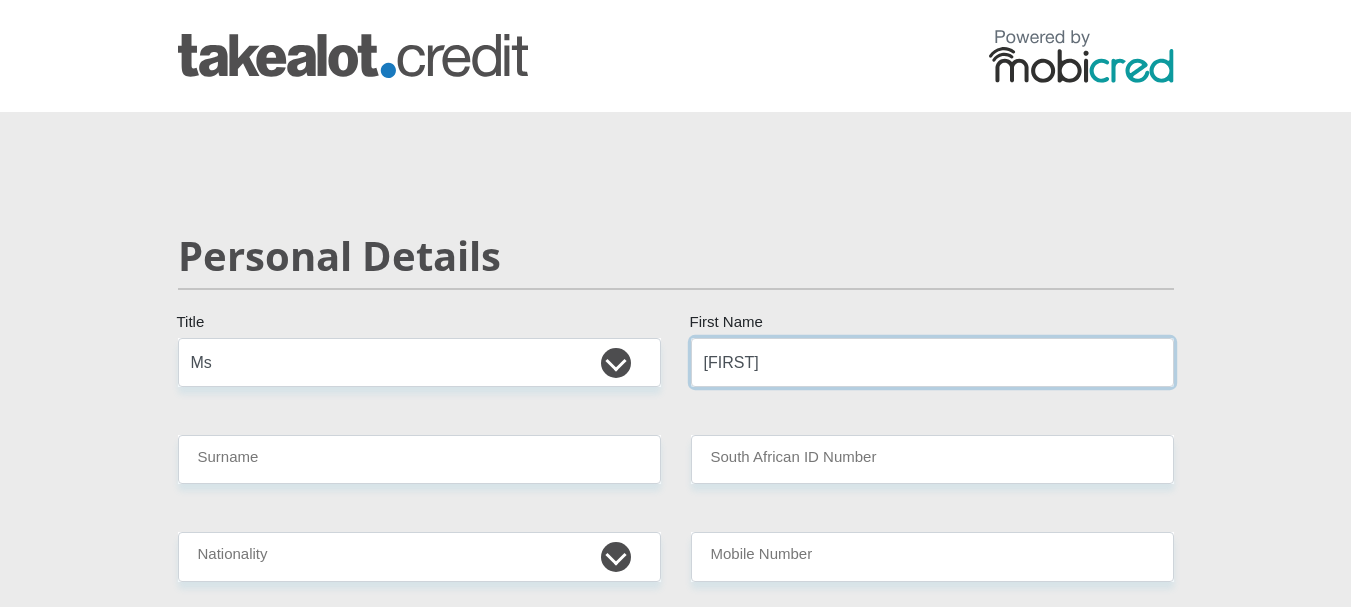 type on "[FIRST]" 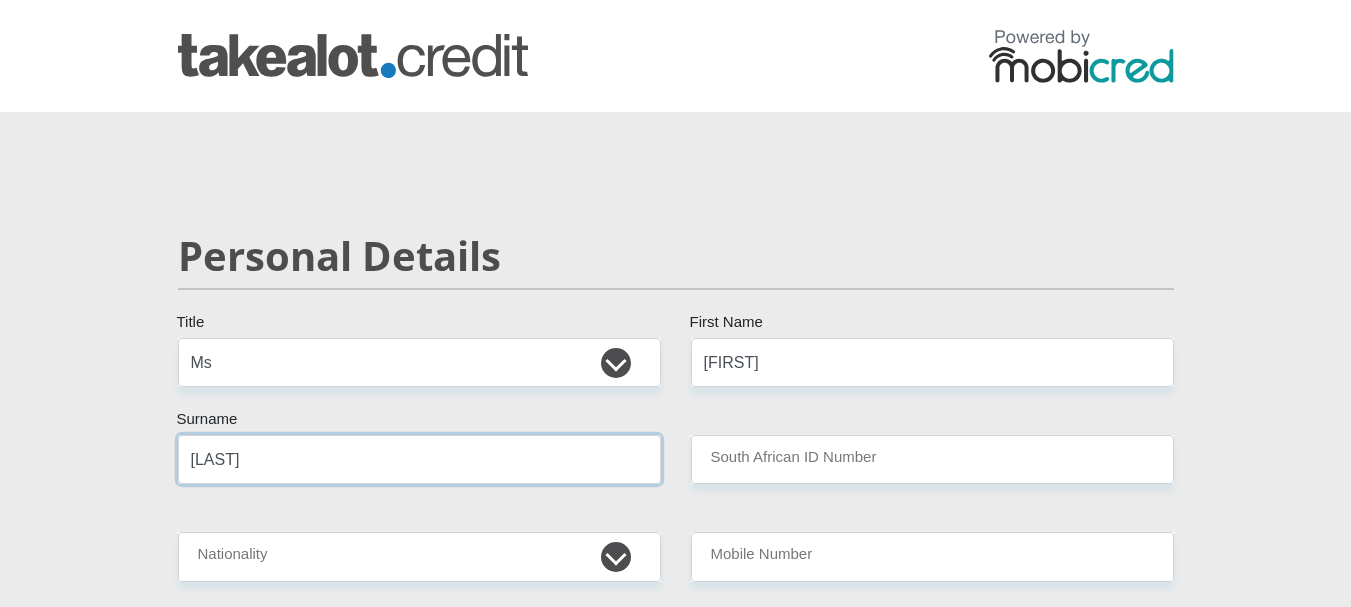 type on "[LAST]" 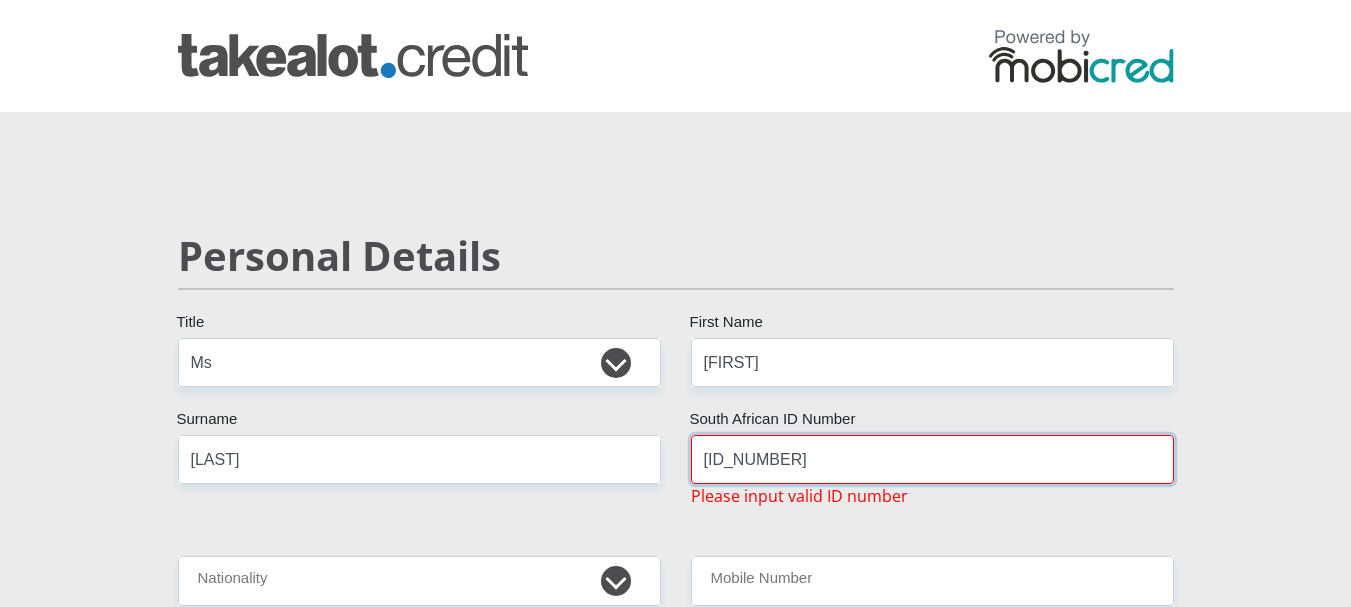 click on "[ID_NUMBER]" at bounding box center (932, 459) 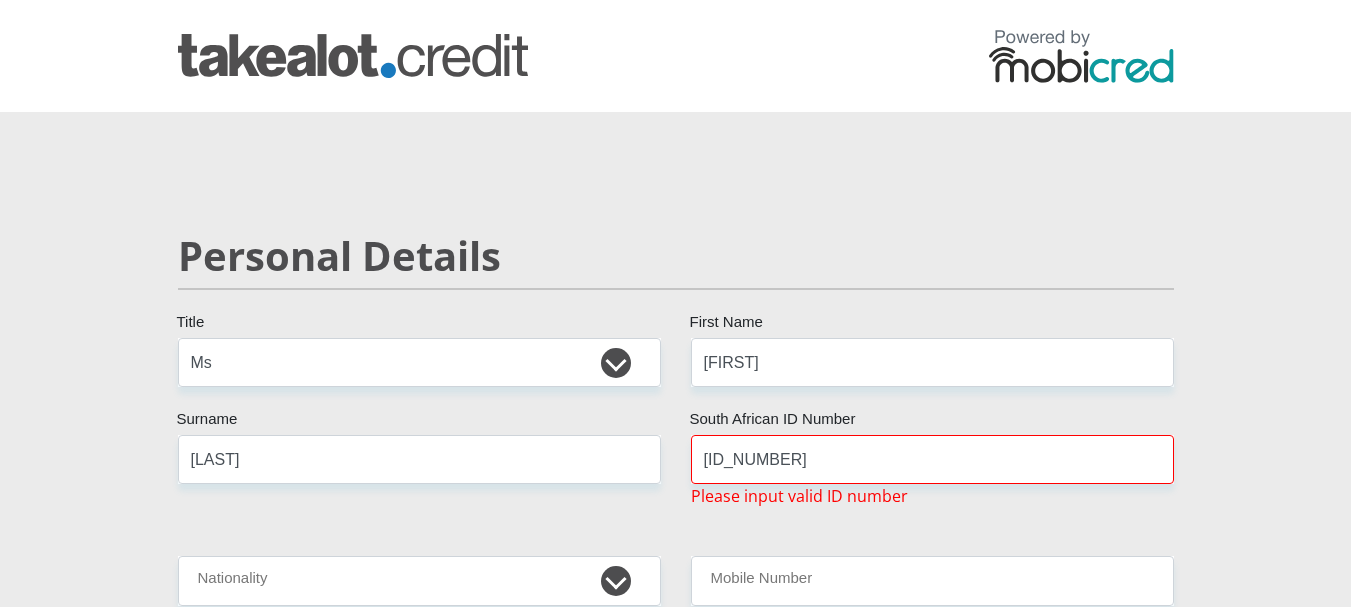 click on "Mr
Ms
Mrs
Dr
Other
Title
[FIRST]
First Name
[LAST]
Surname
[ID_NUMBER]
South African ID Number
Please input valid ID number
South Africa
Afghanistan
Aland Islands
Albania
Algeria
America Samoa
American Virgin Islands
Andorra
Angola
Anguilla
Antarctica
Antigua and Barbuda
Argentina" at bounding box center (676, 3190) 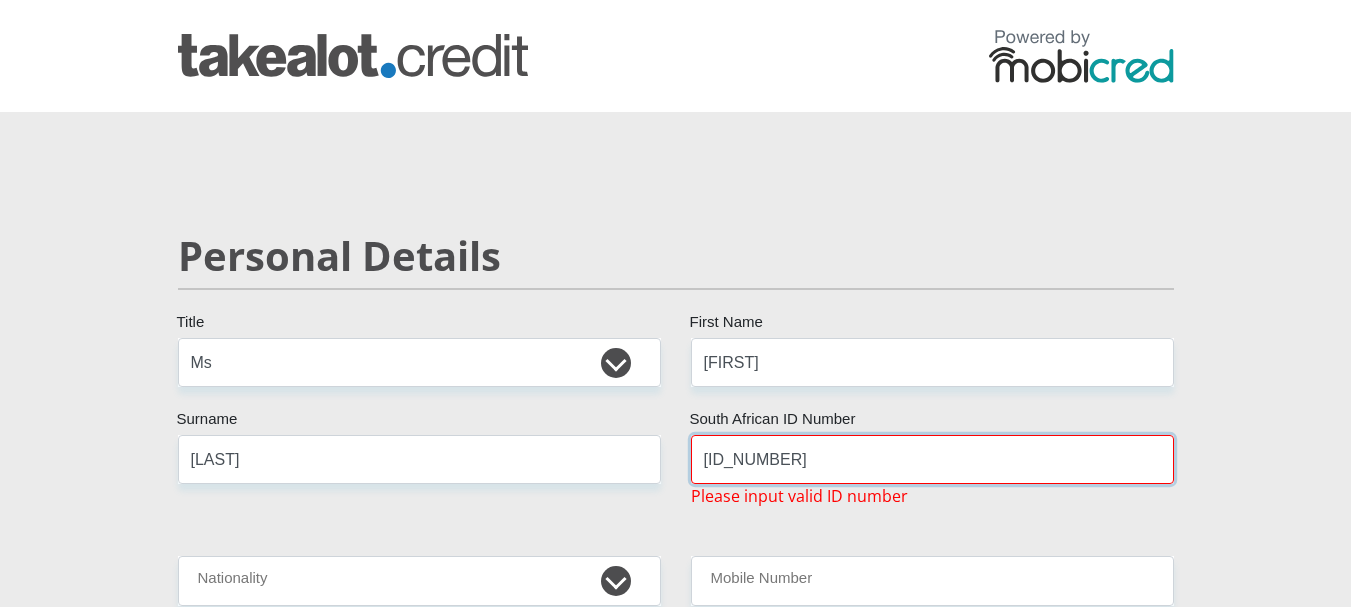 drag, startPoint x: 845, startPoint y: 460, endPoint x: 606, endPoint y: 449, distance: 239.253 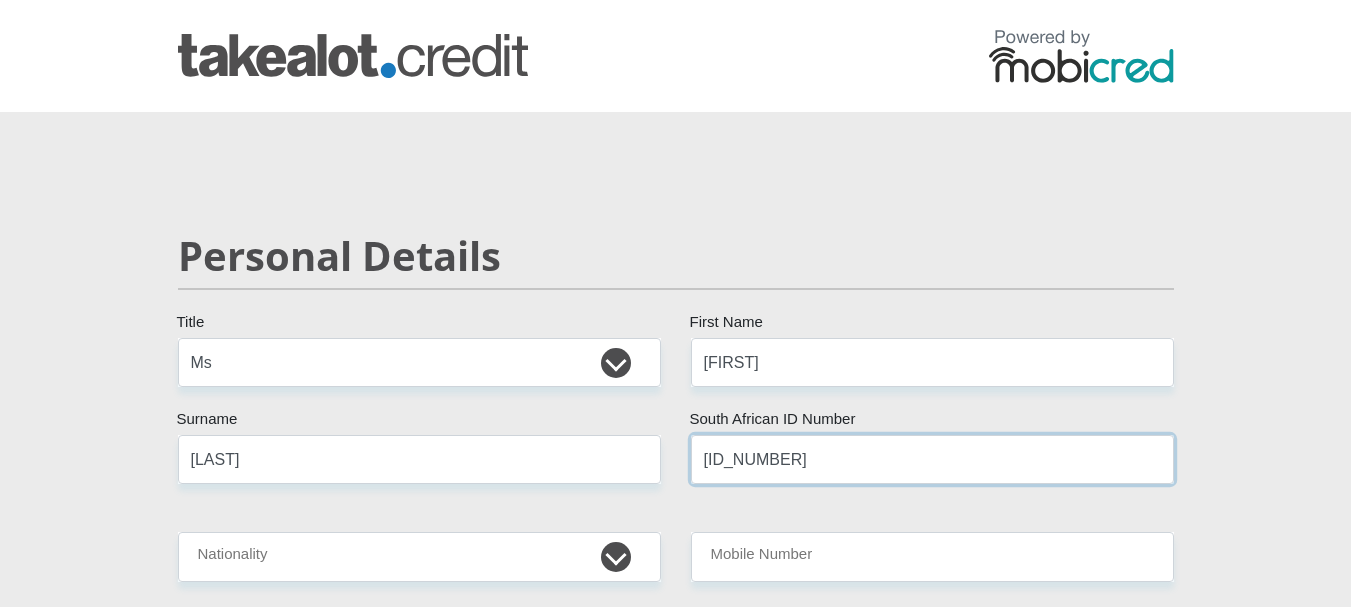 type on "[ID_NUMBER]" 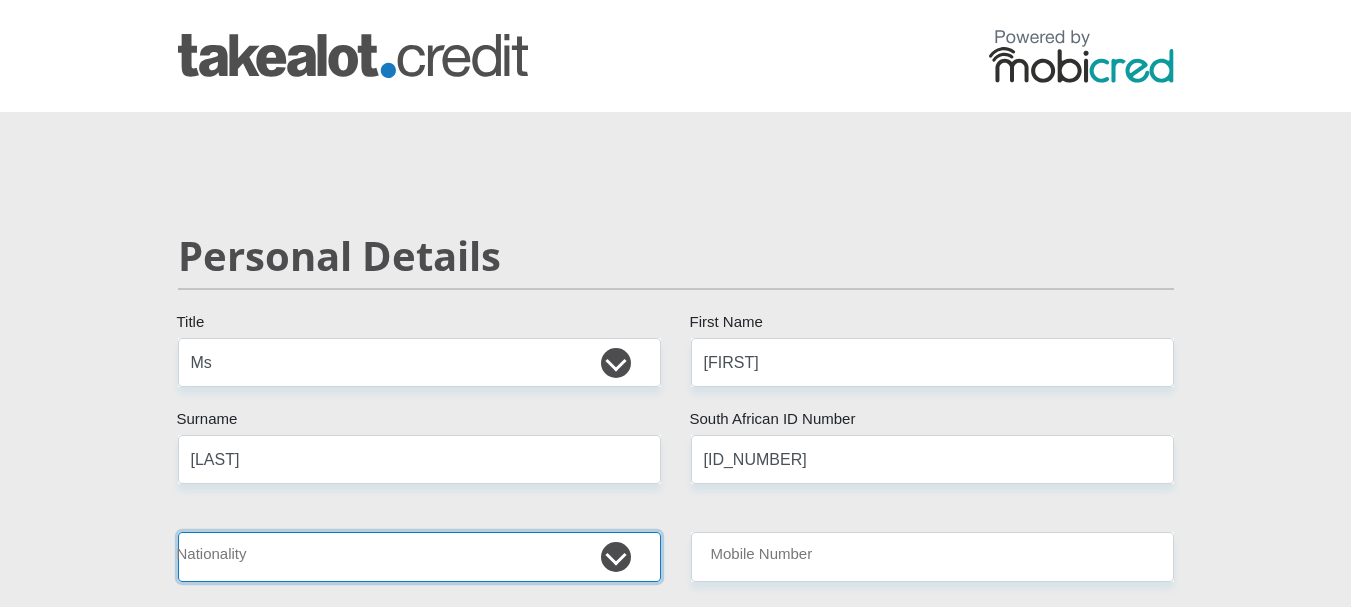 click on "South Africa
Afghanistan
Aland Islands
Albania
Algeria
America Samoa
American Virgin Islands
Andorra
Angola
Anguilla
Antarctica
Antigua and Barbuda
Argentina
Armenia
Aruba
Ascension Island
Australia
Austria
Azerbaijan
Bahamas
Bahrain
Bangladesh
Barbados
Chad" at bounding box center [419, 556] 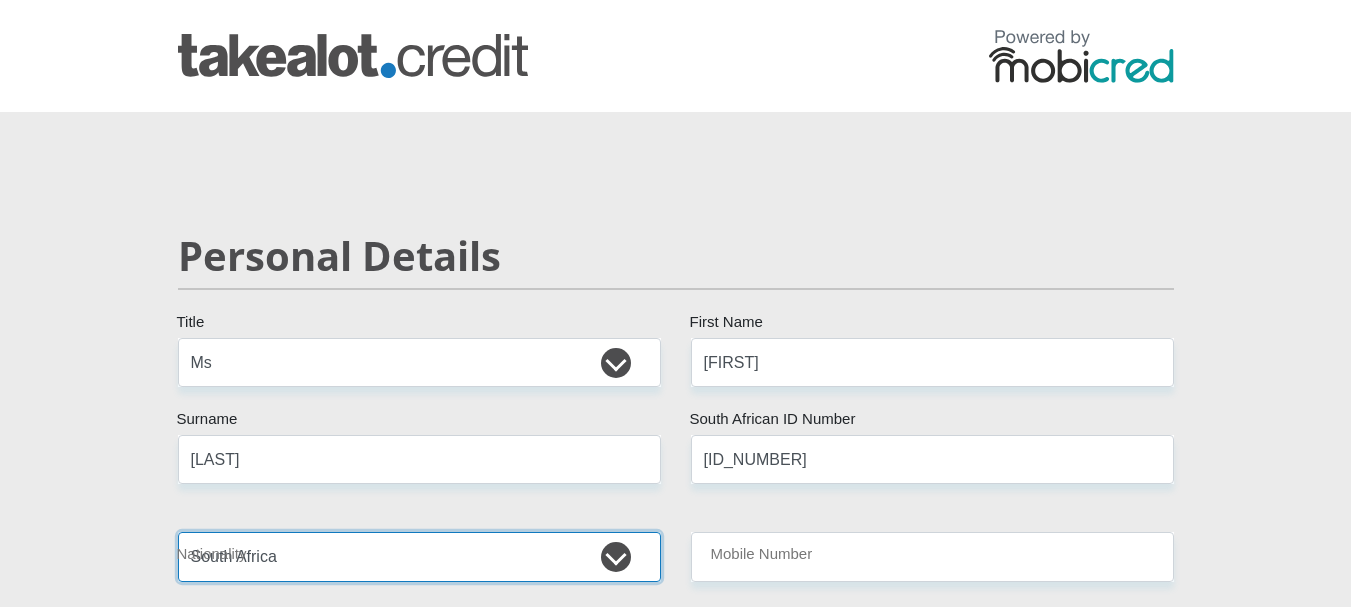 click on "South Africa
Afghanistan
Aland Islands
Albania
Algeria
America Samoa
American Virgin Islands
Andorra
Angola
Anguilla
Antarctica
Antigua and Barbuda
Argentina
Armenia
Aruba
Ascension Island
Australia
Austria
Azerbaijan
Bahamas
Bahrain
Bangladesh
Barbados
Chad" at bounding box center [419, 556] 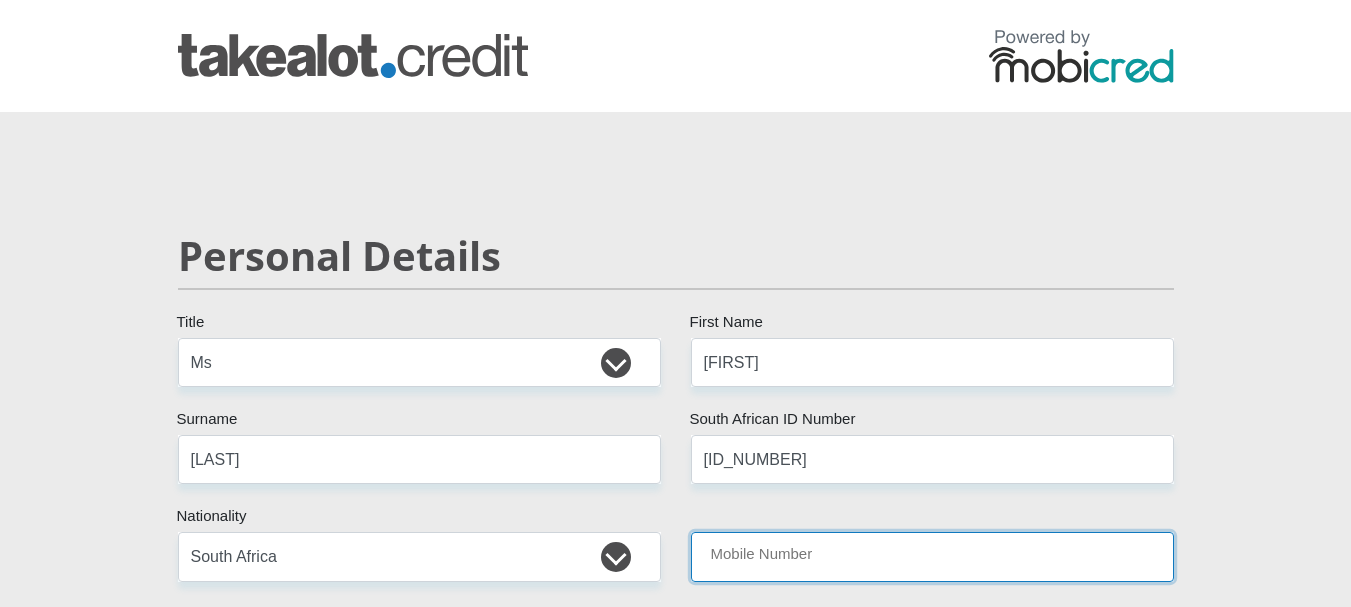 click on "Mobile Number" at bounding box center [932, 556] 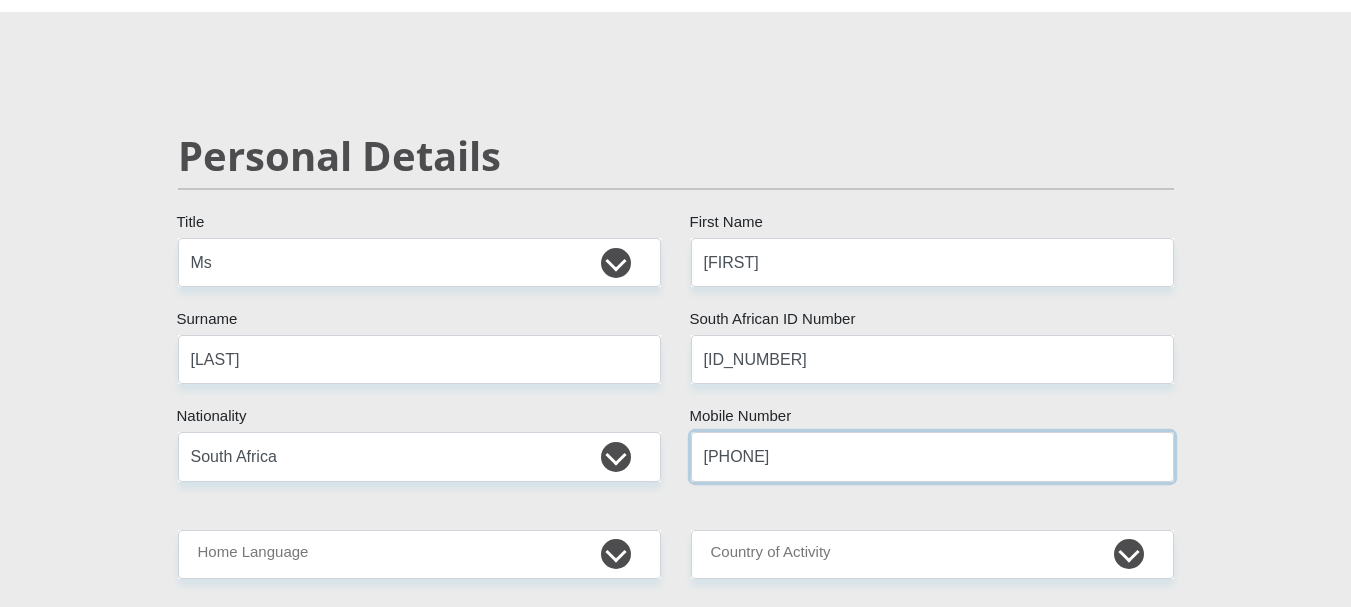 scroll, scrollTop: 300, scrollLeft: 0, axis: vertical 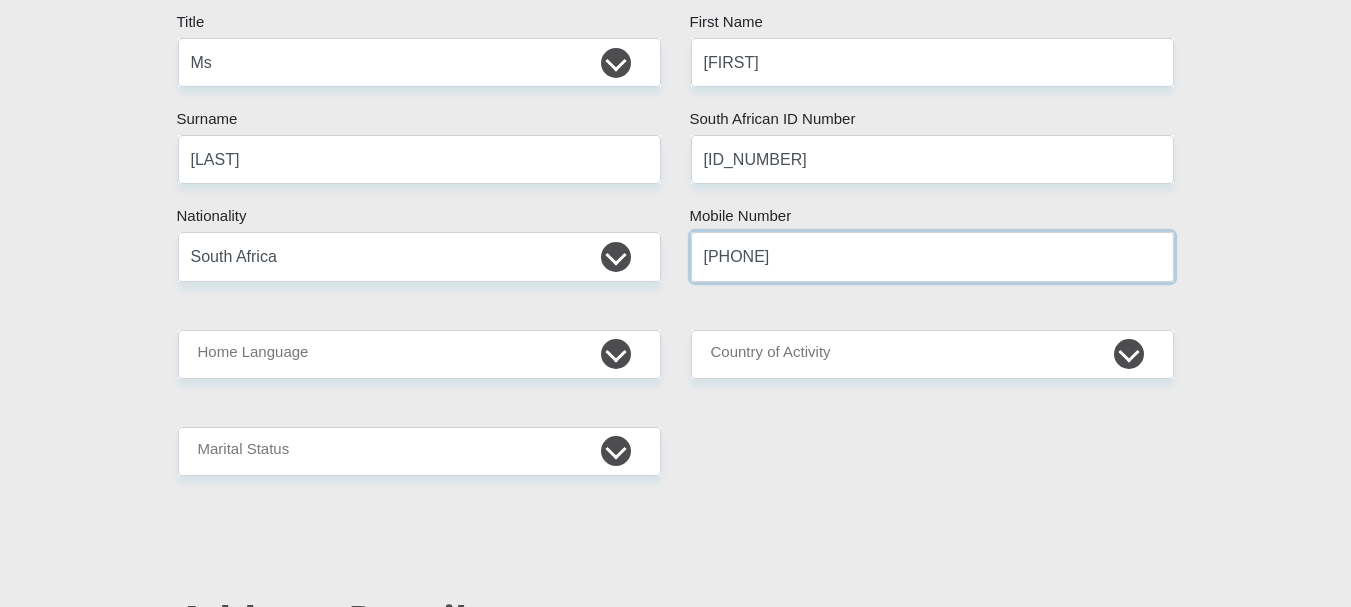 type on "[PHONE]" 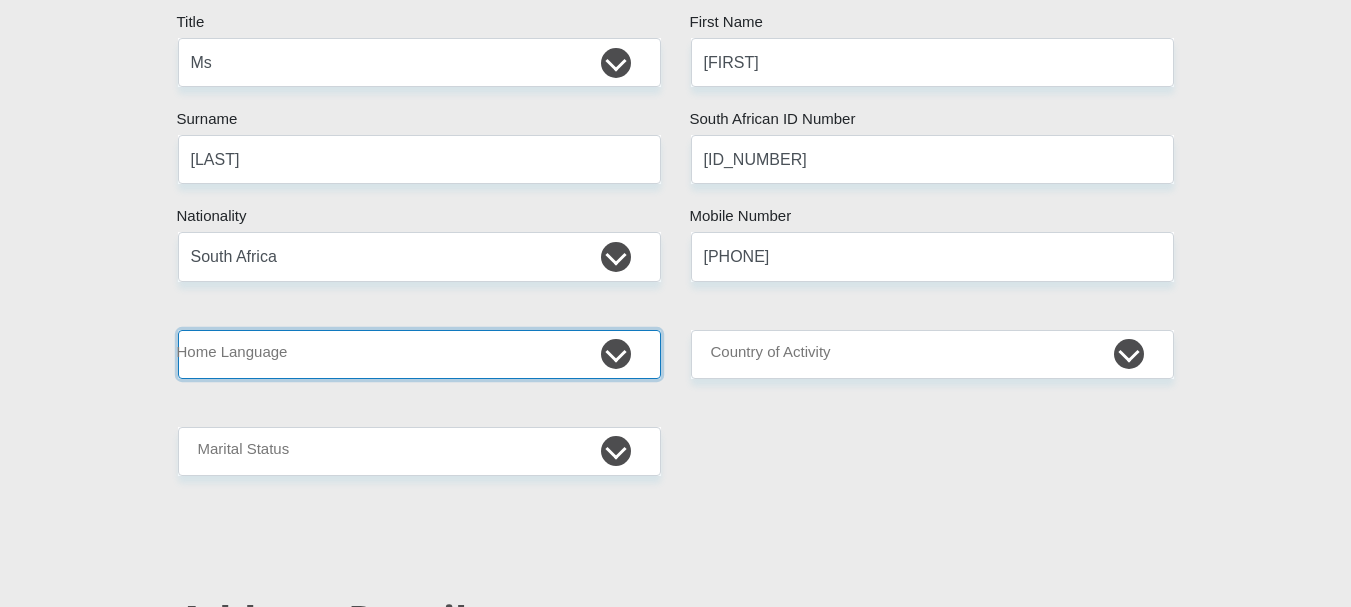 click on "Afrikaans
English
Sepedi
South Ndebele
Southern Sotho
Swati
Tsonga
Tswana
Venda
Xhosa
Zulu
Other" at bounding box center (419, 354) 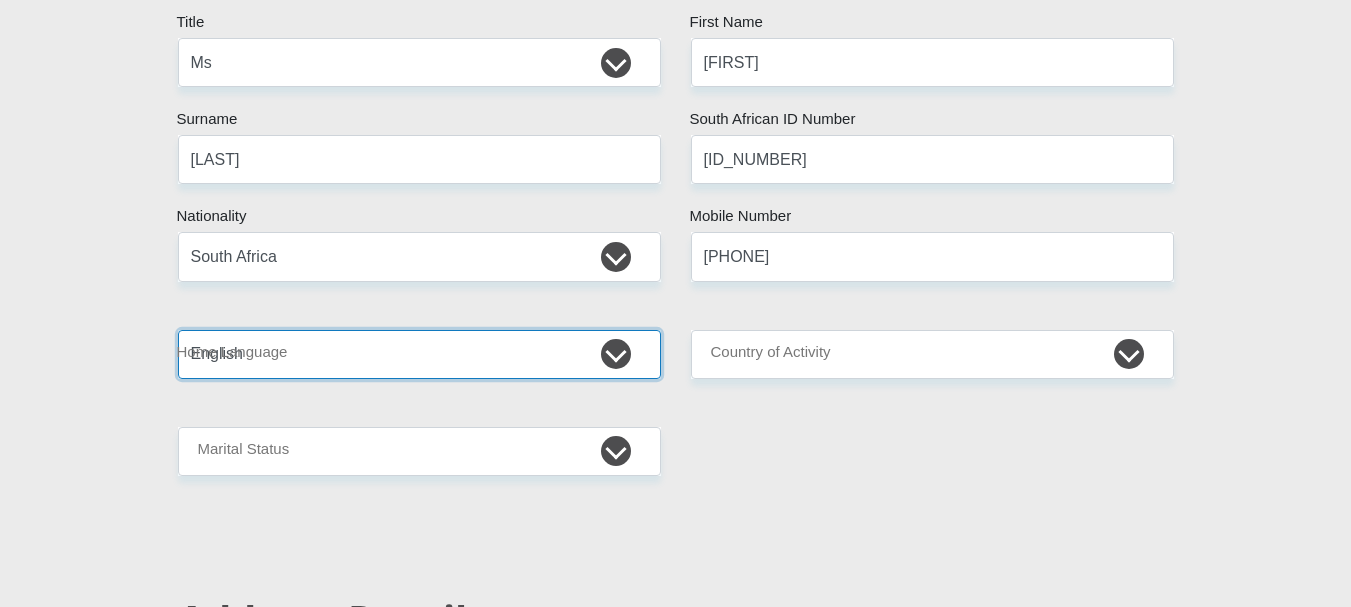 click on "Afrikaans
English
Sepedi
South Ndebele
Southern Sotho
Swati
Tsonga
Tswana
Venda
Xhosa
Zulu
Other" at bounding box center [419, 354] 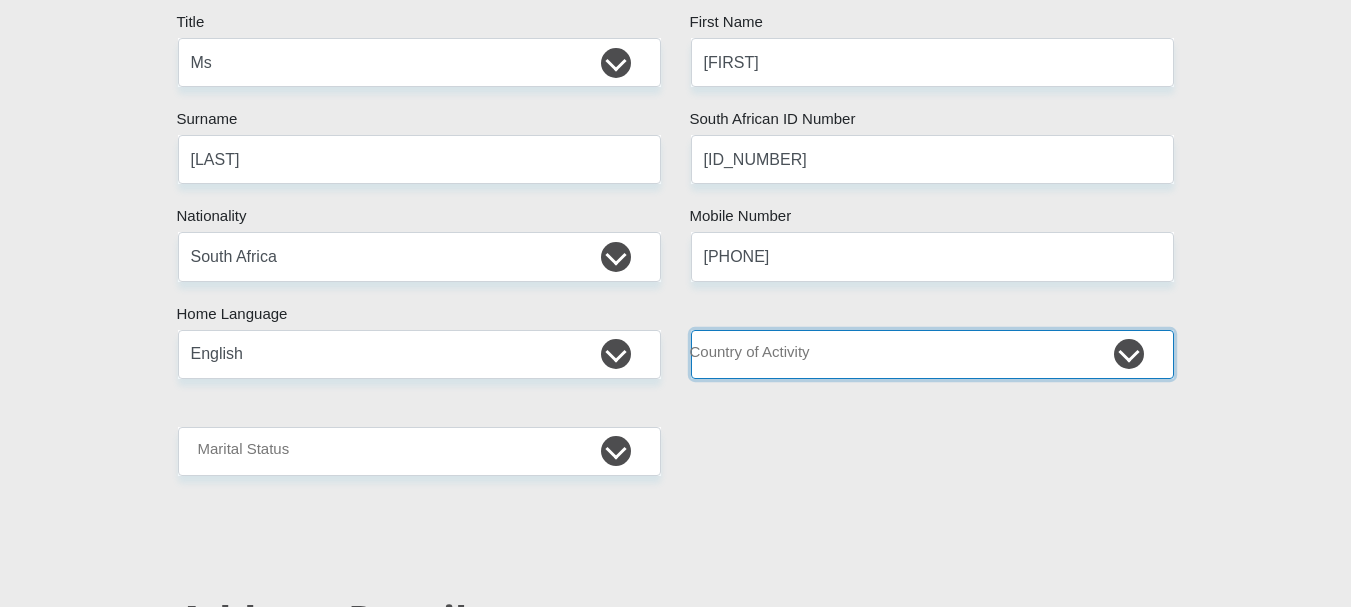 click on "South Africa
Afghanistan
Aland Islands
Albania
Algeria
America Samoa
American Virgin Islands
Andorra
Angola
Anguilla
Antarctica
Antigua and Barbuda
Argentina
Armenia
Aruba
Ascension Island
Australia
Austria
Azerbaijan
Chad" at bounding box center [932, 354] 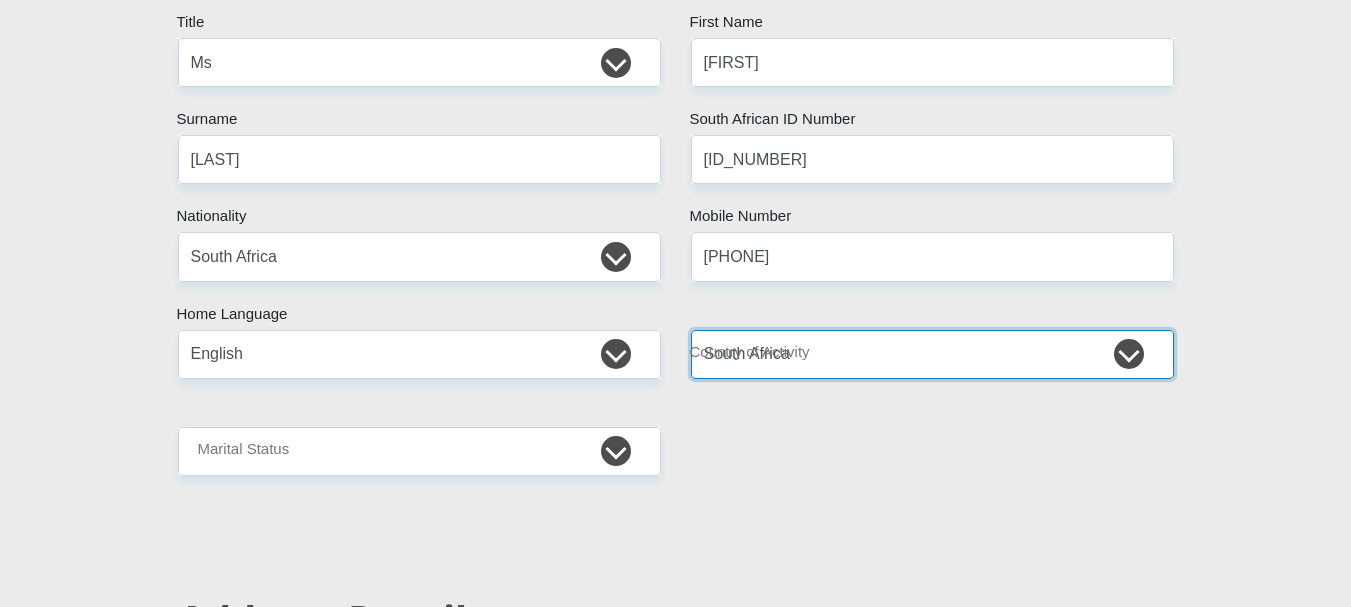 click on "South Africa
Afghanistan
Aland Islands
Albania
Algeria
America Samoa
American Virgin Islands
Andorra
Angola
Anguilla
Antarctica
Antigua and Barbuda
Argentina
Armenia
Aruba
Ascension Island
Australia
Austria
Azerbaijan
Chad" at bounding box center (932, 354) 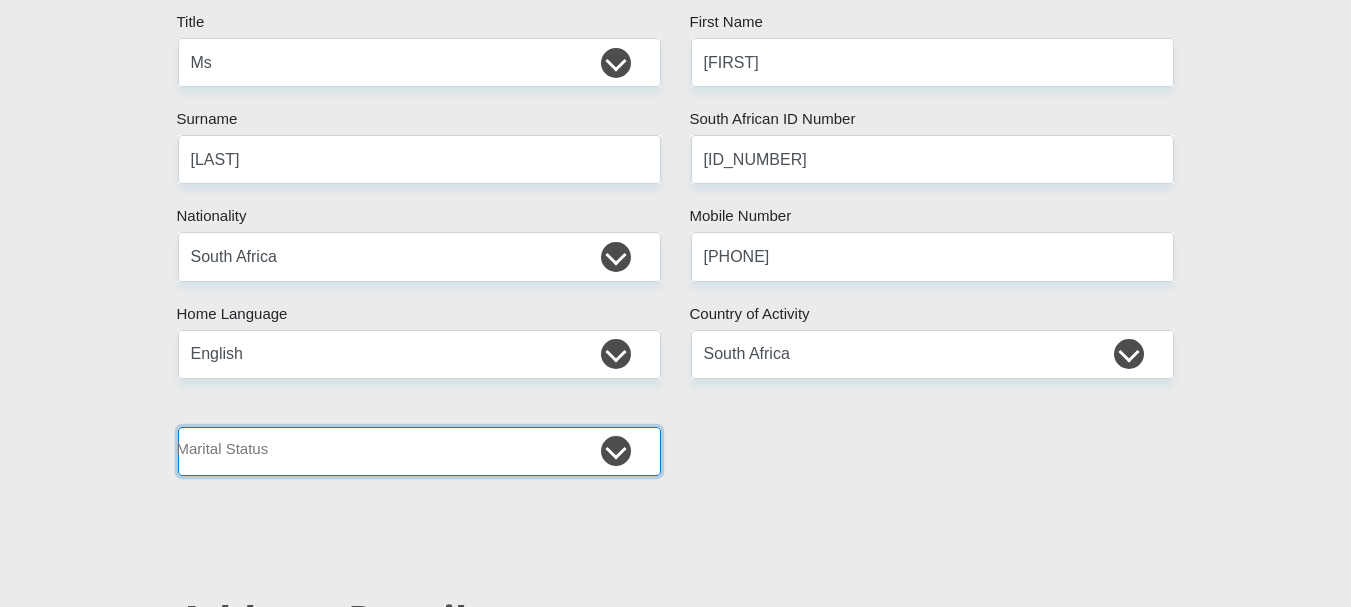 click on "Married ANC
Single
Divorced
Widowed
Married COP or Customary Law" at bounding box center (419, 451) 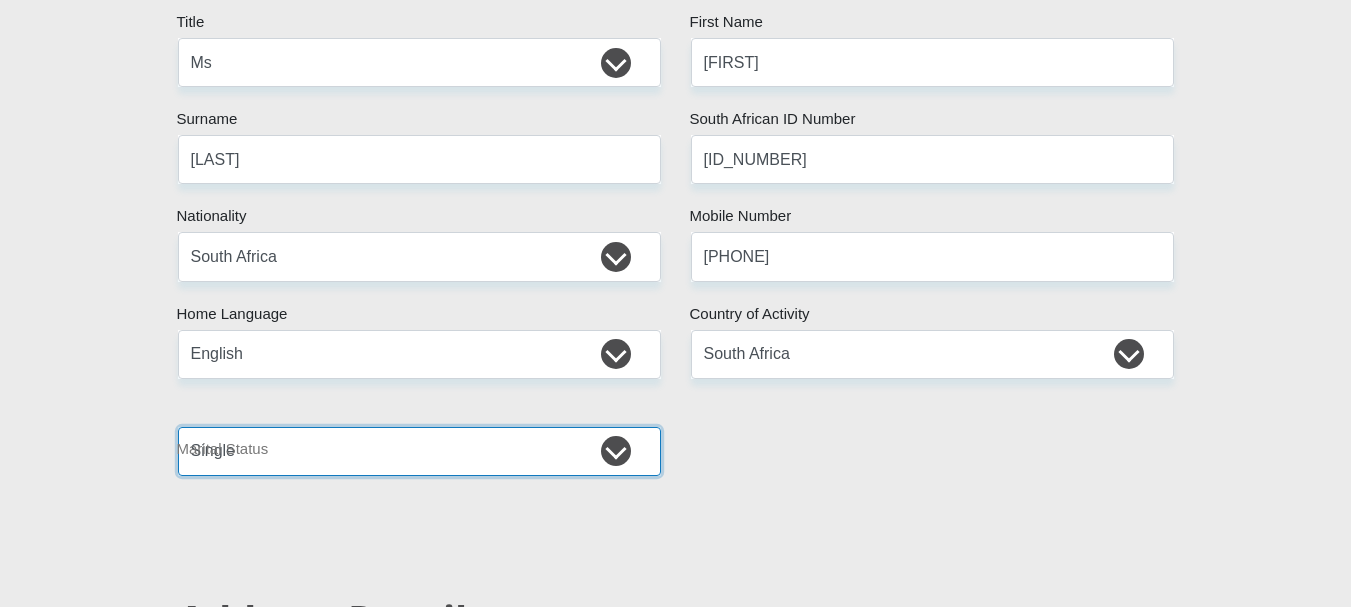 click on "Married ANC
Single
Divorced
Widowed
Married COP or Customary Law" at bounding box center [419, 451] 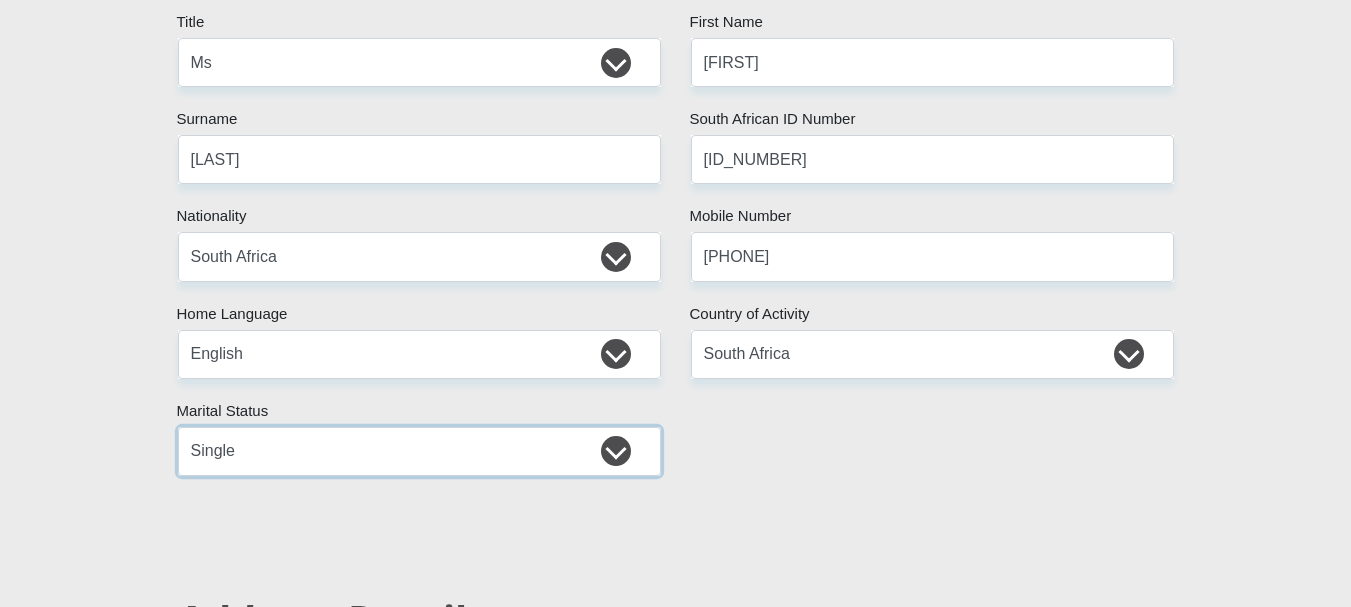 scroll, scrollTop: 800, scrollLeft: 0, axis: vertical 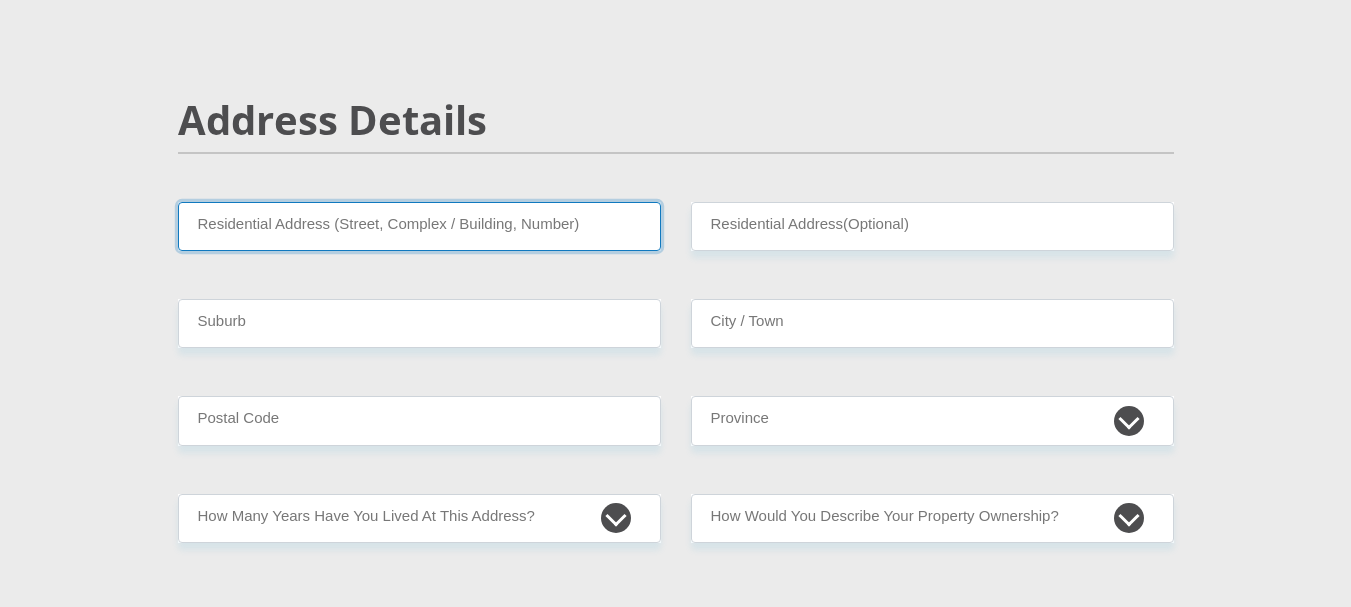click on "Residential Address (Street, Complex / Building, Number)" at bounding box center (419, 226) 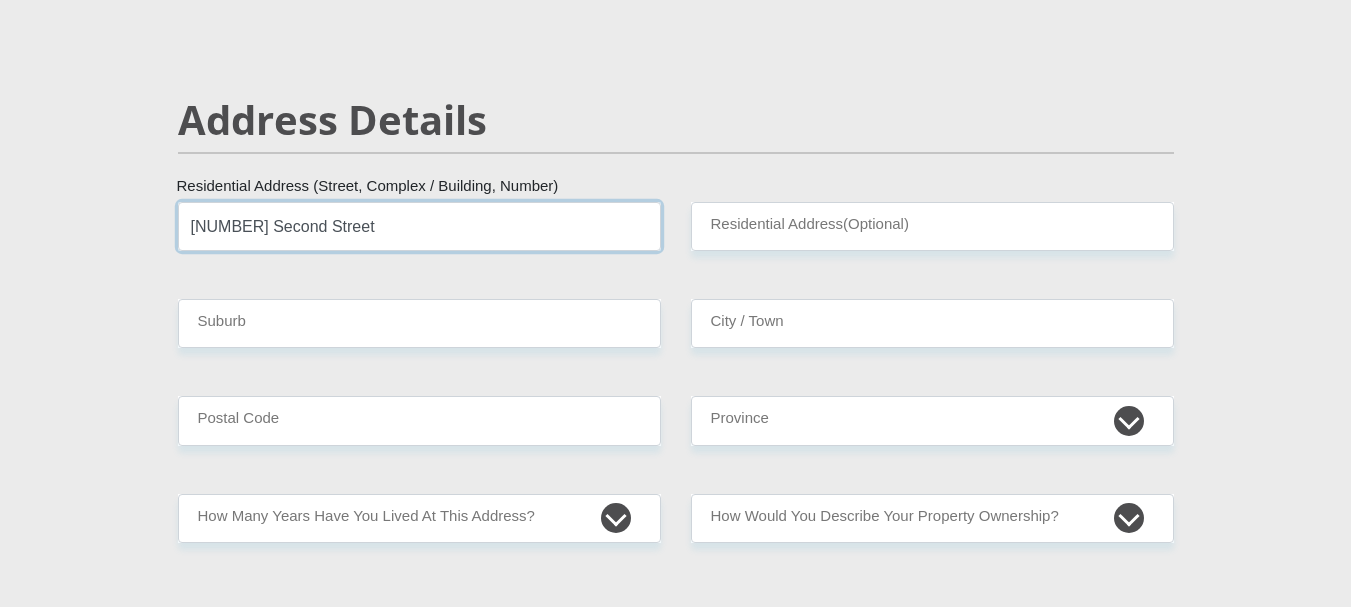 type on "[NUMBER] Second Street" 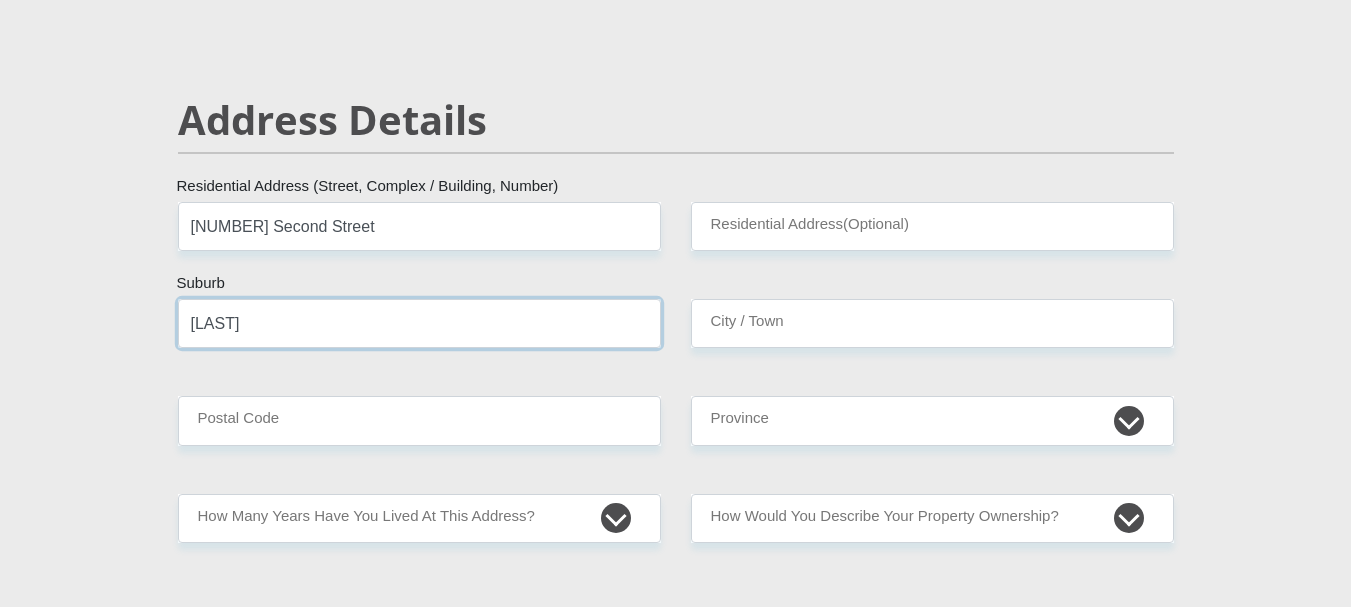 type on "[LAST]" 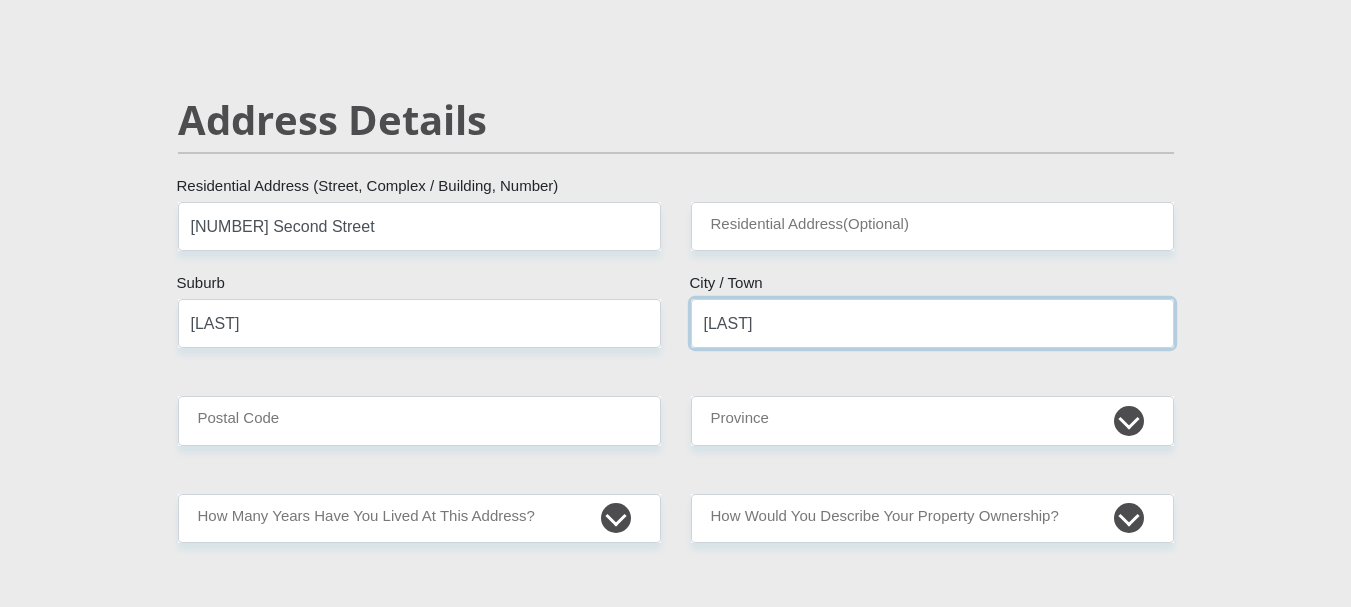 type on "[LAST]" 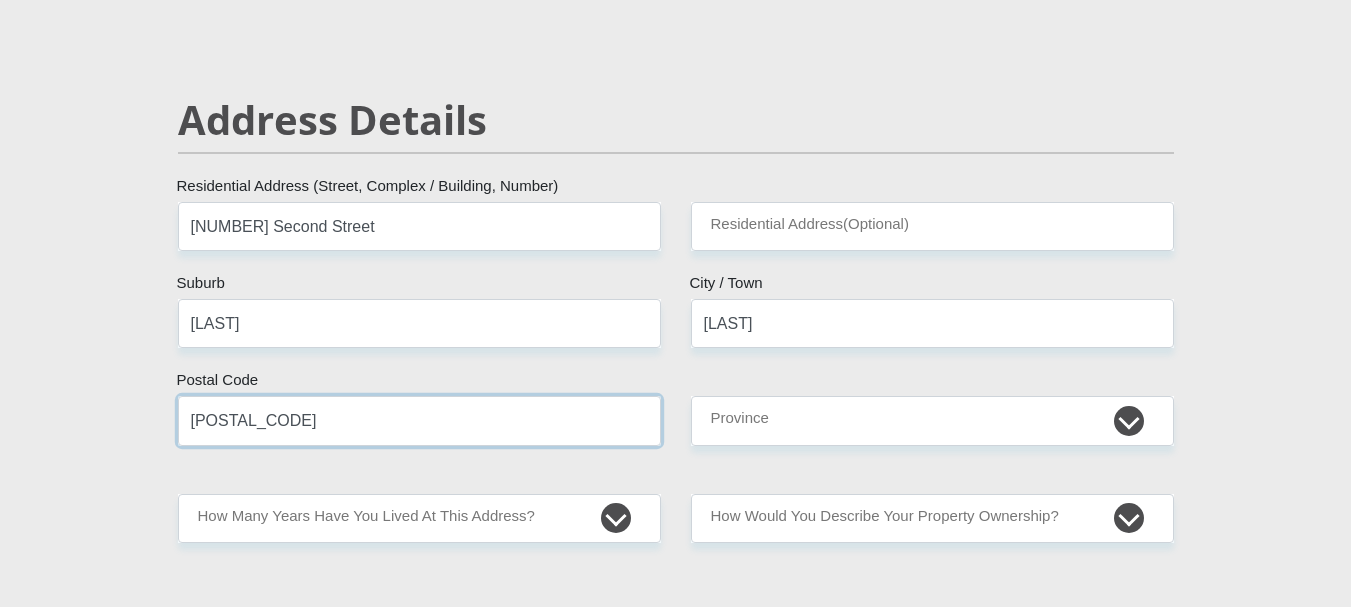 type on "[POSTAL_CODE]" 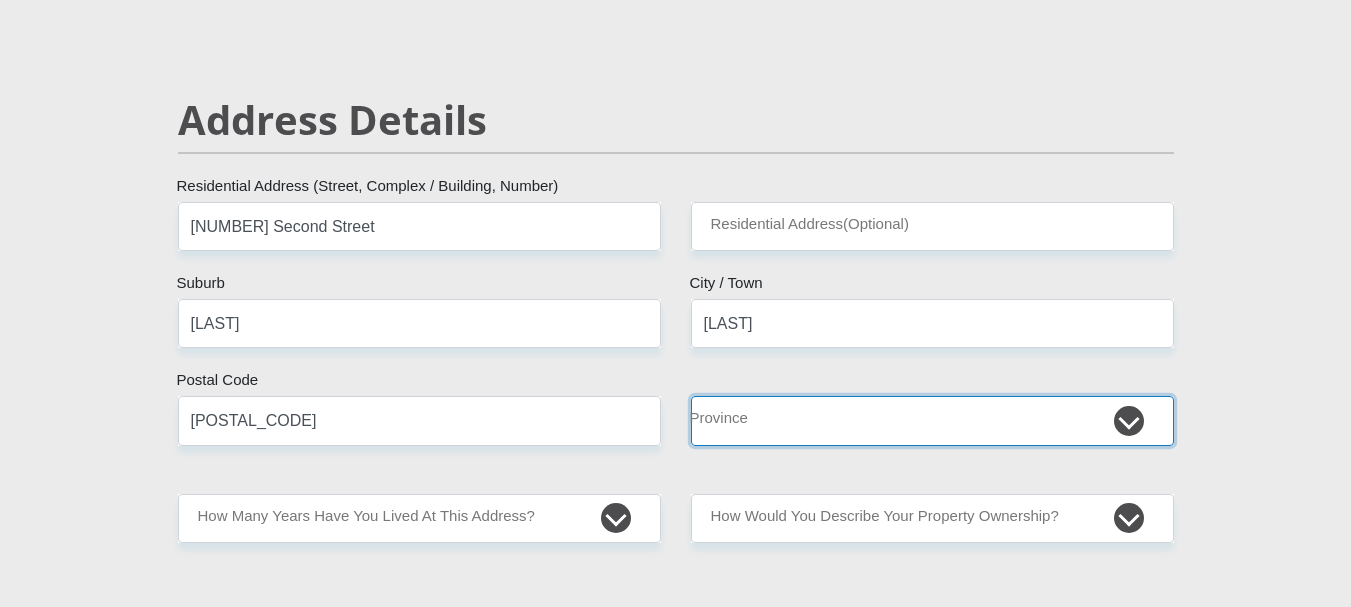 click on "Eastern Cape
Free State
Gauteng
KwaZulu-Natal
Limpopo
Mpumalanga
Northern Cape
North West
Western Cape" at bounding box center [932, 420] 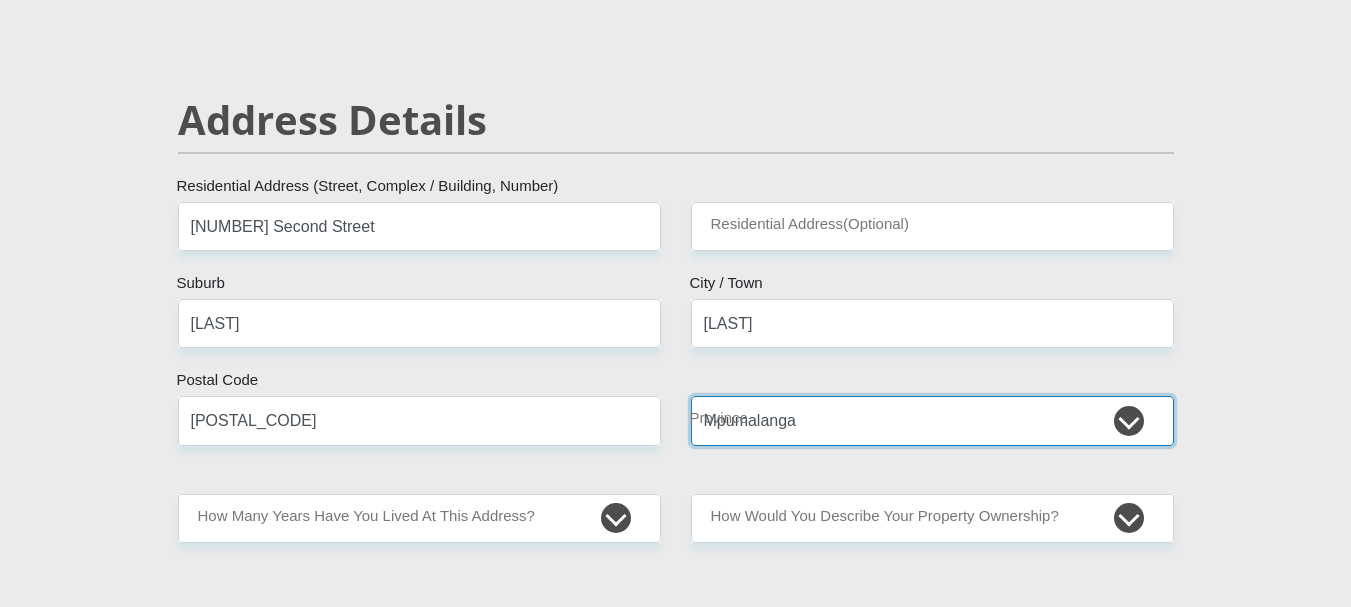 click on "Eastern Cape
Free State
Gauteng
KwaZulu-Natal
Limpopo
Mpumalanga
Northern Cape
North West
Western Cape" at bounding box center (932, 420) 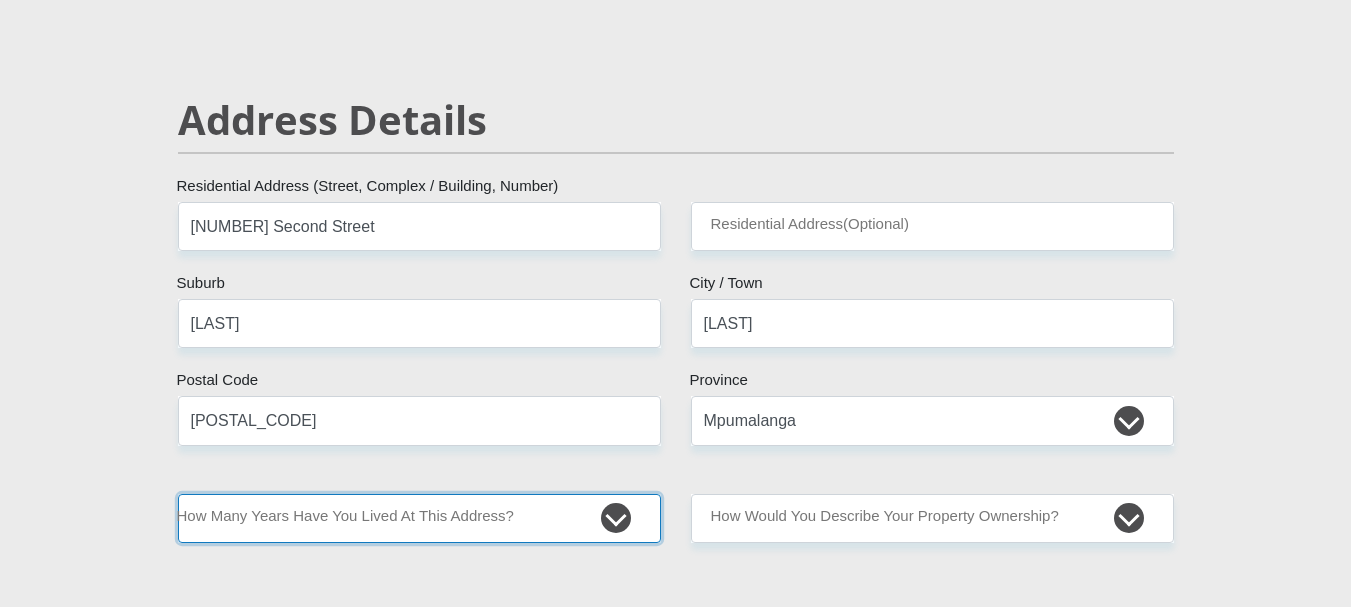 click on "less than 1 year
1-3 years
3-5 years
5+ years" at bounding box center [419, 518] 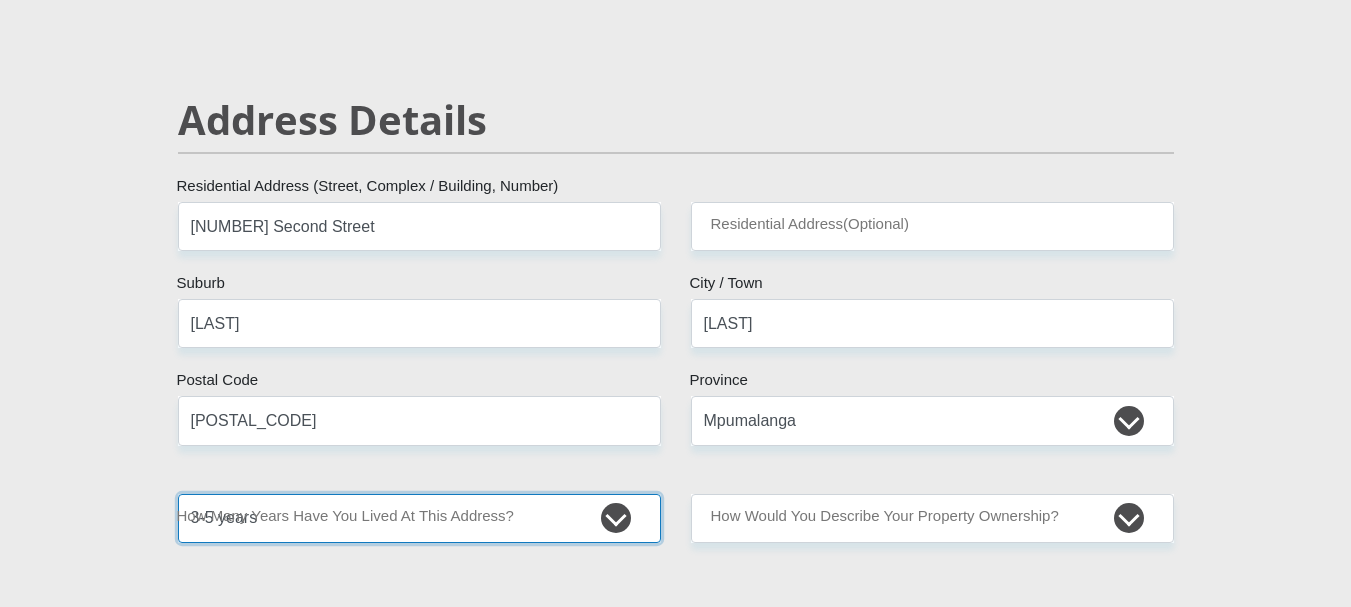 click on "less than 1 year
1-3 years
3-5 years
5+ years" at bounding box center (419, 518) 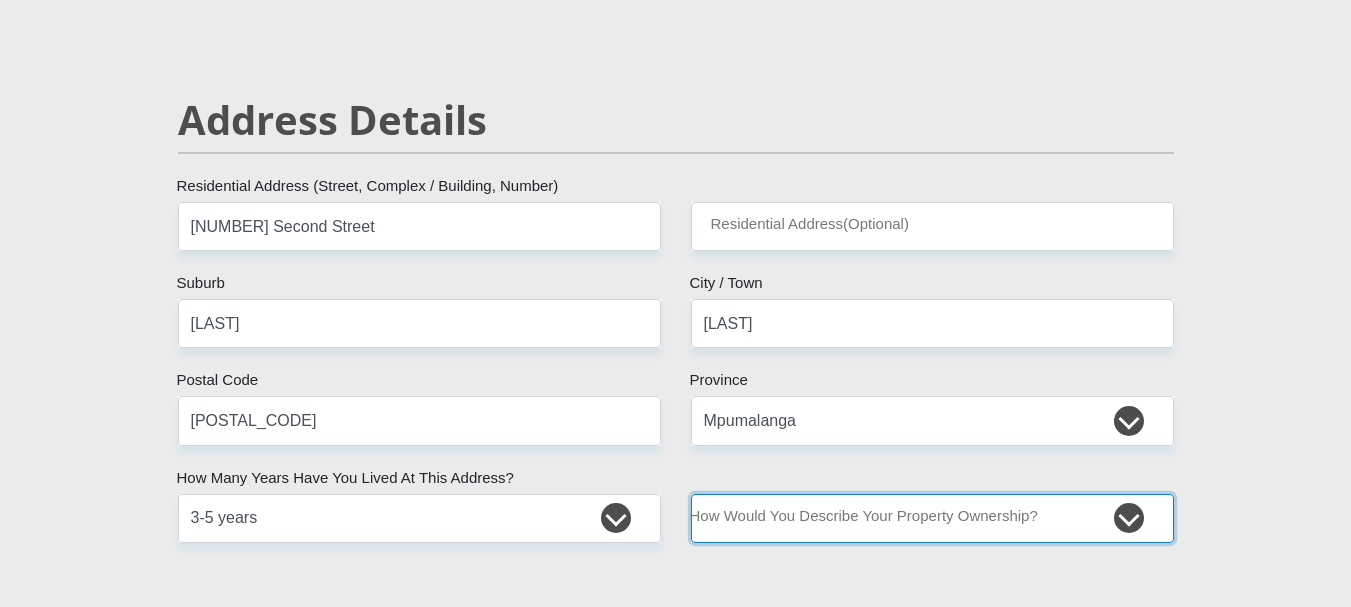 click on "Owned
Rented
Family Owned
Company Dwelling" at bounding box center [932, 518] 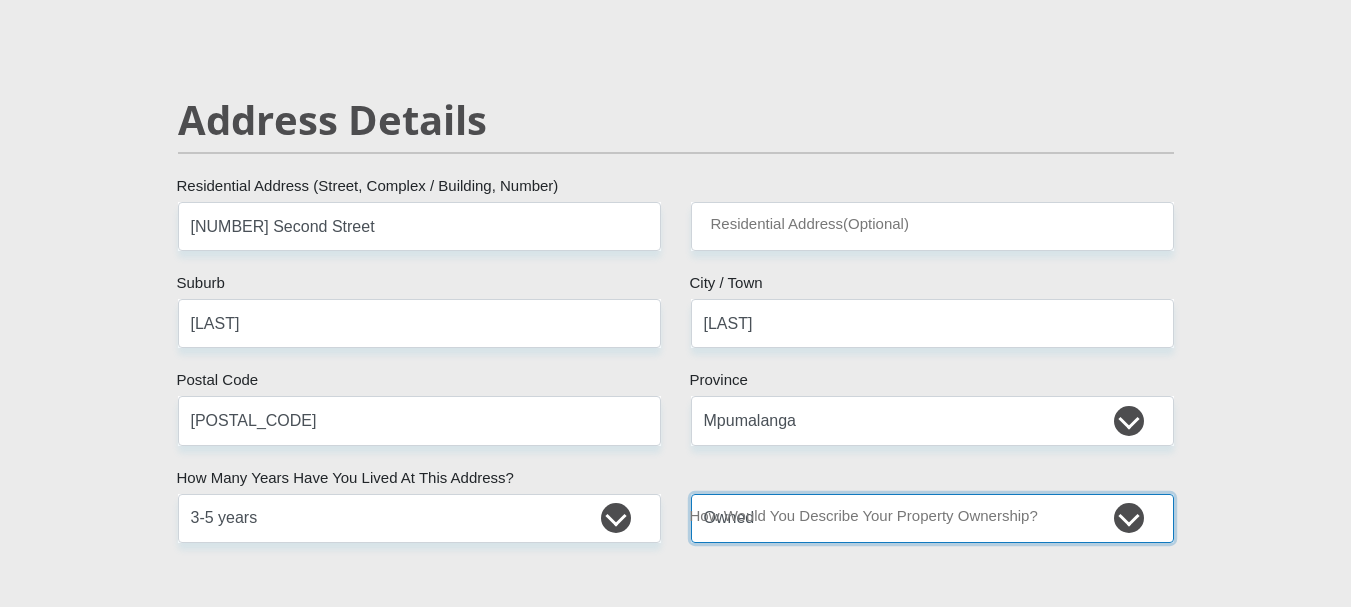 click on "Owned
Rented
Family Owned
Company Dwelling" at bounding box center (932, 518) 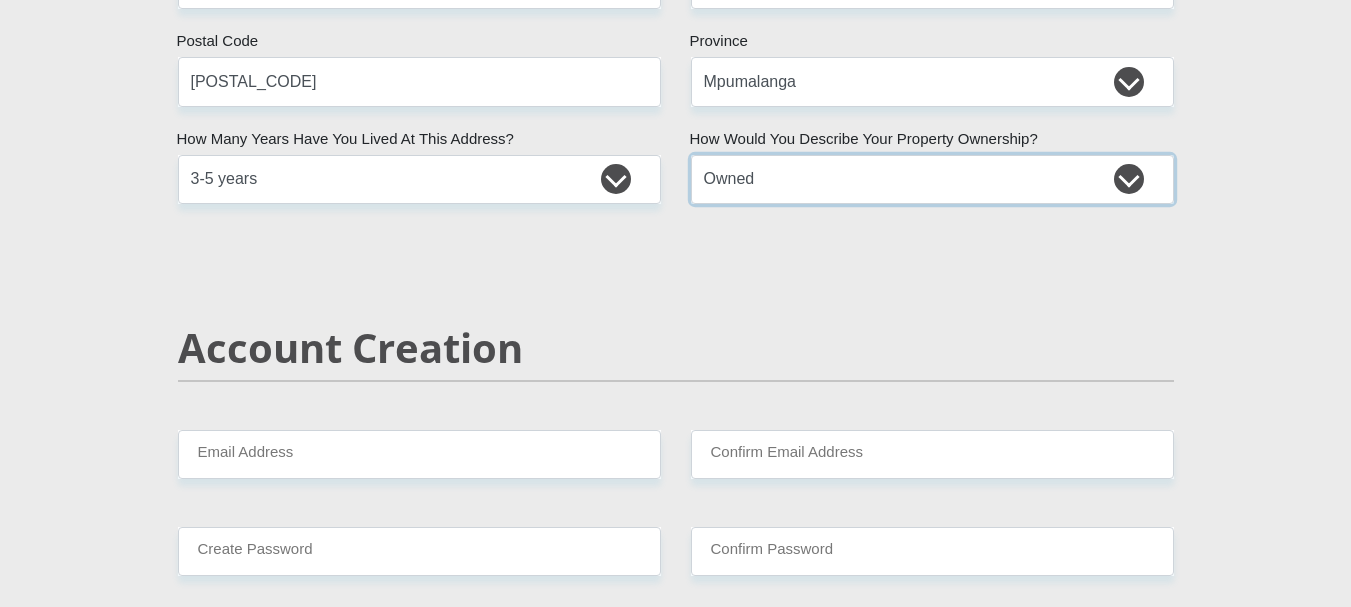 scroll, scrollTop: 1200, scrollLeft: 0, axis: vertical 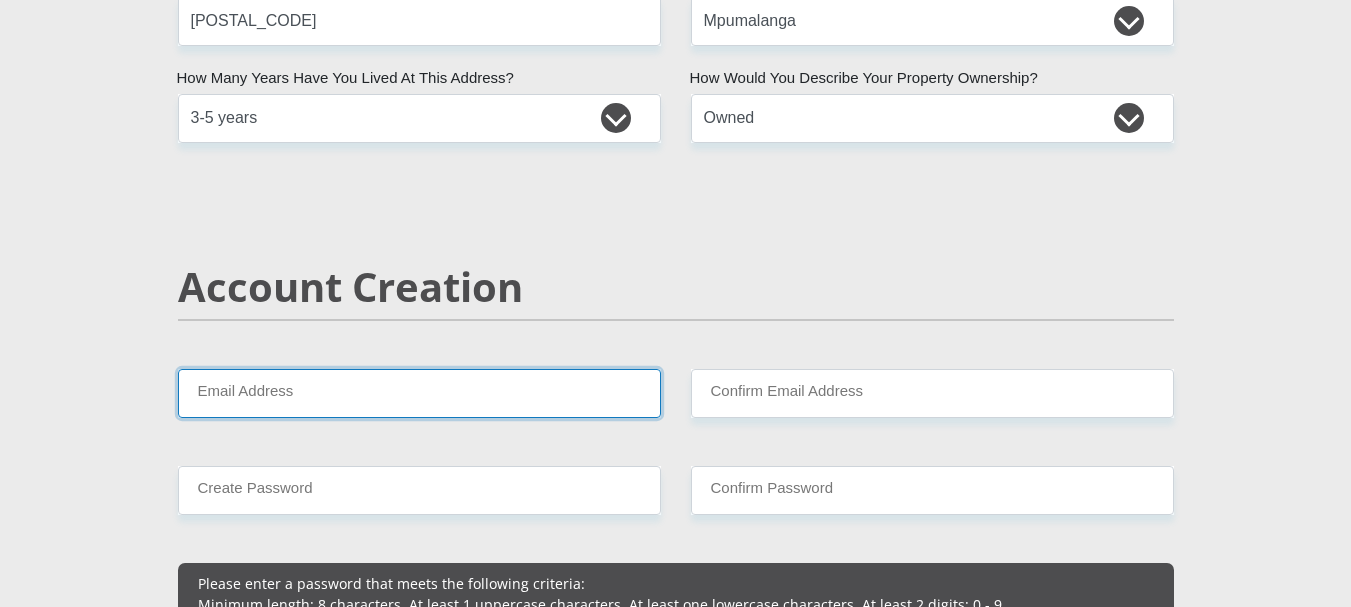 click on "Email Address" at bounding box center [419, 393] 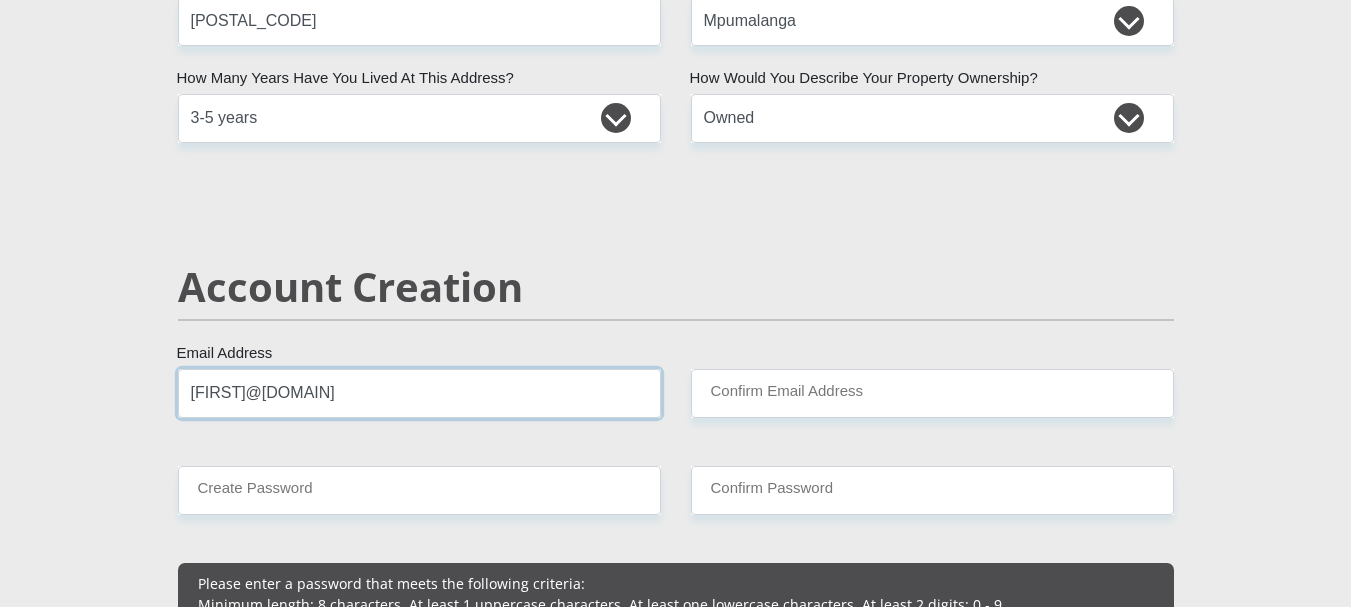 type on "[FIRST]@[DOMAIN]" 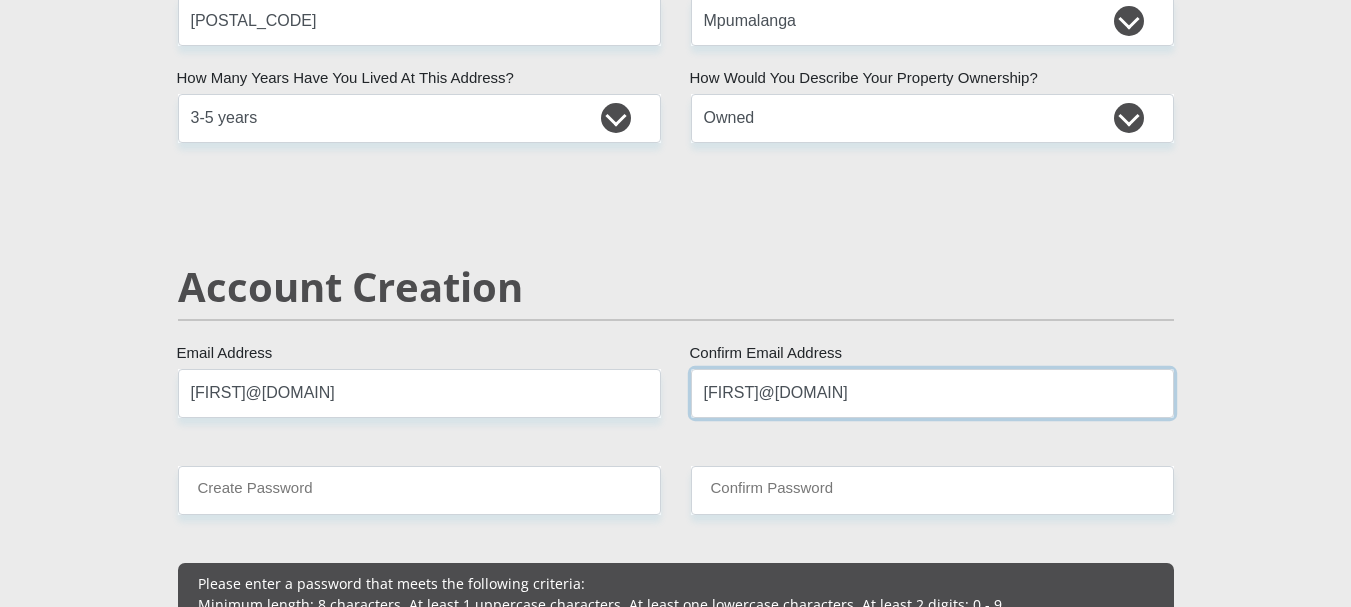 type on "[FIRST]@[DOMAIN]" 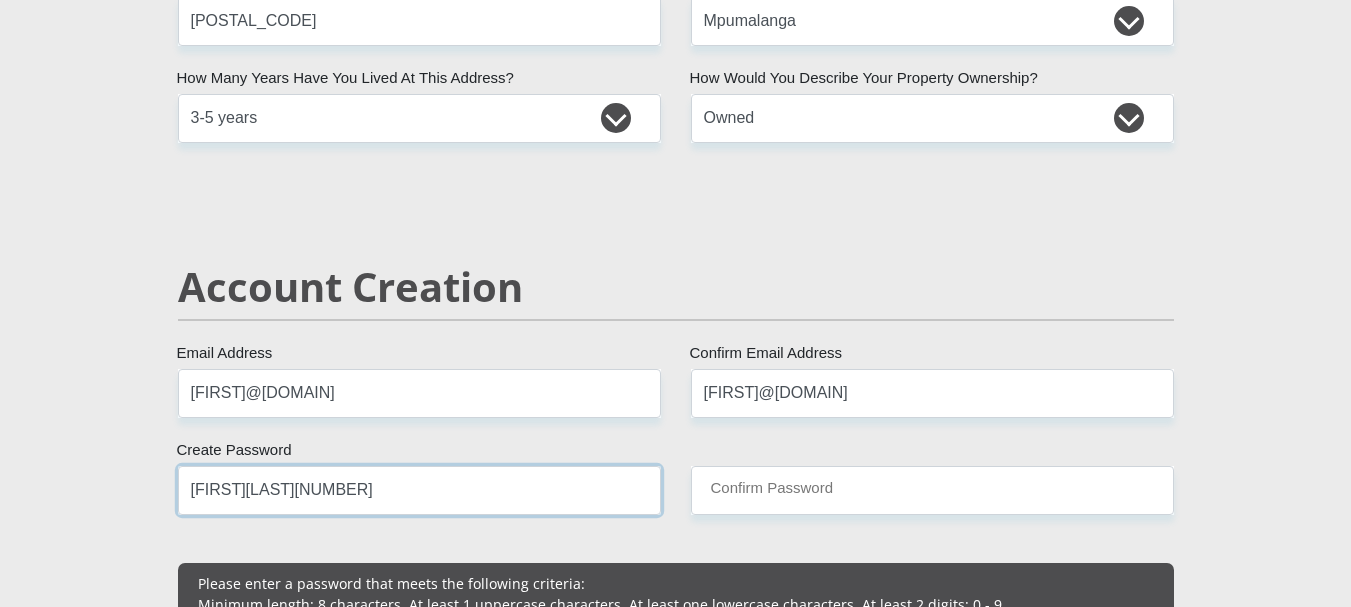 type on "[FIRST][LAST][NUMBER]" 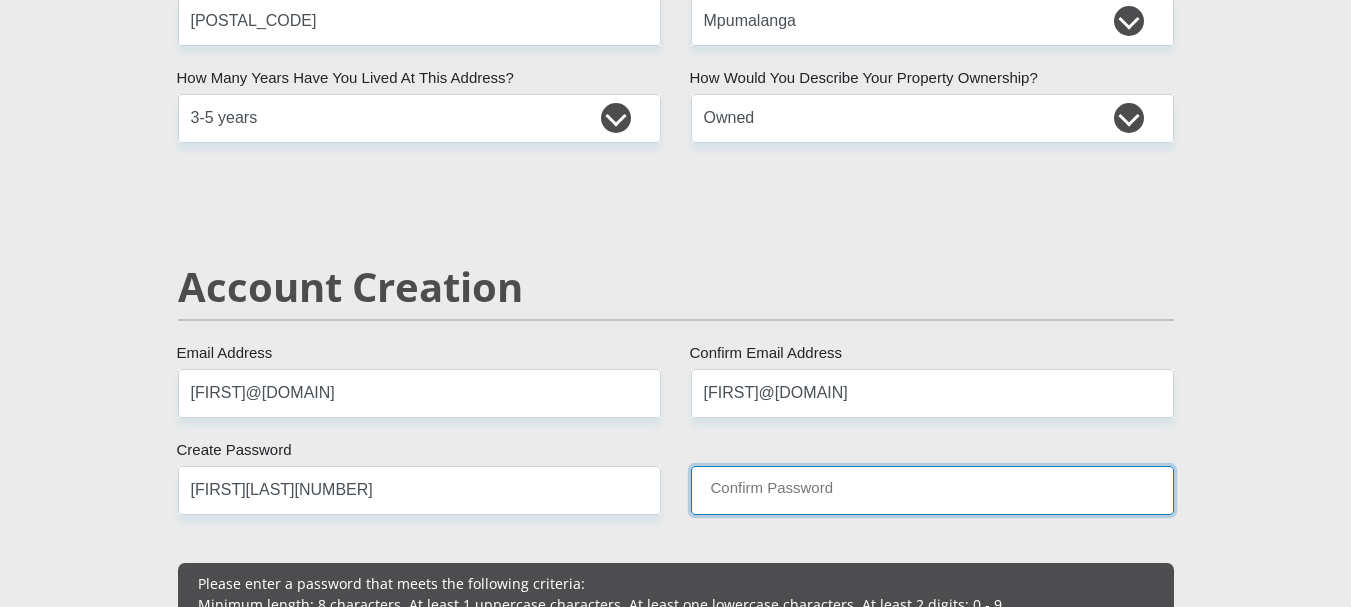click on "Confirm Password" at bounding box center (932, 490) 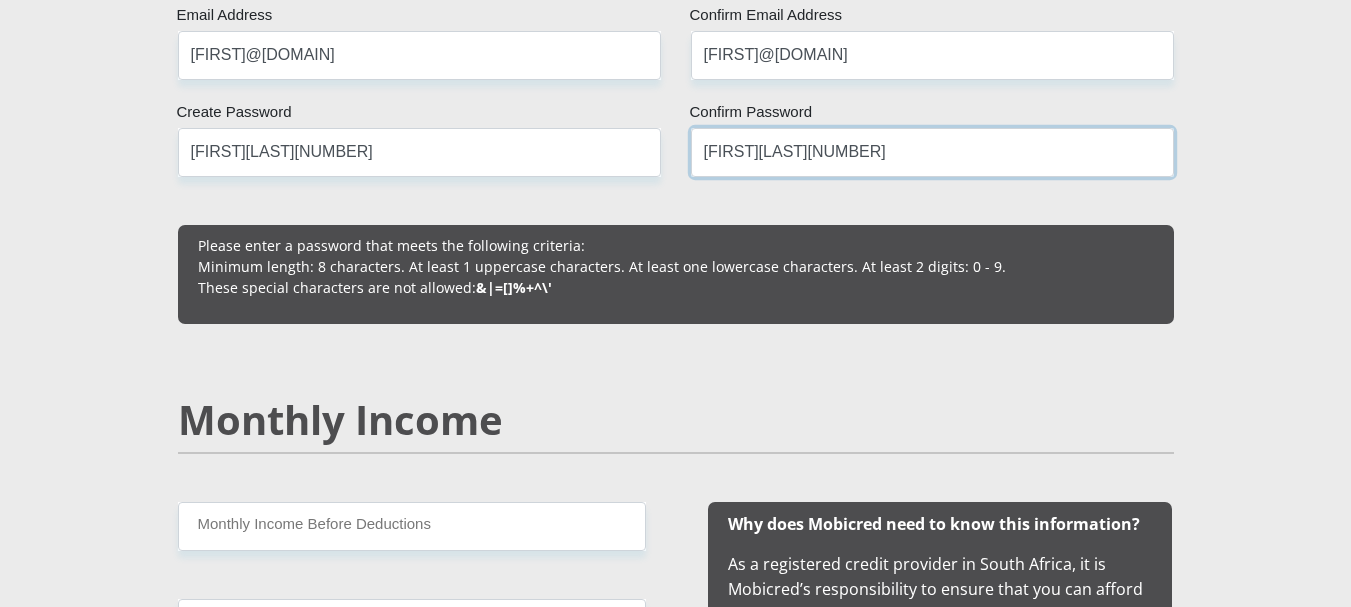 scroll, scrollTop: 1600, scrollLeft: 0, axis: vertical 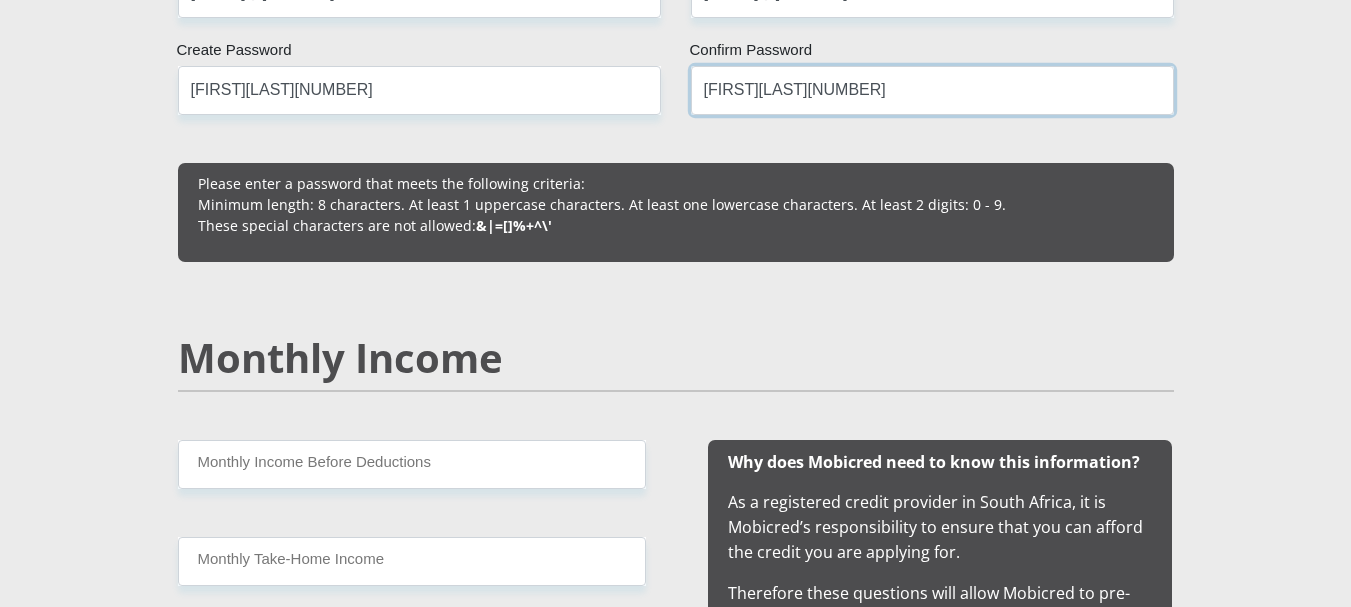 type on "[FIRST][LAST][NUMBER]" 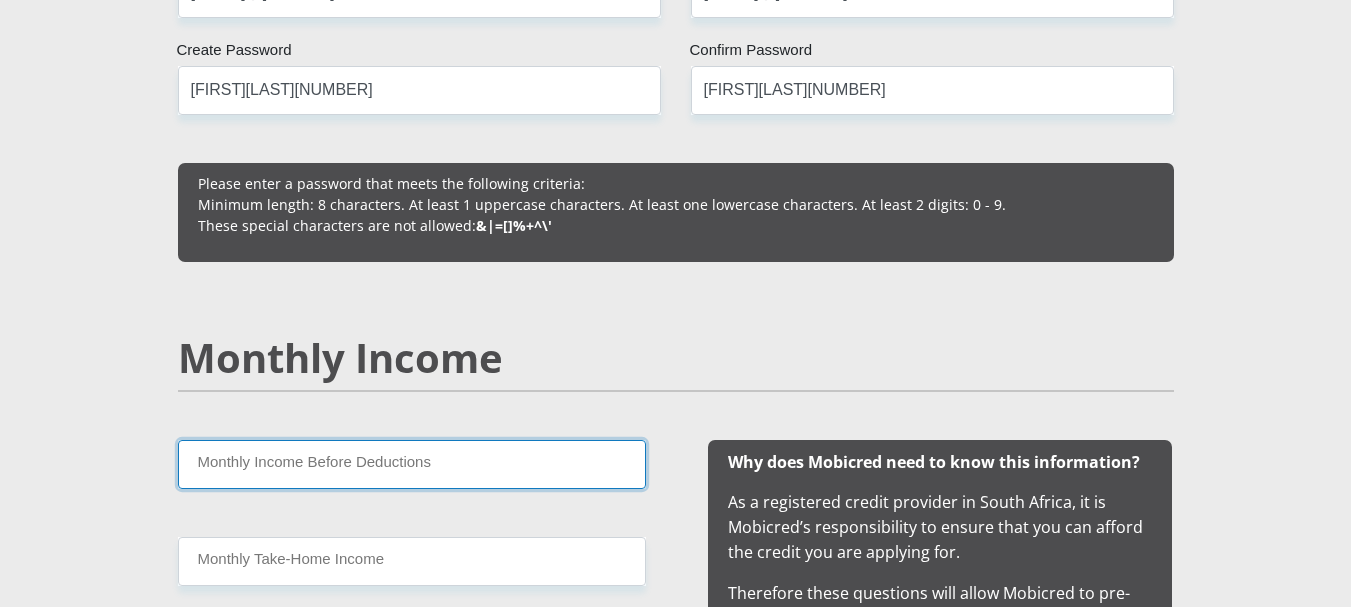 click on "Monthly Income Before Deductions" at bounding box center (412, 464) 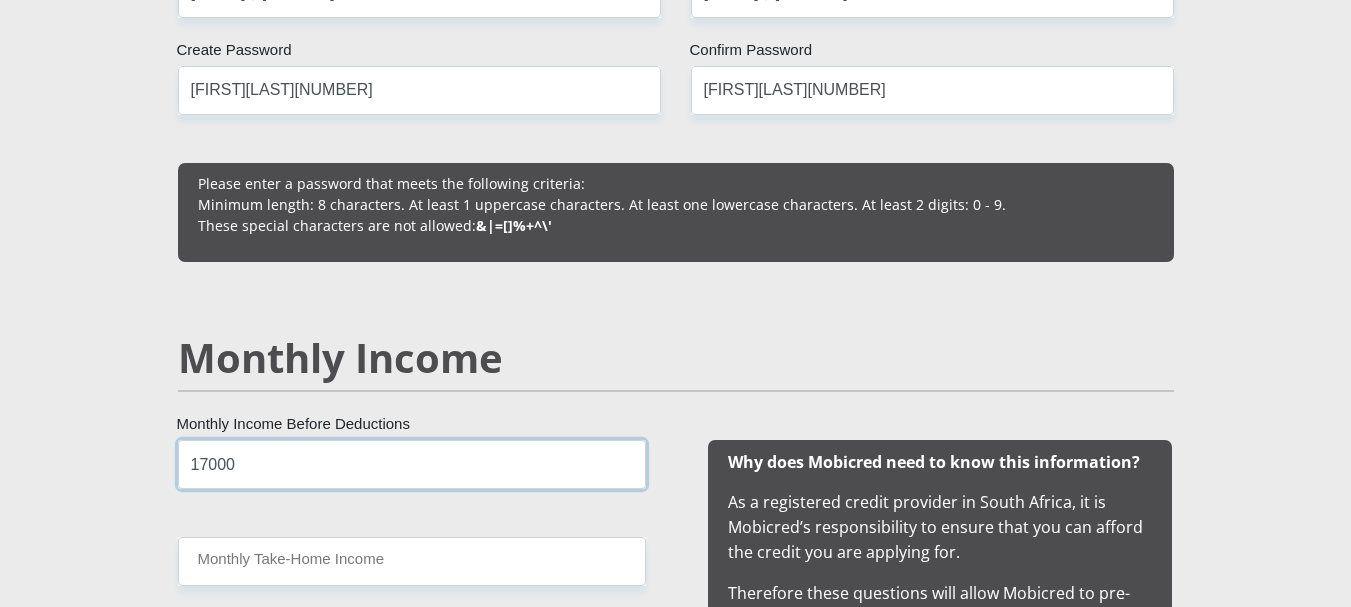 type on "17000" 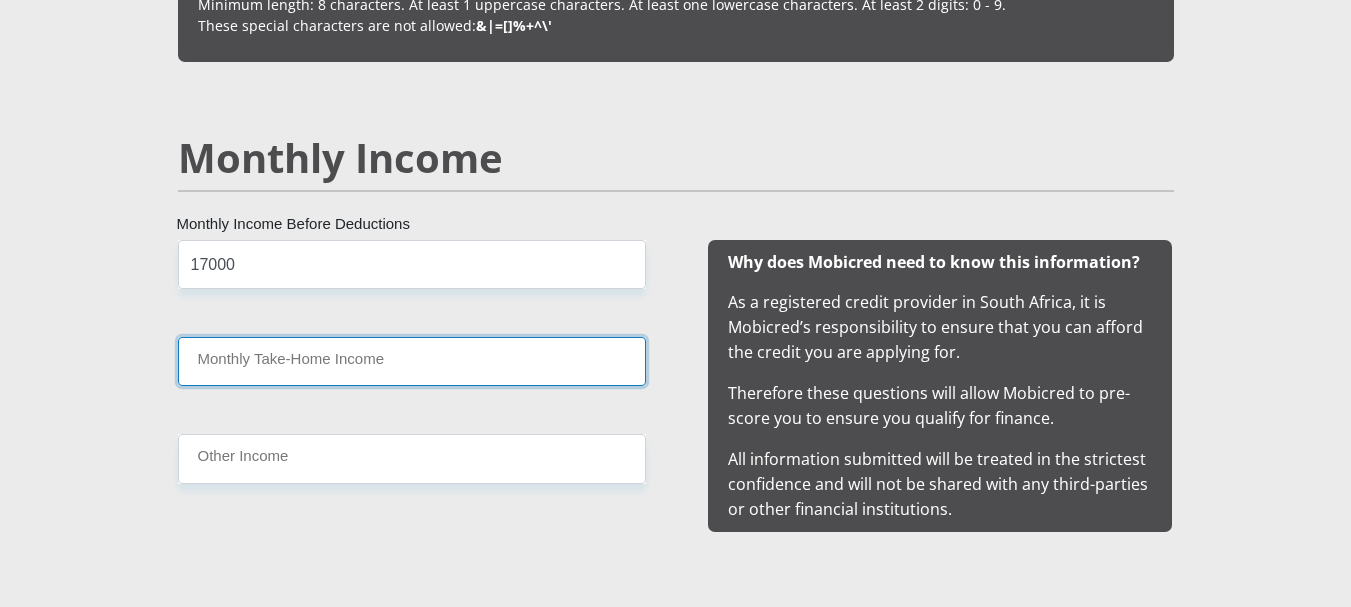 click on "Monthly Take-Home Income" at bounding box center [412, 361] 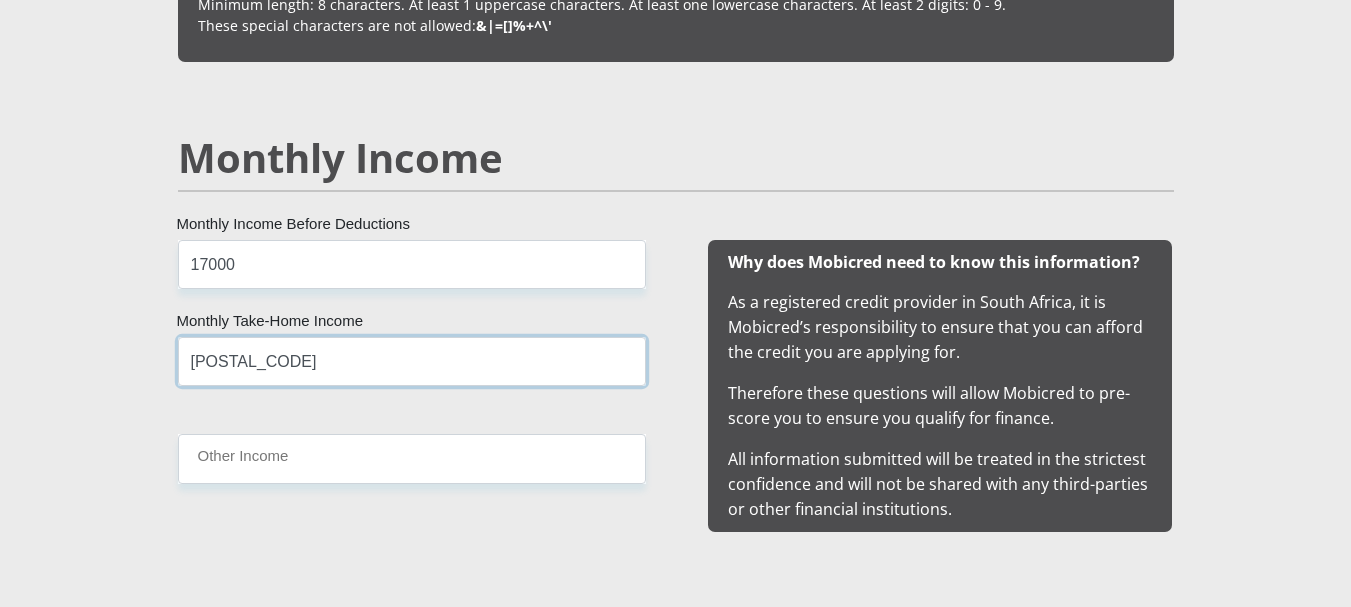 type on "[POSTAL_CODE]" 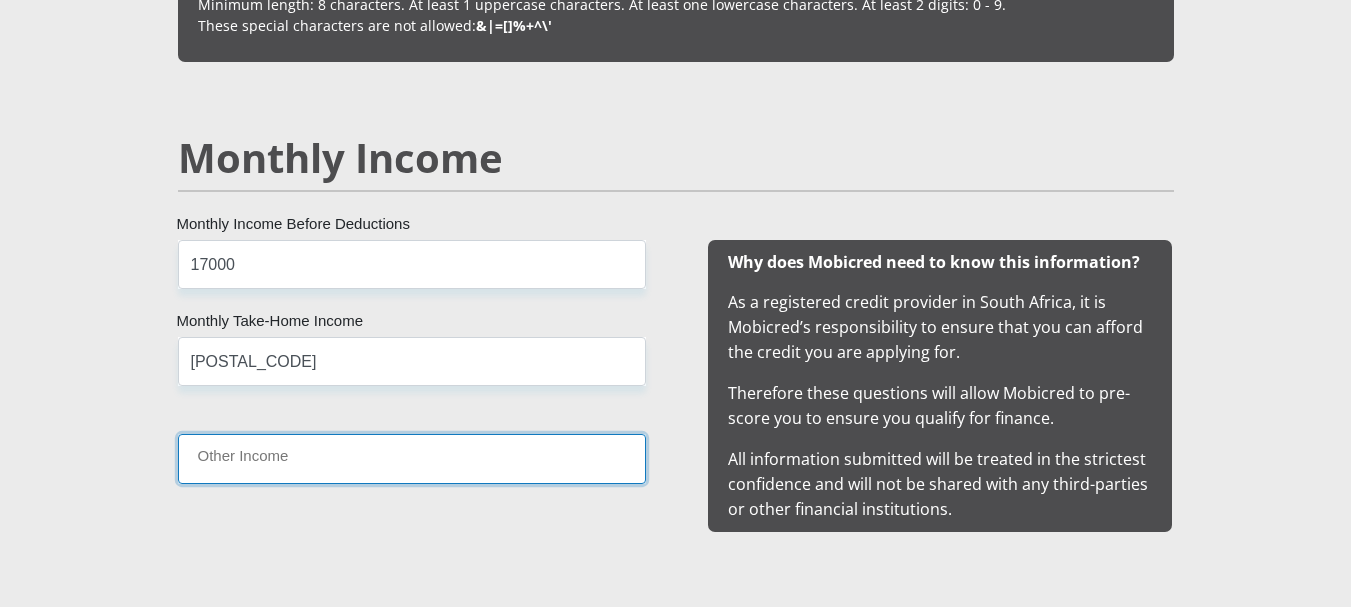 click on "Other Income" at bounding box center (412, 458) 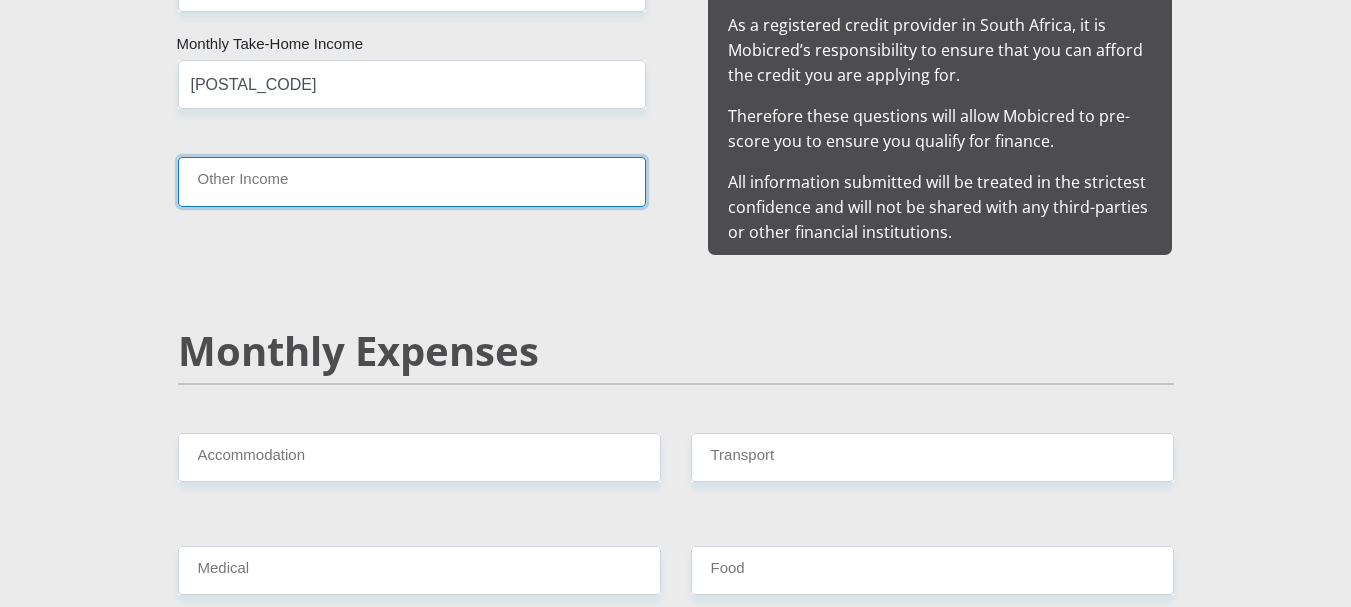 scroll, scrollTop: 2100, scrollLeft: 0, axis: vertical 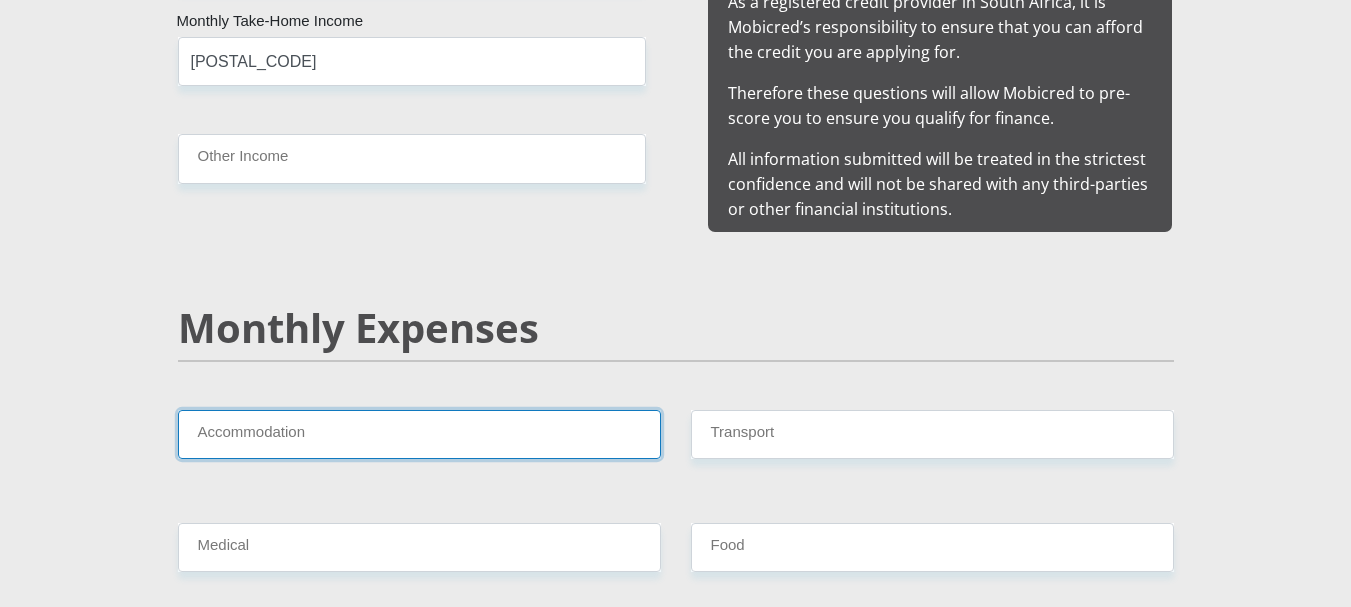 click on "Accommodation" at bounding box center [419, 434] 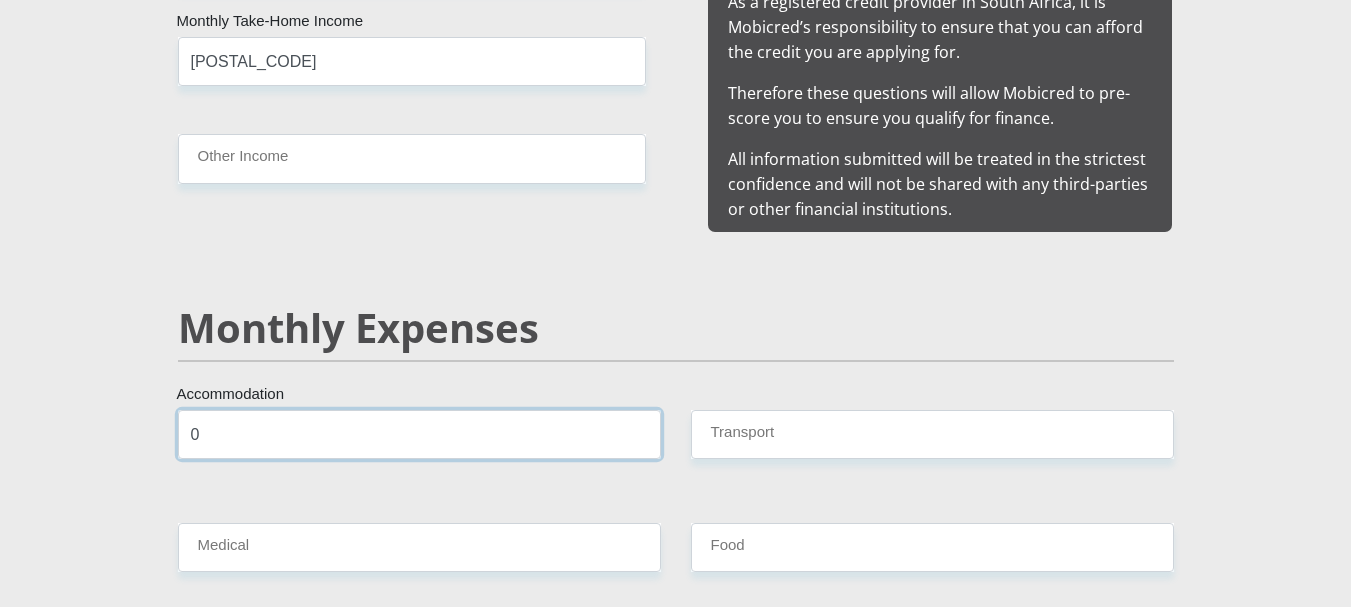 type on "0" 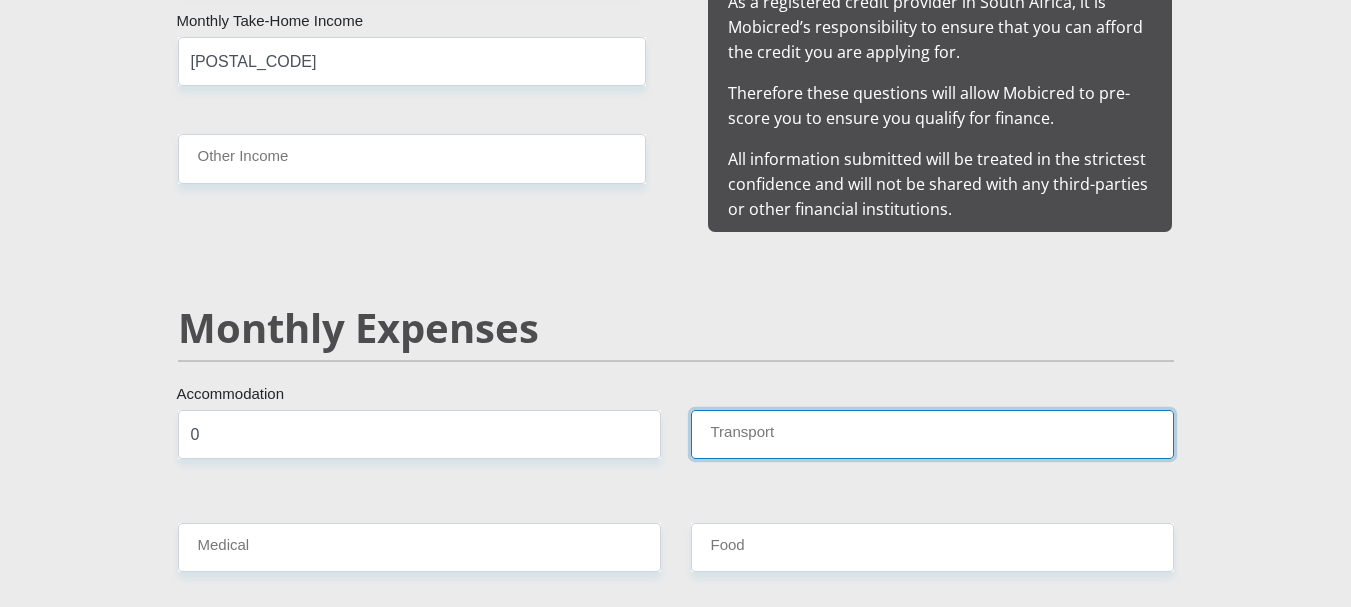 click on "Transport" at bounding box center [932, 434] 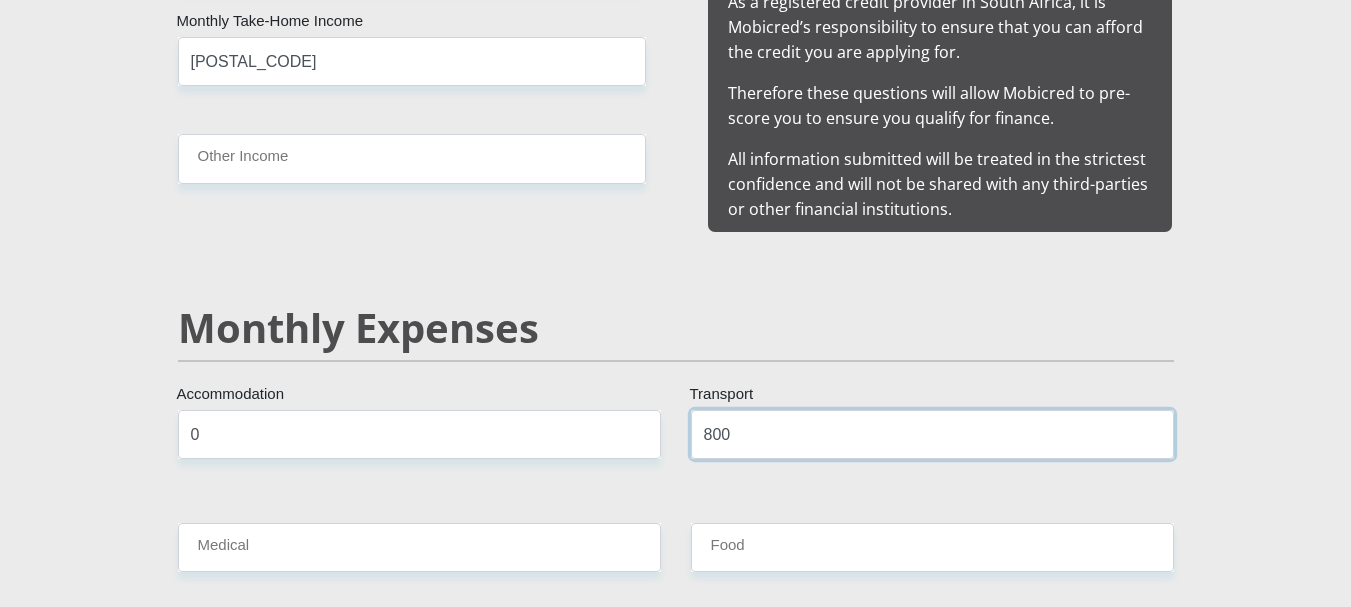 scroll, scrollTop: 2300, scrollLeft: 0, axis: vertical 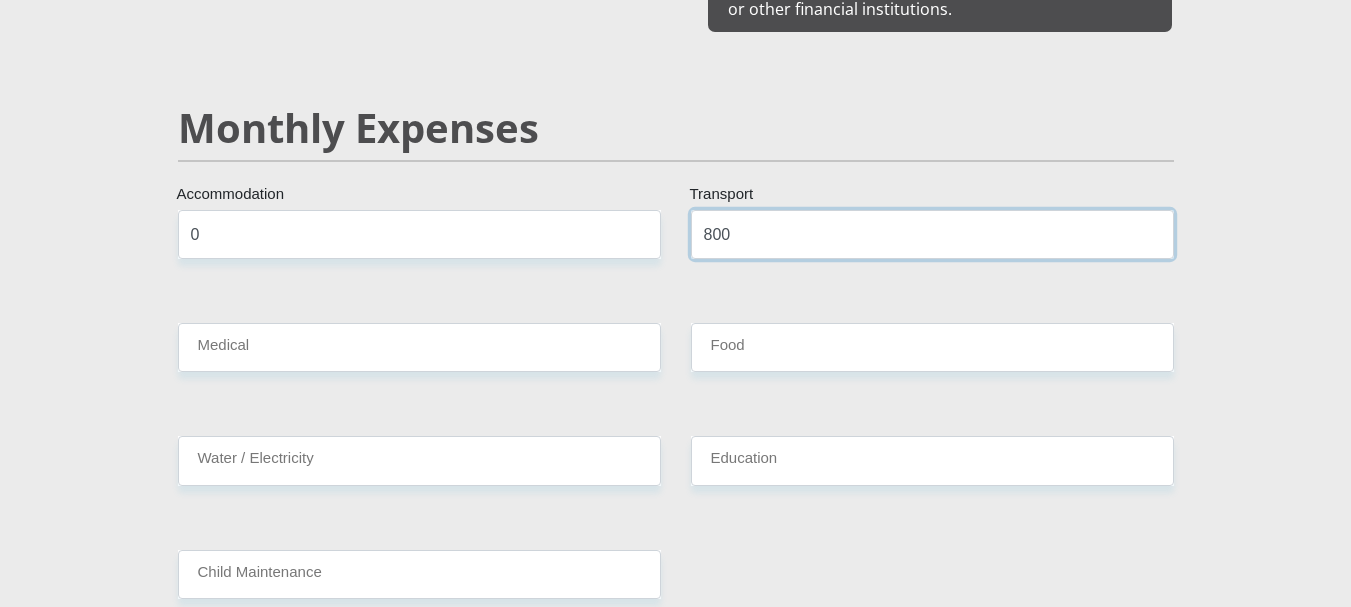 type on "800" 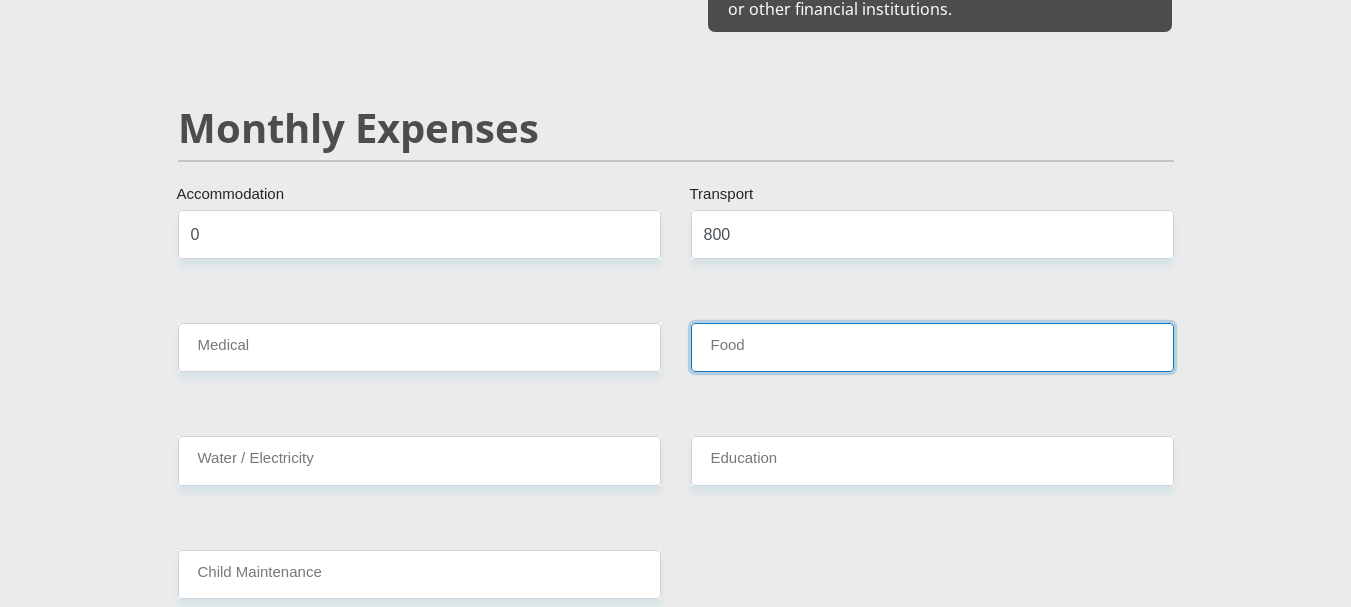 click on "Food" at bounding box center [932, 347] 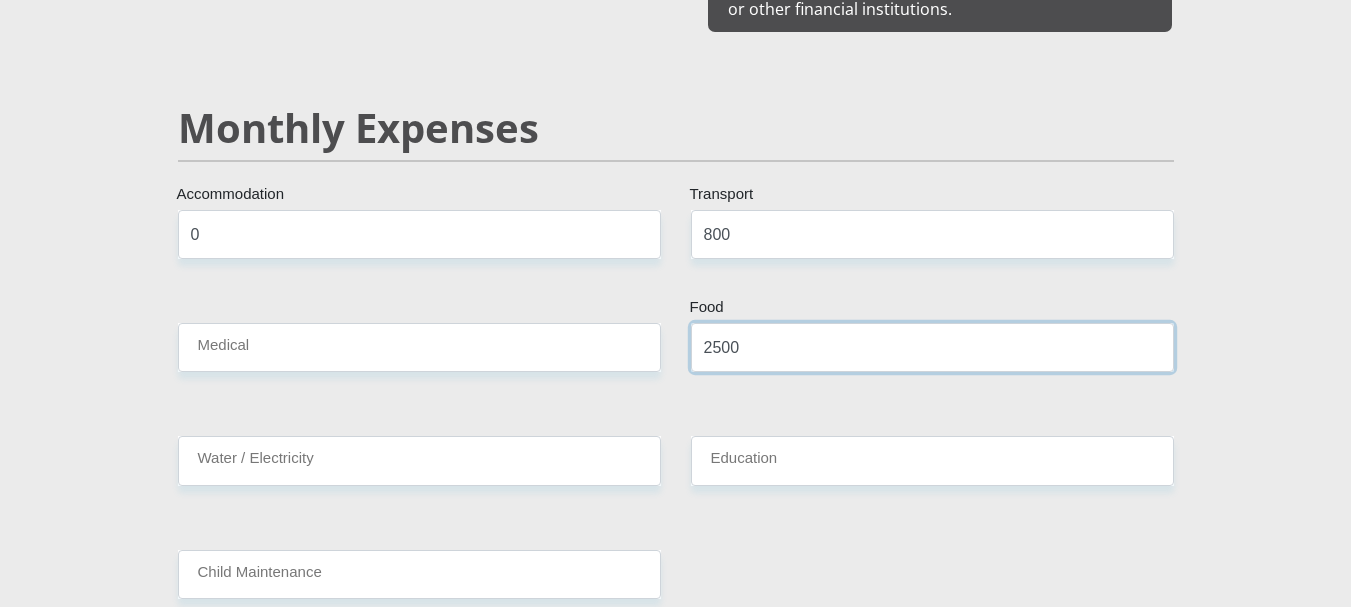 type on "2500" 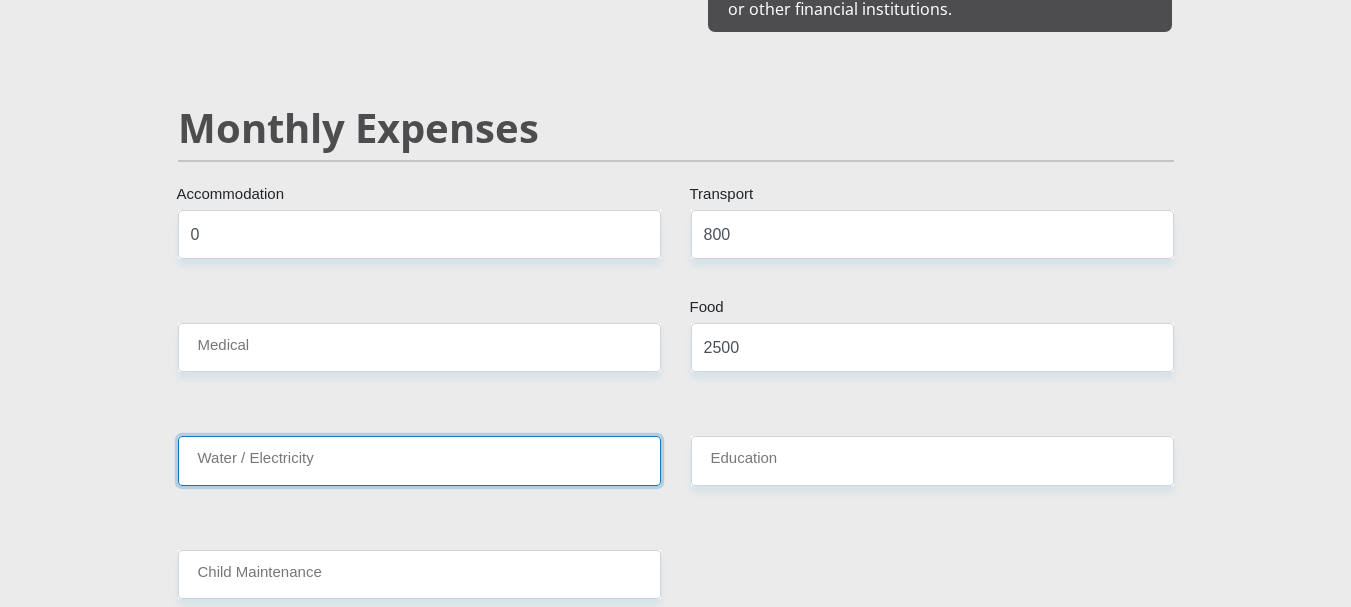 click on "Water / Electricity" at bounding box center [419, 460] 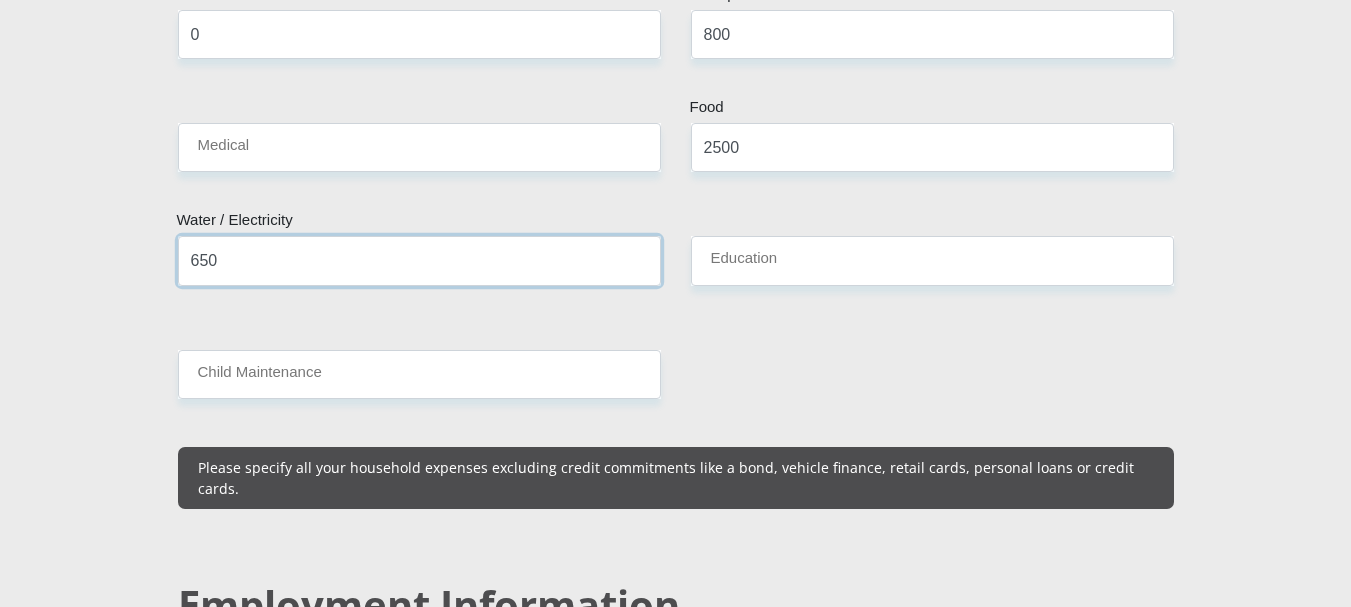 scroll, scrollTop: 2800, scrollLeft: 0, axis: vertical 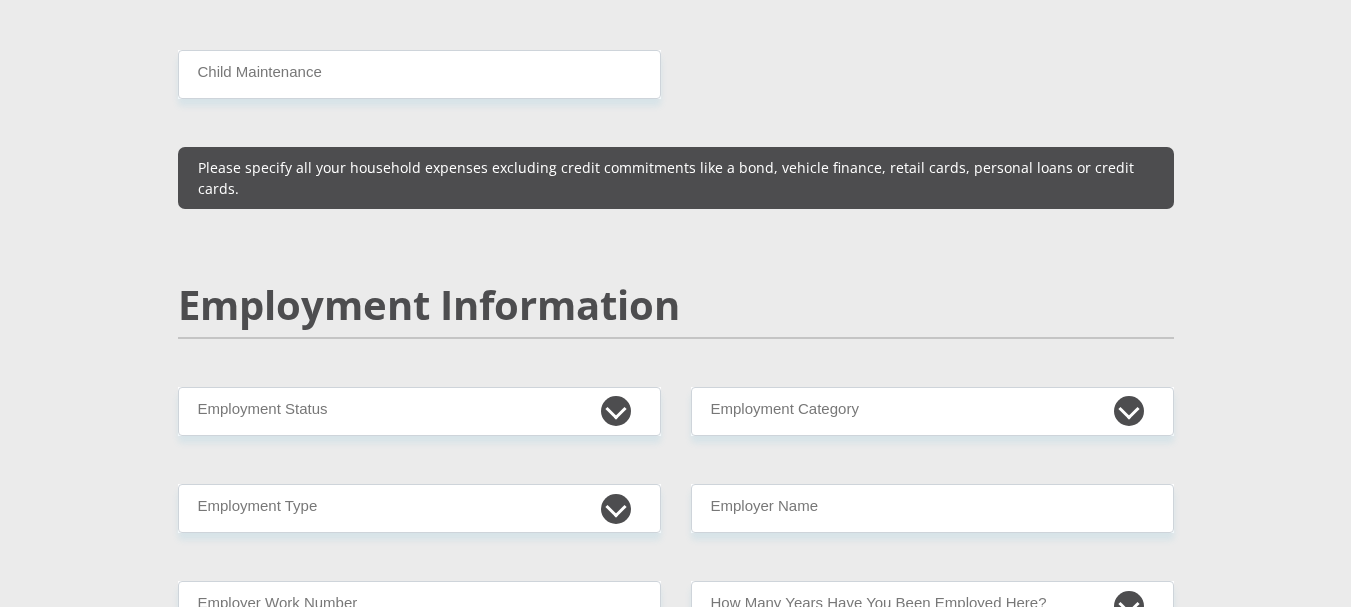 type on "650" 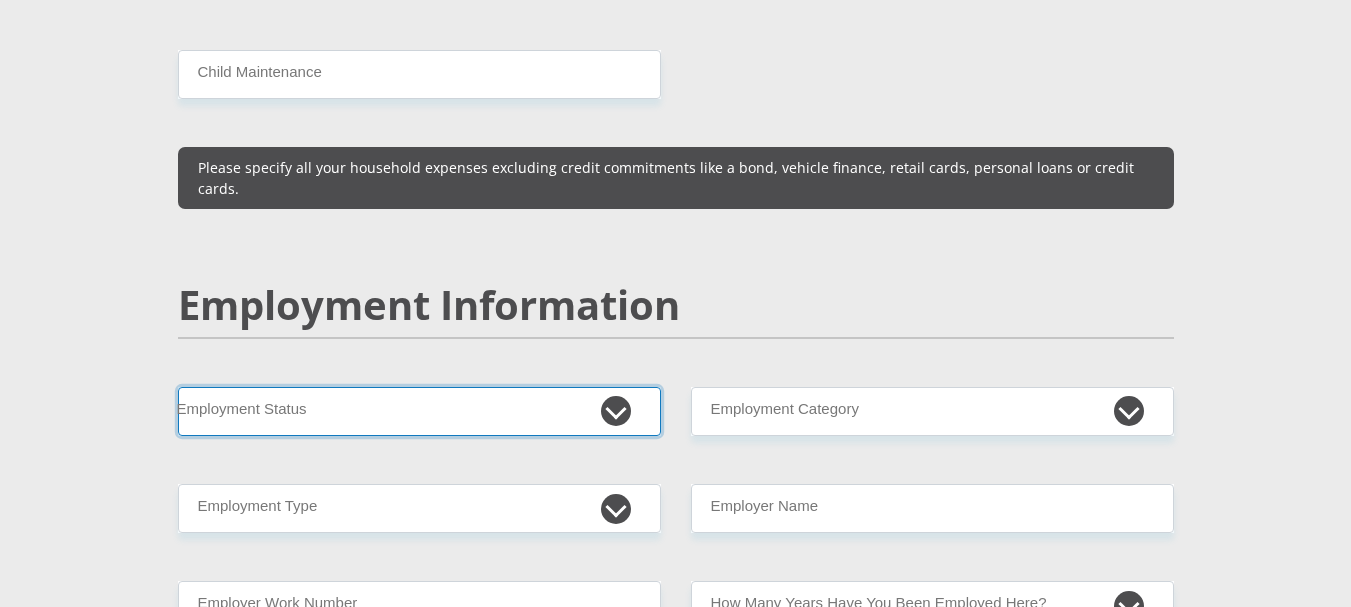 click on "Permanent/Full-time
Part-time/Casual
Contract Worker
Self-Employed
Housewife
Retired
Student
Medically Boarded
Disability
Unemployed" at bounding box center [419, 411] 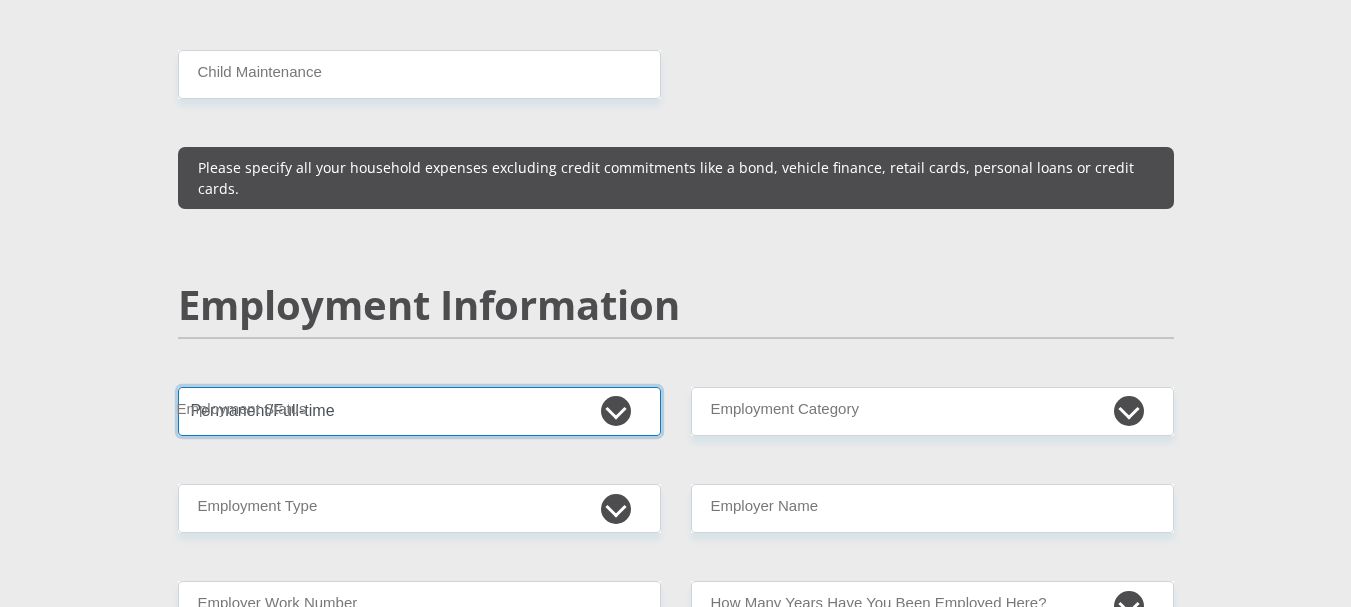 click on "Permanent/Full-time
Part-time/Casual
Contract Worker
Self-Employed
Housewife
Retired
Student
Medically Boarded
Disability
Unemployed" at bounding box center (419, 411) 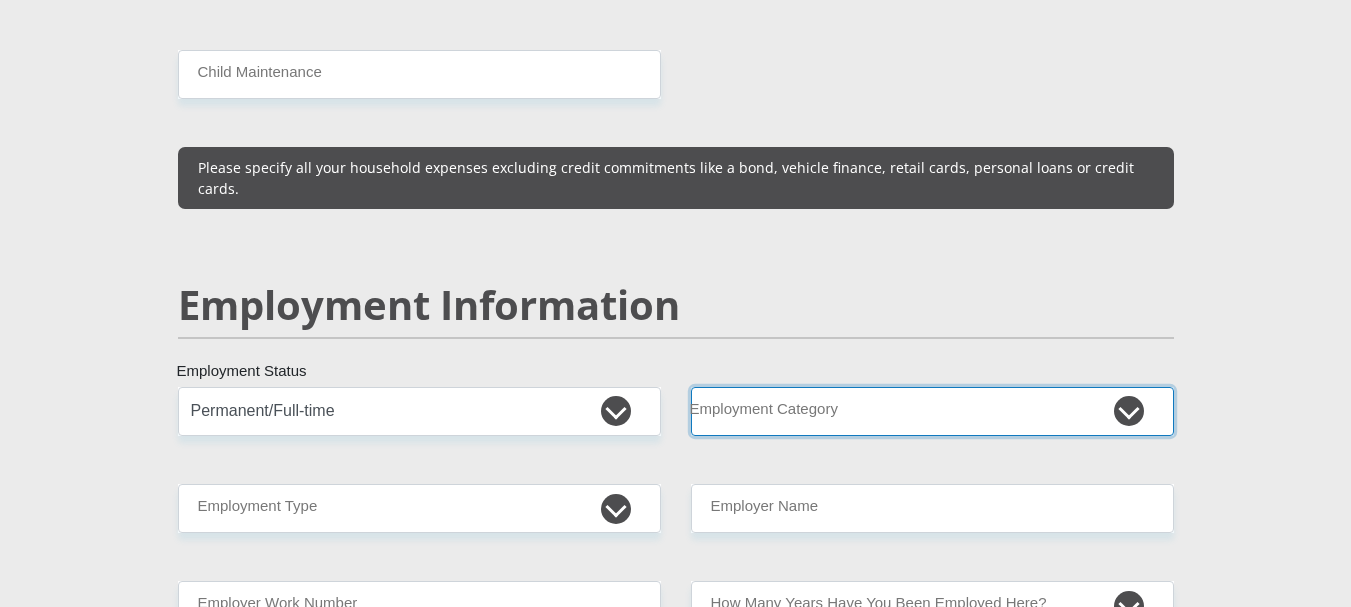 click on "AGRICULTURE
ALCOHOL & TOBACCO
CONSTRUCTION MATERIALS
METALLURGY
EQUIPMENT FOR RENEWABLE ENERGY
SPECIALIZED CONTRACTORS
CAR
GAMING (INCL. INTERNET
OTHER WHOLESALE
UNLICENSED PHARMACEUTICALS
CURRENCY EXCHANGE HOUSES
OTHER FINANCIAL INSTITUTIONS & INSURANCE
REAL ESTATE AGENTS
OIL & GAS
OTHER MATERIALS (E.G. IRON ORE)
PRECIOUS STONES & PRECIOUS METALS
POLITICAL ORGANIZATIONS
RELIGIOUS ORGANIZATIONS(NOT SECTS)
ACTI. HAVING BUSINESS DEAL WITH PUBLIC ADMINISTRATION
LAUNDROMATS" at bounding box center [932, 411] 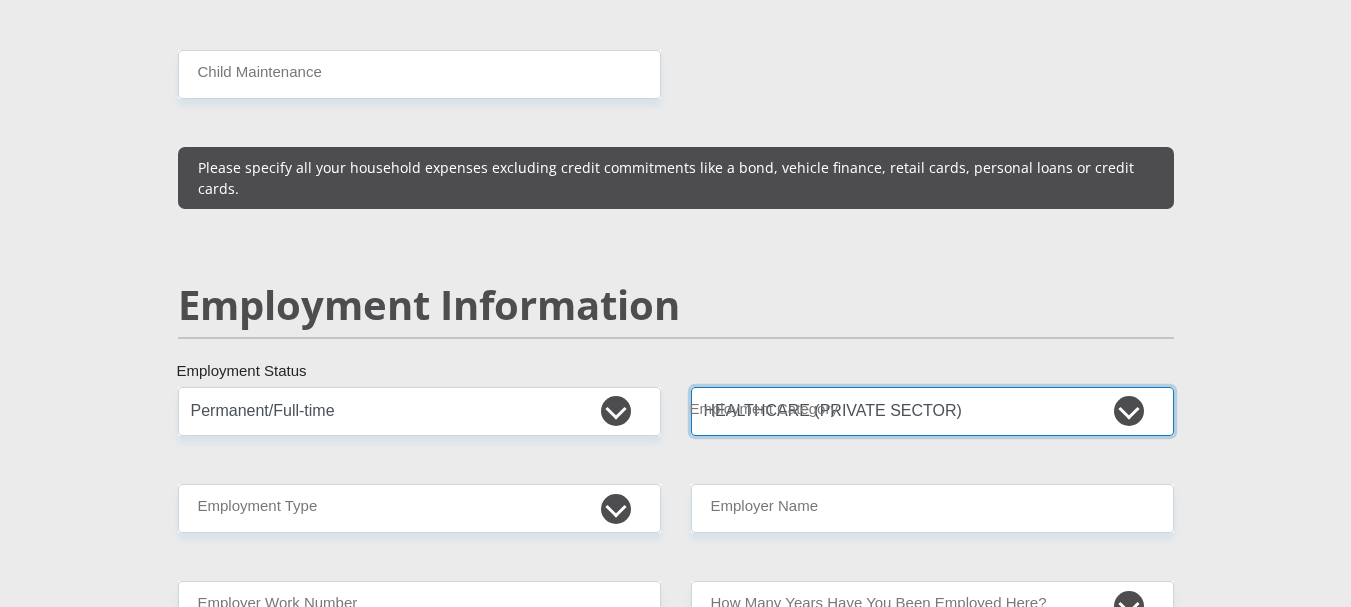 click on "AGRICULTURE
ALCOHOL & TOBACCO
CONSTRUCTION MATERIALS
METALLURGY
EQUIPMENT FOR RENEWABLE ENERGY
SPECIALIZED CONTRACTORS
CAR
GAMING (INCL. INTERNET
OTHER WHOLESALE
UNLICENSED PHARMACEUTICALS
CURRENCY EXCHANGE HOUSES
OTHER FINANCIAL INSTITUTIONS & INSURANCE
REAL ESTATE AGENTS
OIL & GAS
OTHER MATERIALS (E.G. IRON ORE)
PRECIOUS STONES & PRECIOUS METALS
POLITICAL ORGANIZATIONS
RELIGIOUS ORGANIZATIONS(NOT SECTS)
ACTI. HAVING BUSINESS DEAL WITH PUBLIC ADMINISTRATION
LAUNDROMATS" at bounding box center [932, 411] 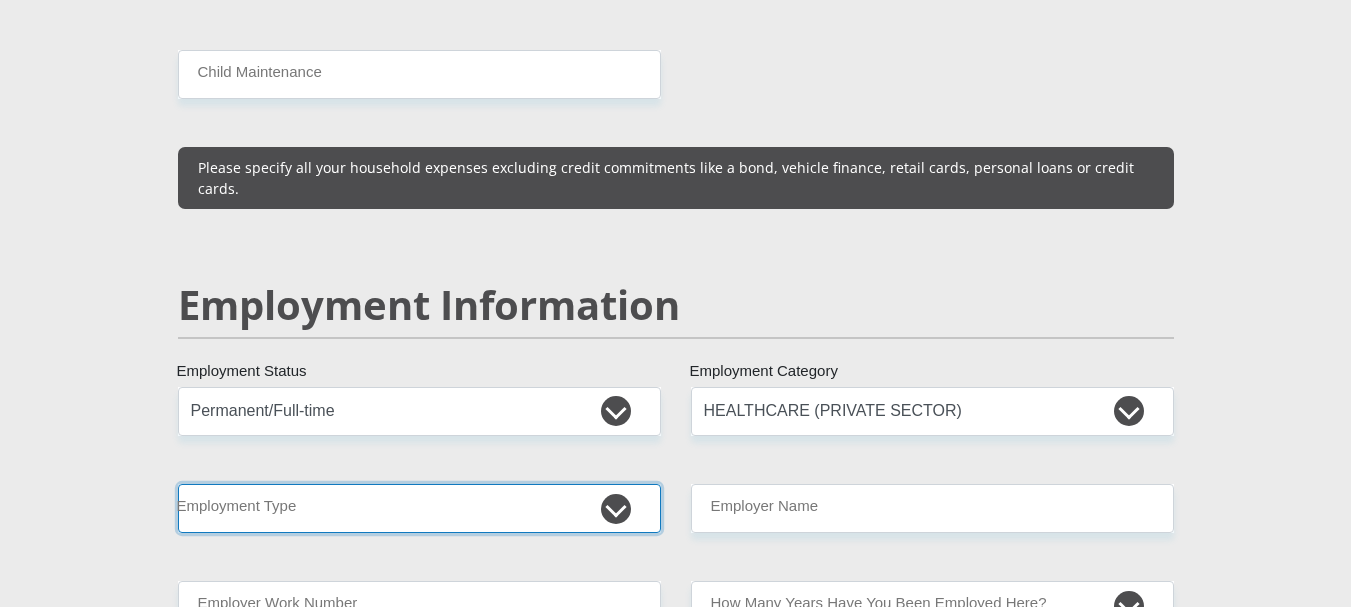 click on "College/Lecturer
Craft Seller
Creative
Driver
Executive
Farmer
Forces - Non Commissioned
Forces - Officer
Hawker
Housewife
Labourer
Licenced Professional
Manager
Miner
Non Licenced Professional
Office Staff/Clerk
Outside Worker
Pensioner
Permanent Teacher
Production/Manufacturing
Sales
Self-Employed
Semi-Professional Worker
Service Industry  Social Worker  Student" at bounding box center (419, 508) 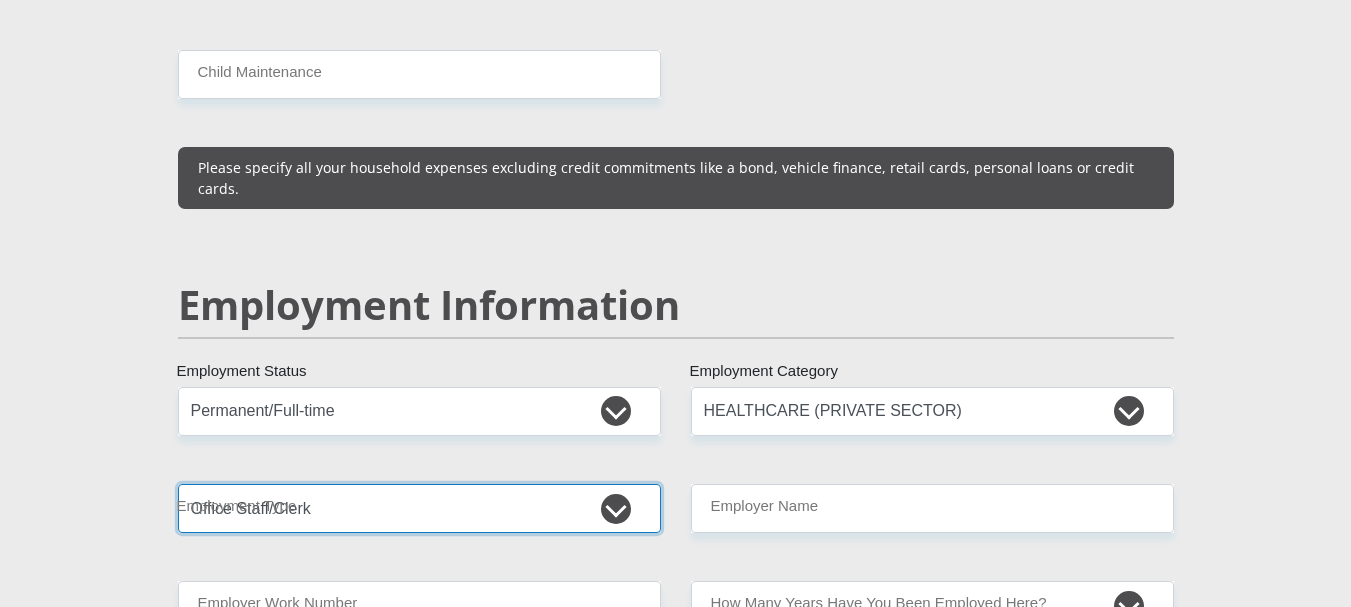 click on "College/Lecturer
Craft Seller
Creative
Driver
Executive
Farmer
Forces - Non Commissioned
Forces - Officer
Hawker
Housewife
Labourer
Licenced Professional
Manager
Miner
Non Licenced Professional
Office Staff/Clerk
Outside Worker
Pensioner
Permanent Teacher
Production/Manufacturing
Sales
Self-Employed
Semi-Professional Worker
Service Industry  Social Worker  Student" at bounding box center (419, 508) 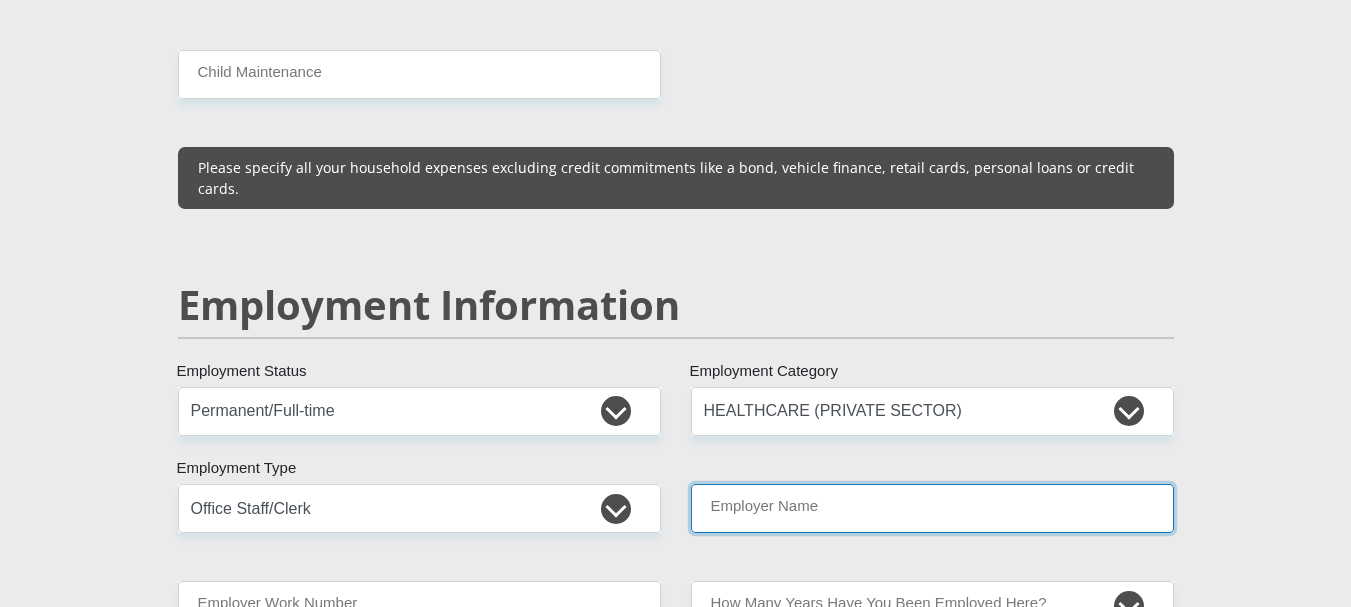 click on "Employer Name" at bounding box center [932, 508] 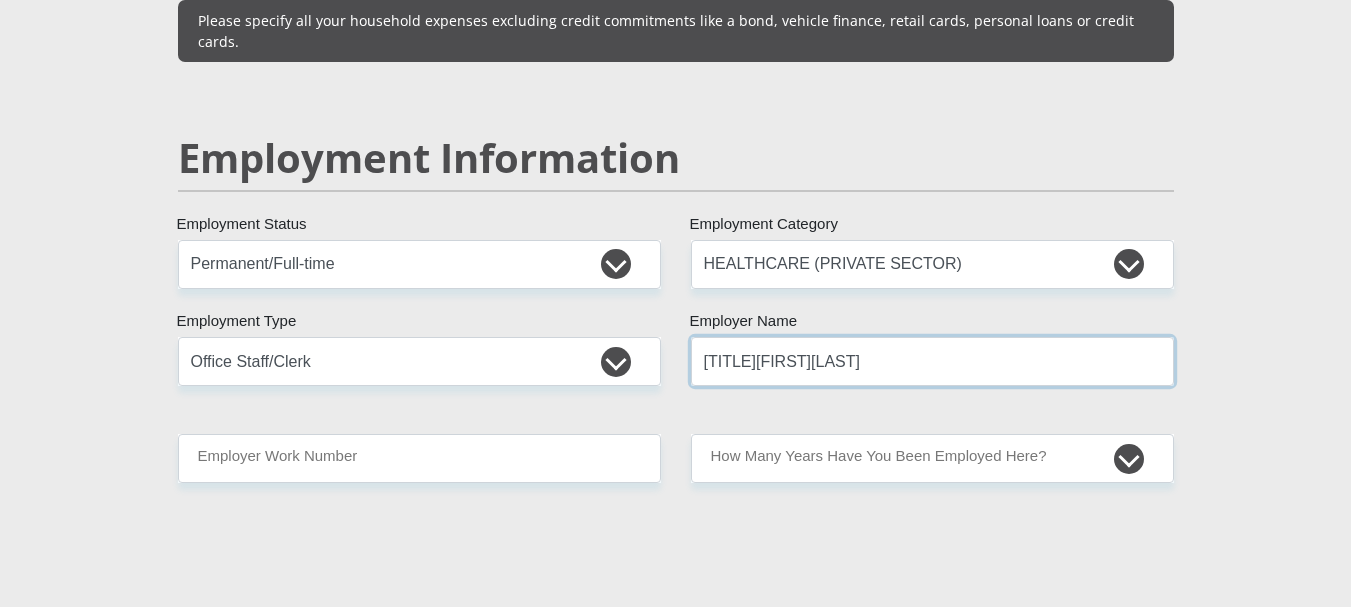 scroll, scrollTop: 3100, scrollLeft: 0, axis: vertical 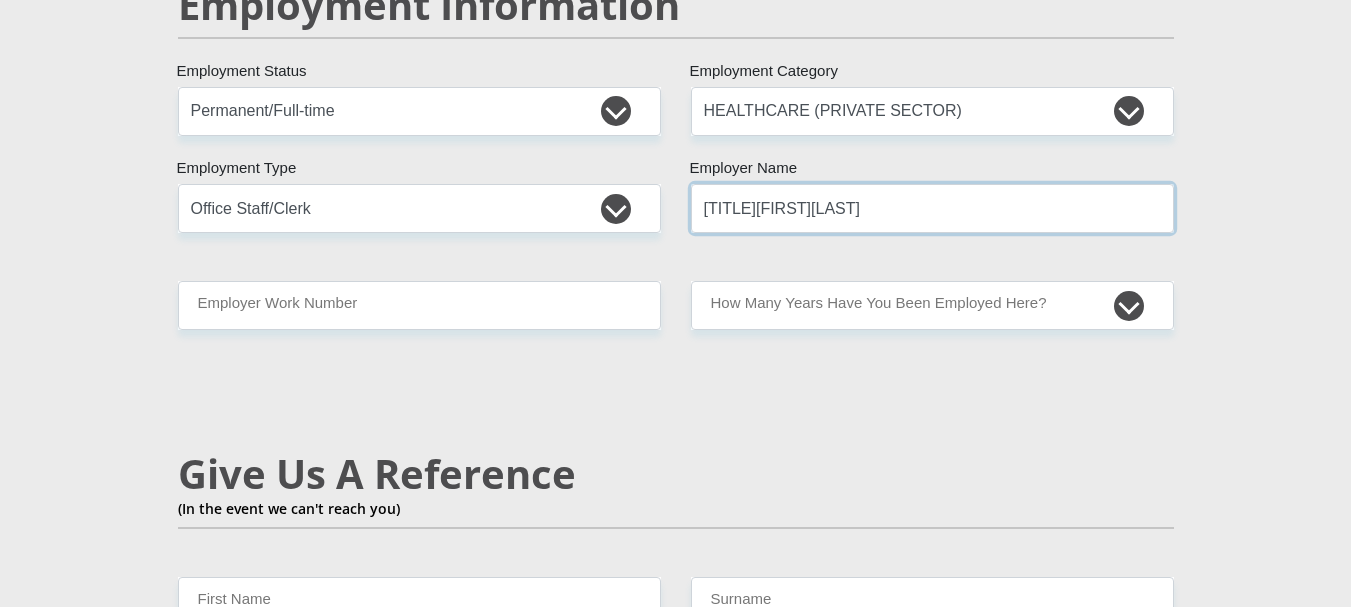 type on "[TITLE][FIRST][LAST]" 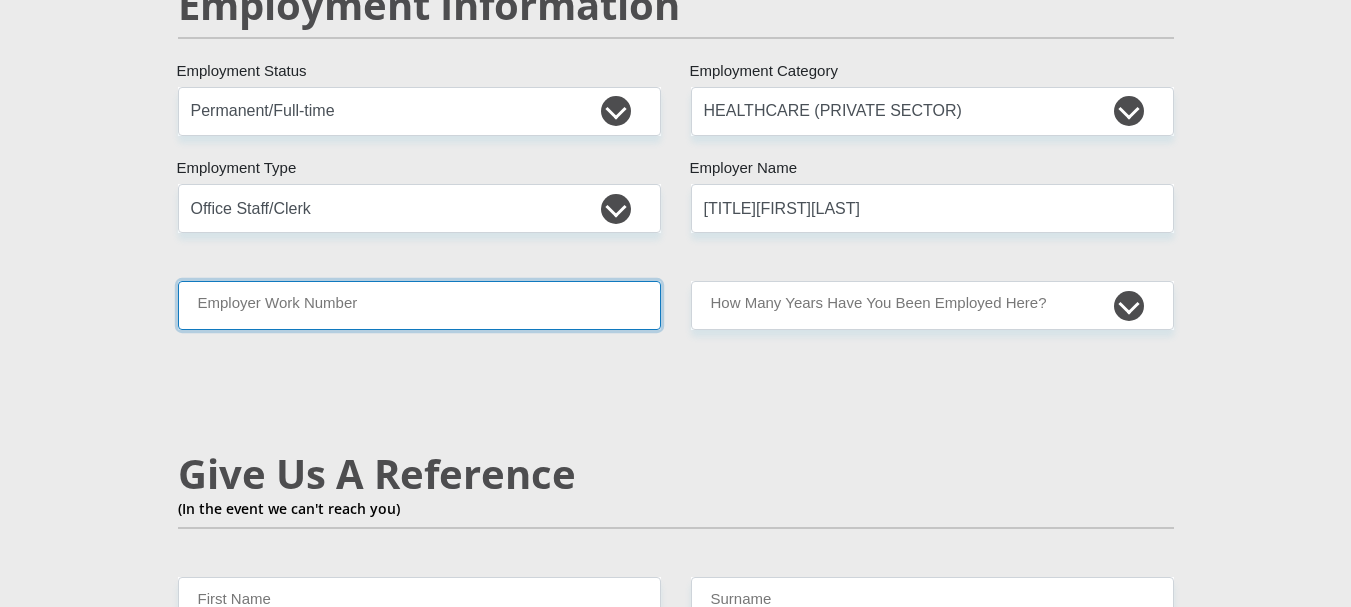 click on "Employer Work Number" at bounding box center [419, 305] 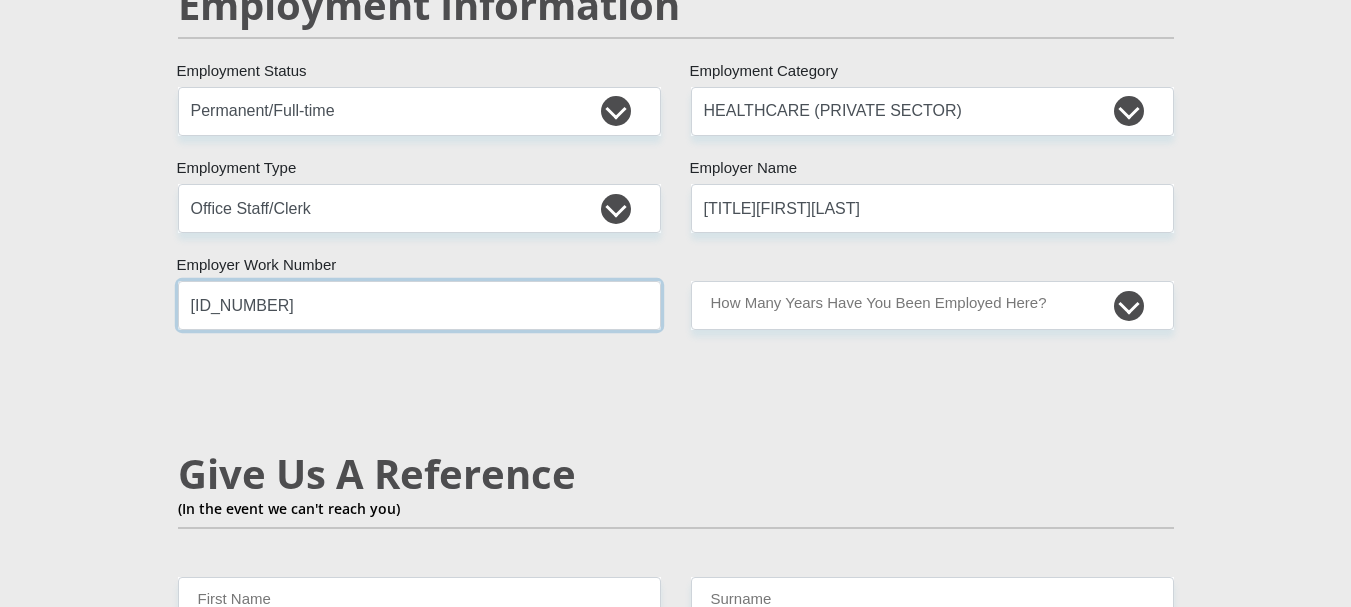 type on "[ID_NUMBER]" 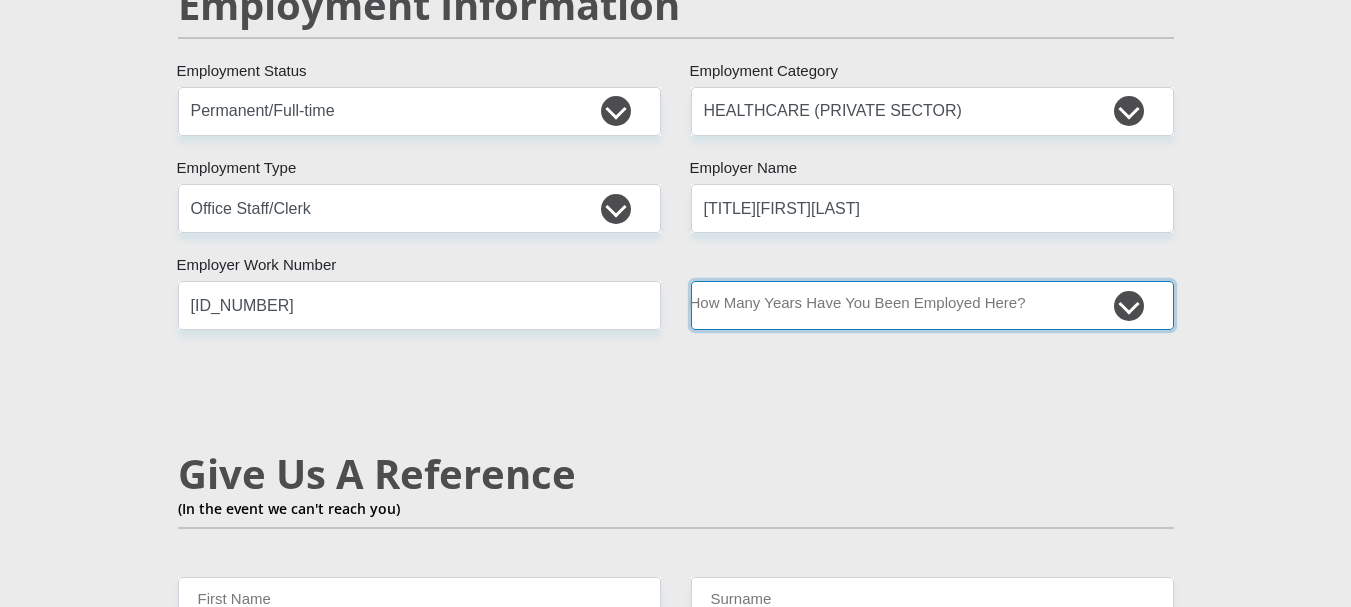 click on "less than 1 year
1-3 years
3-5 years
5+ years" at bounding box center [932, 305] 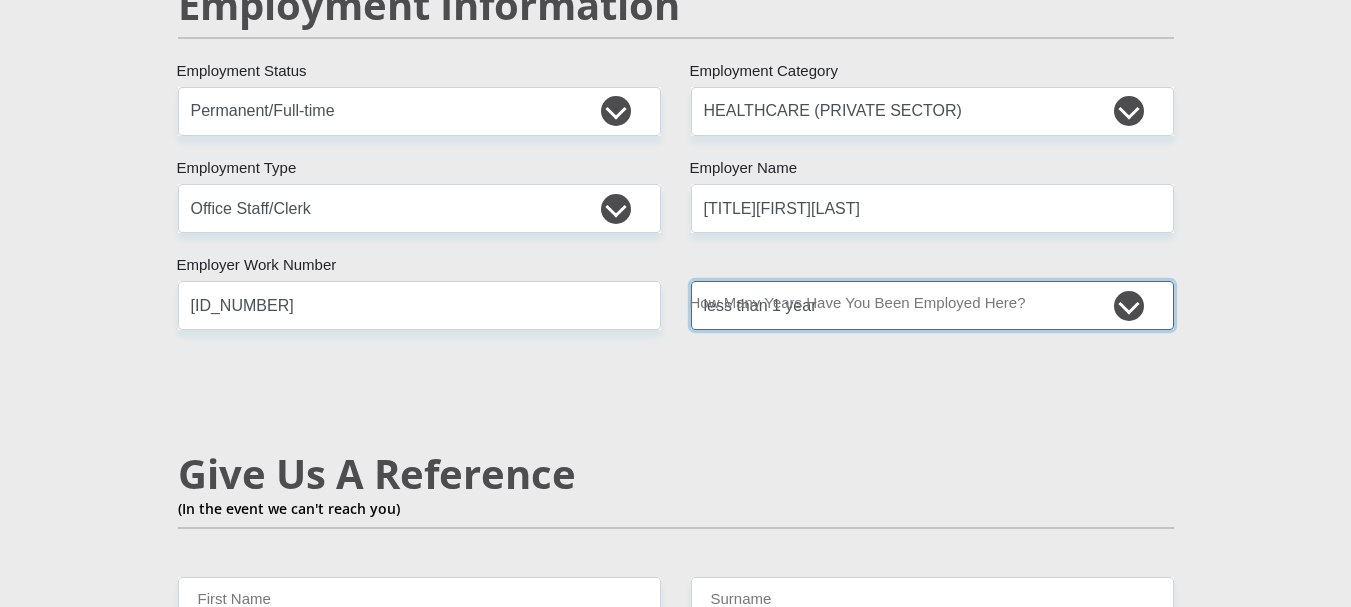 click on "less than 1 year
1-3 years
3-5 years
5+ years" at bounding box center [932, 305] 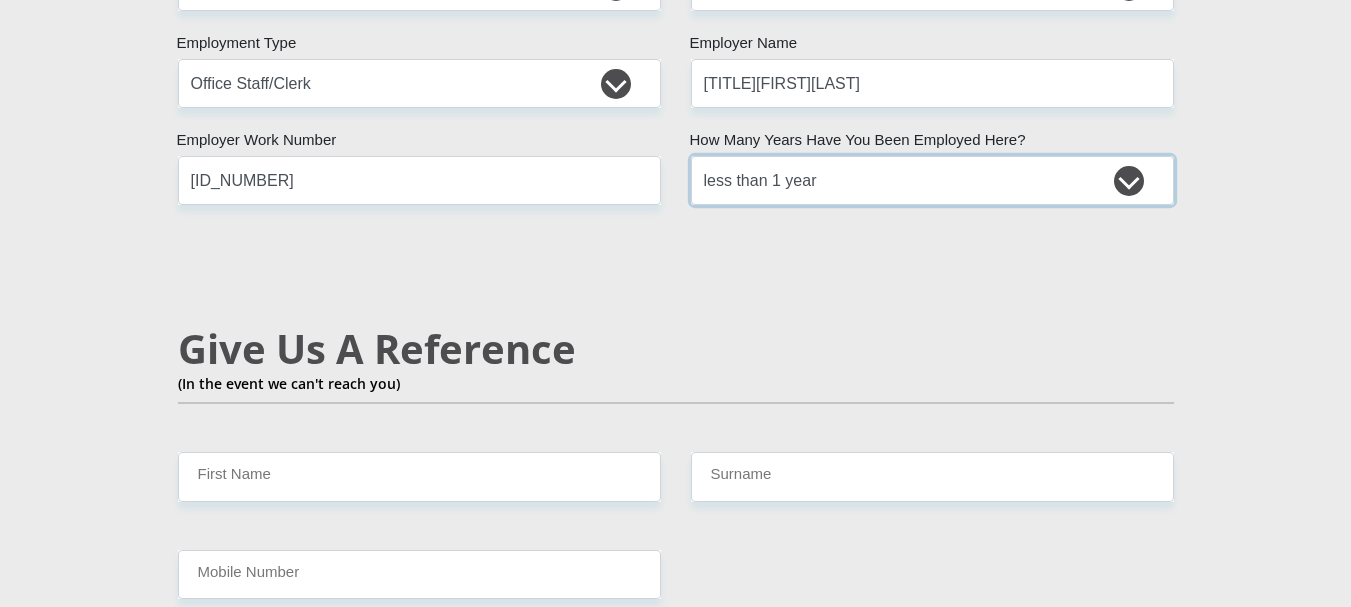 scroll, scrollTop: 3400, scrollLeft: 0, axis: vertical 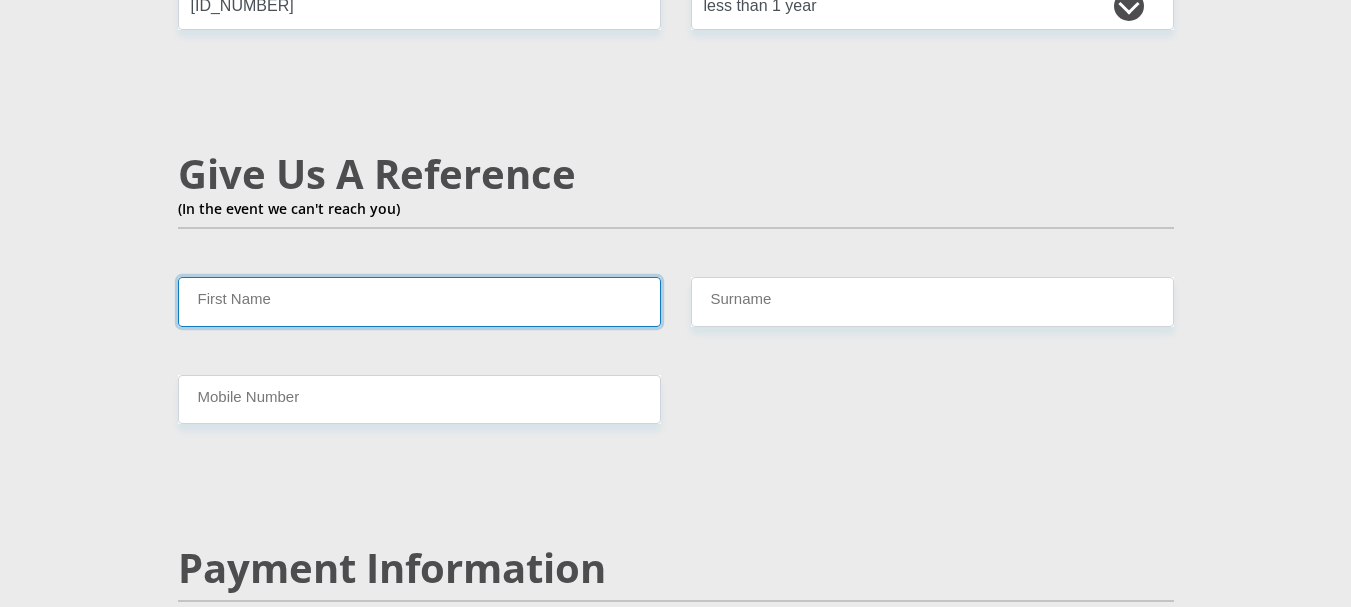 click on "First Name" at bounding box center (419, 301) 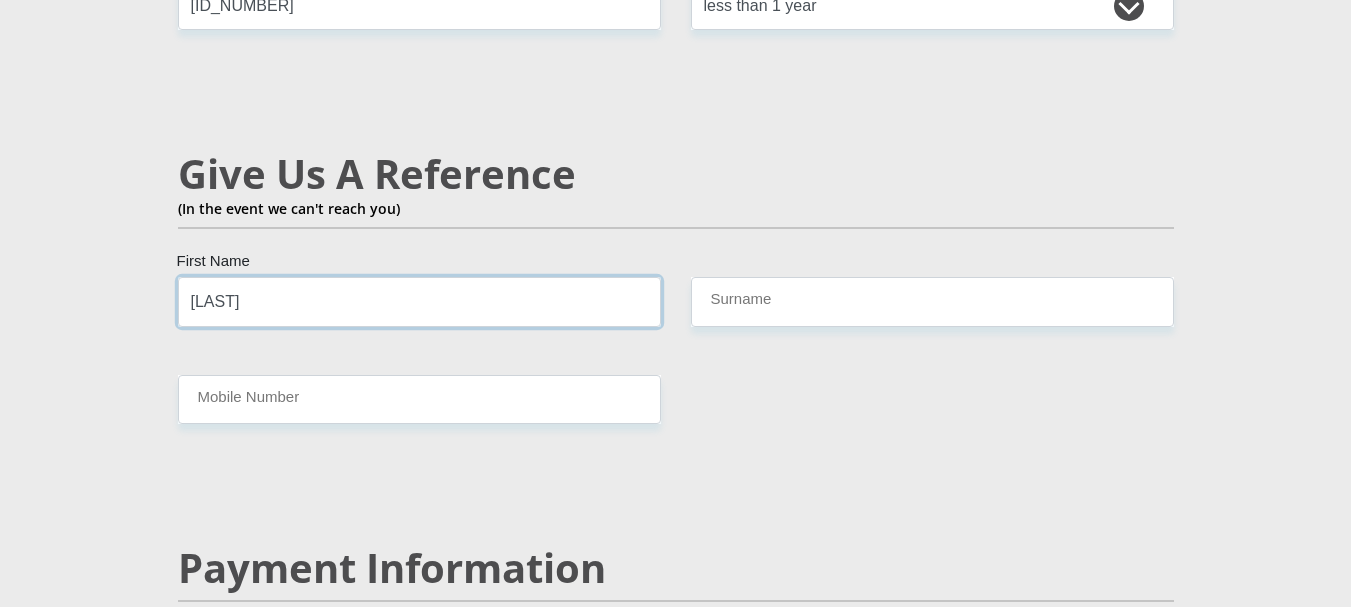 type on "[LAST]" 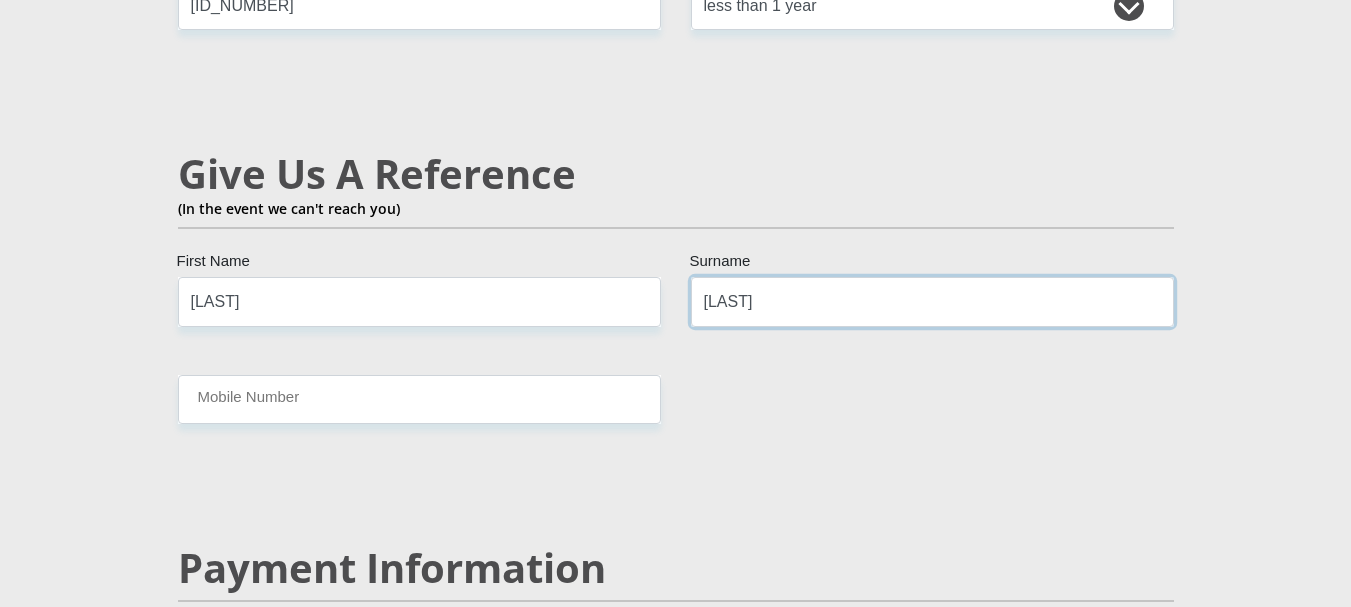 type on "[LAST]" 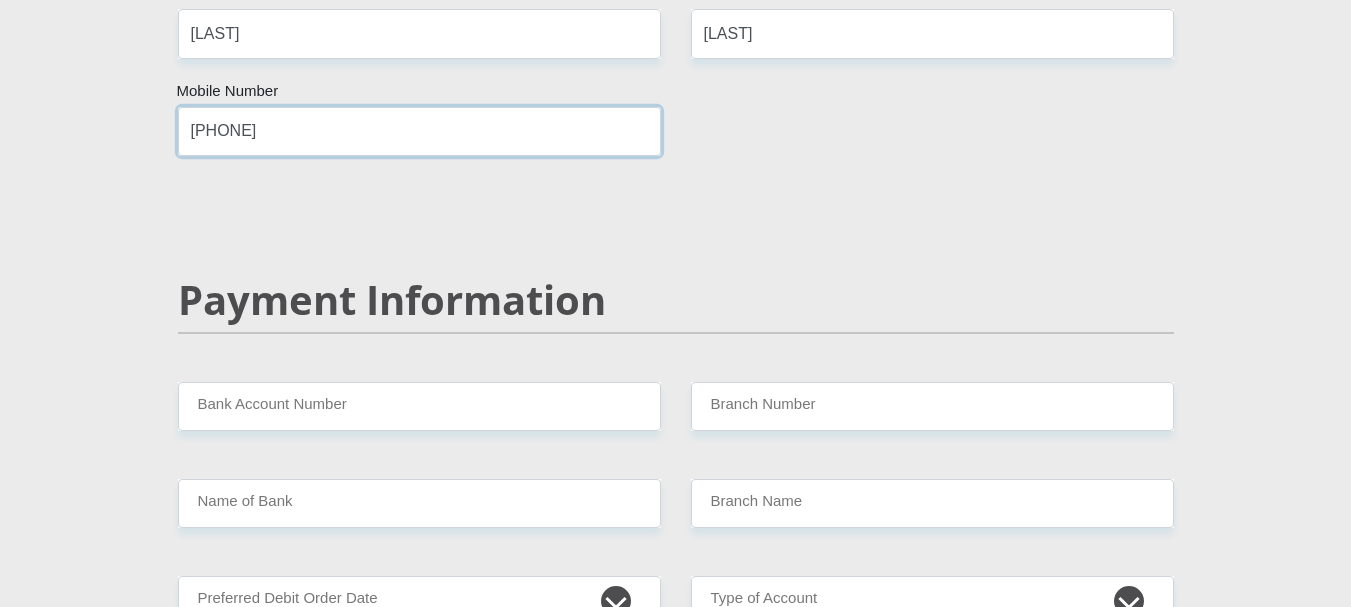 scroll, scrollTop: 3900, scrollLeft: 0, axis: vertical 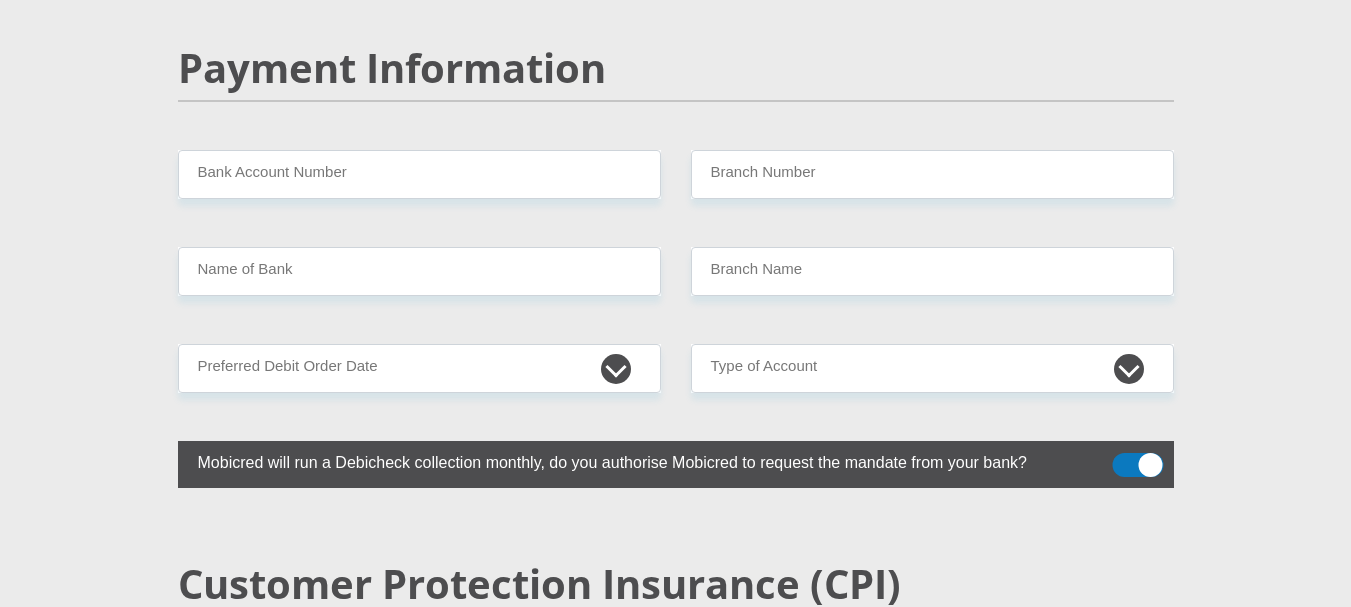 type on "[PHONE]" 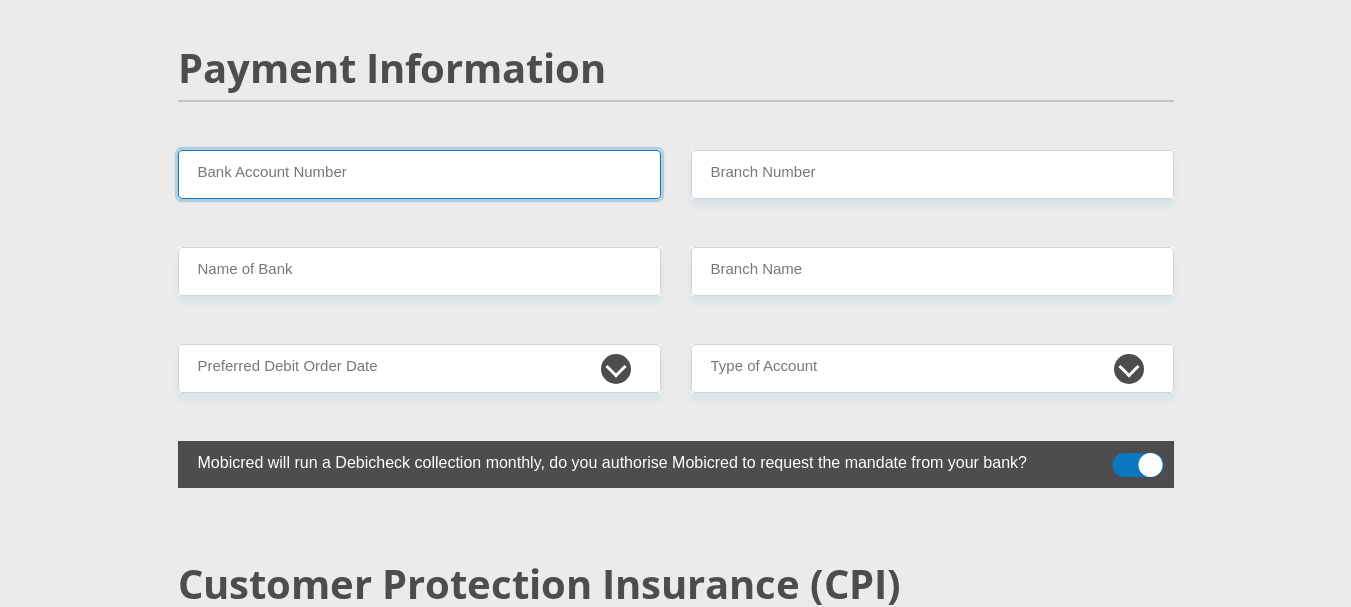 click on "Bank Account Number" at bounding box center [419, 174] 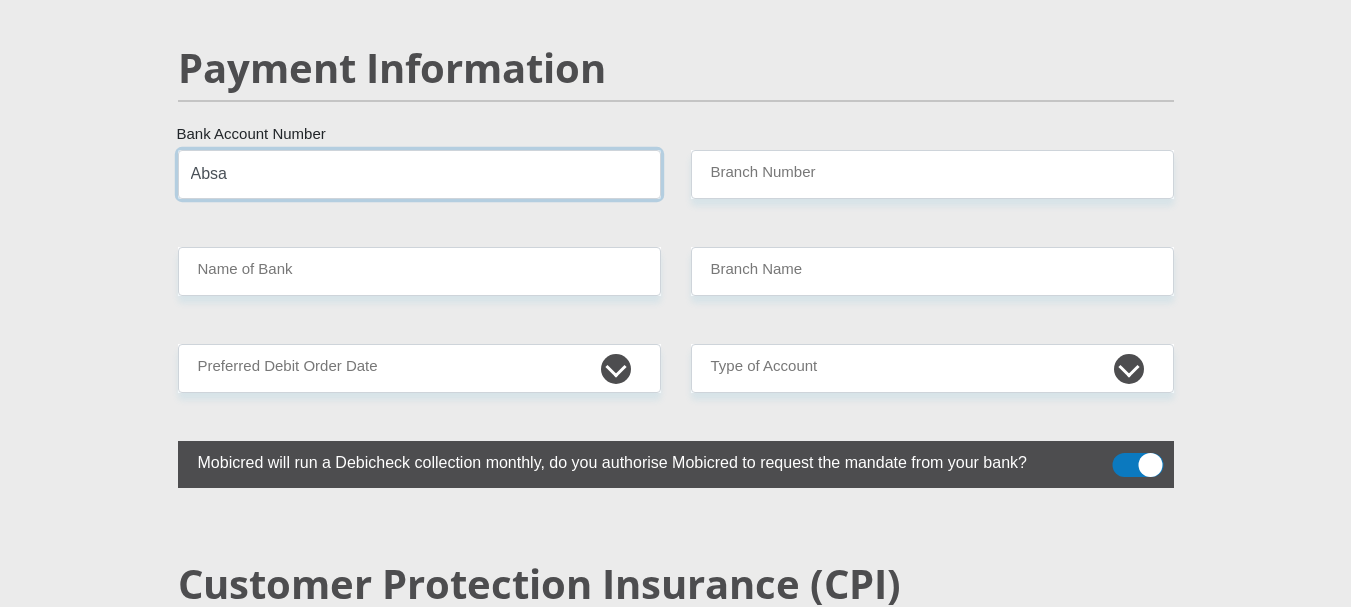type on "Absa" 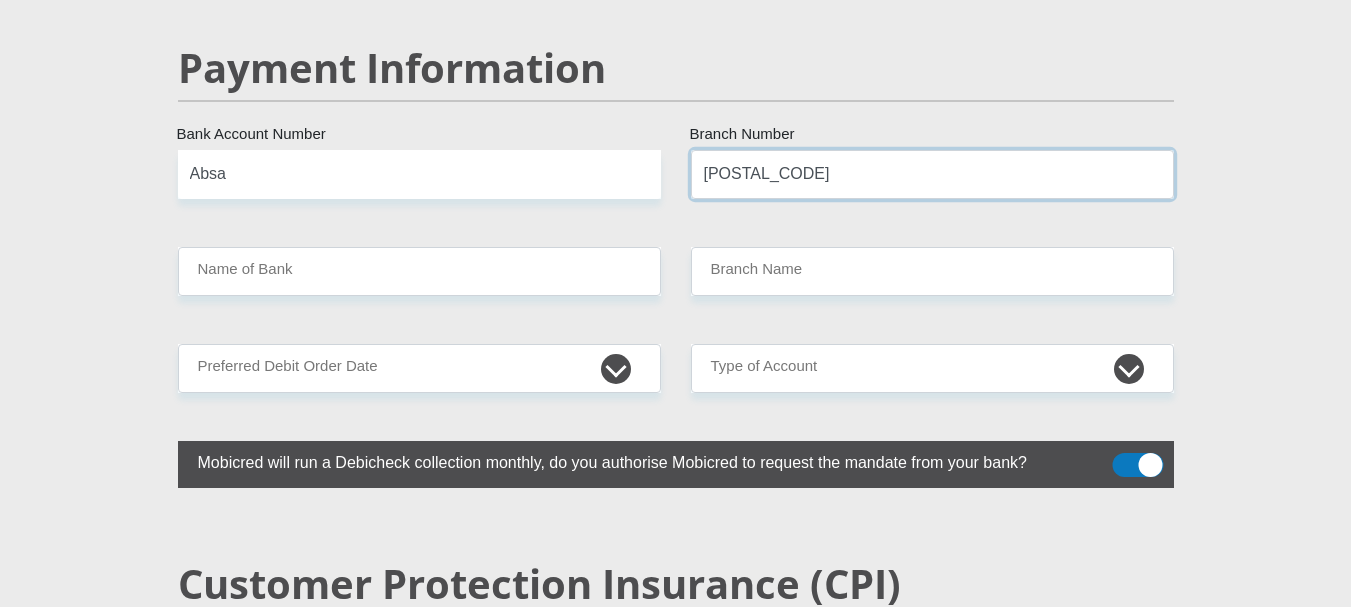 type on "[POSTAL_CODE]" 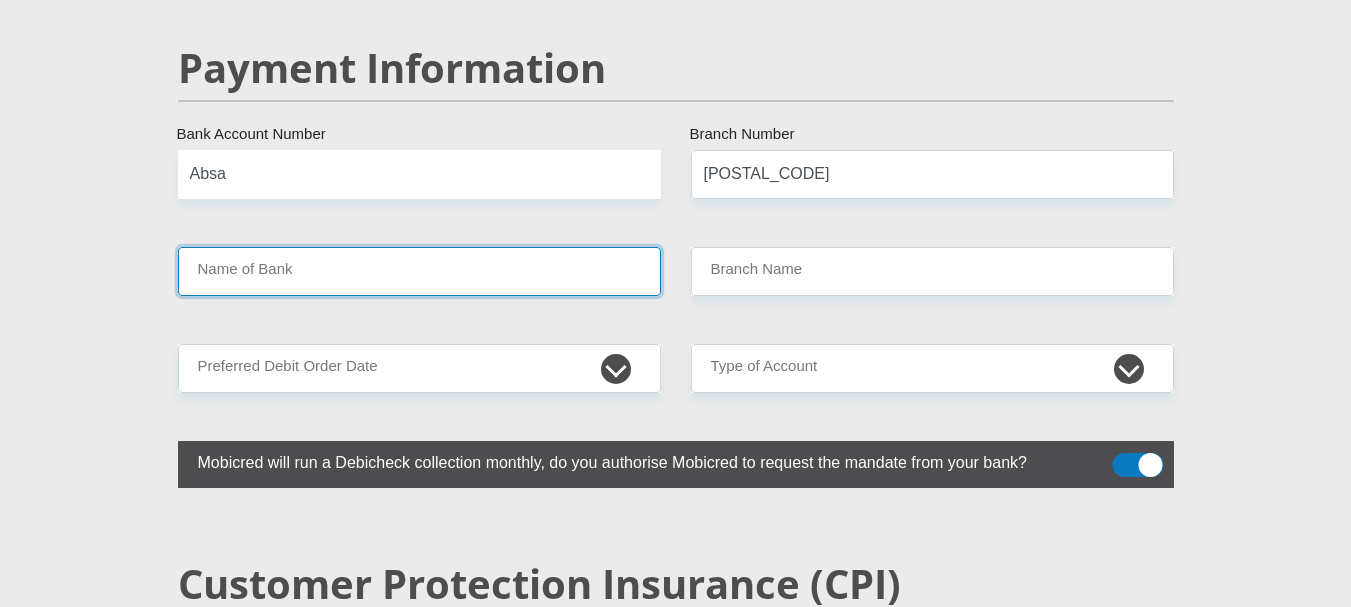 click on "Name of Bank" at bounding box center (419, 271) 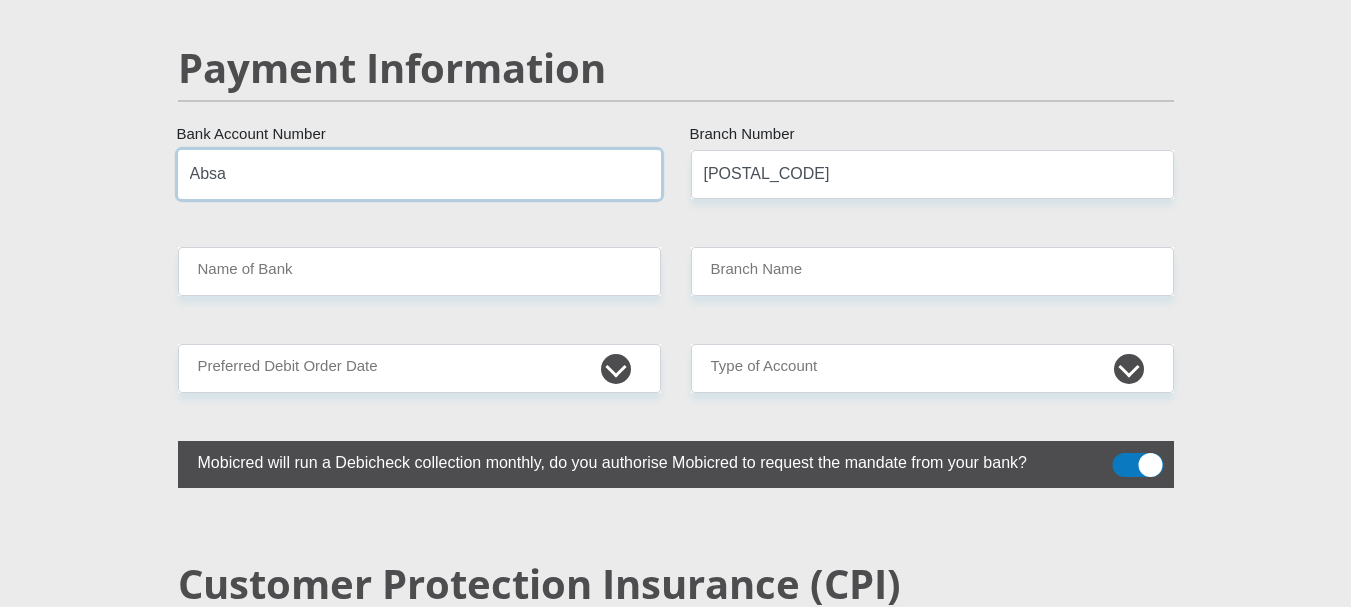 drag, startPoint x: 266, startPoint y: 147, endPoint x: 3, endPoint y: 163, distance: 263.48624 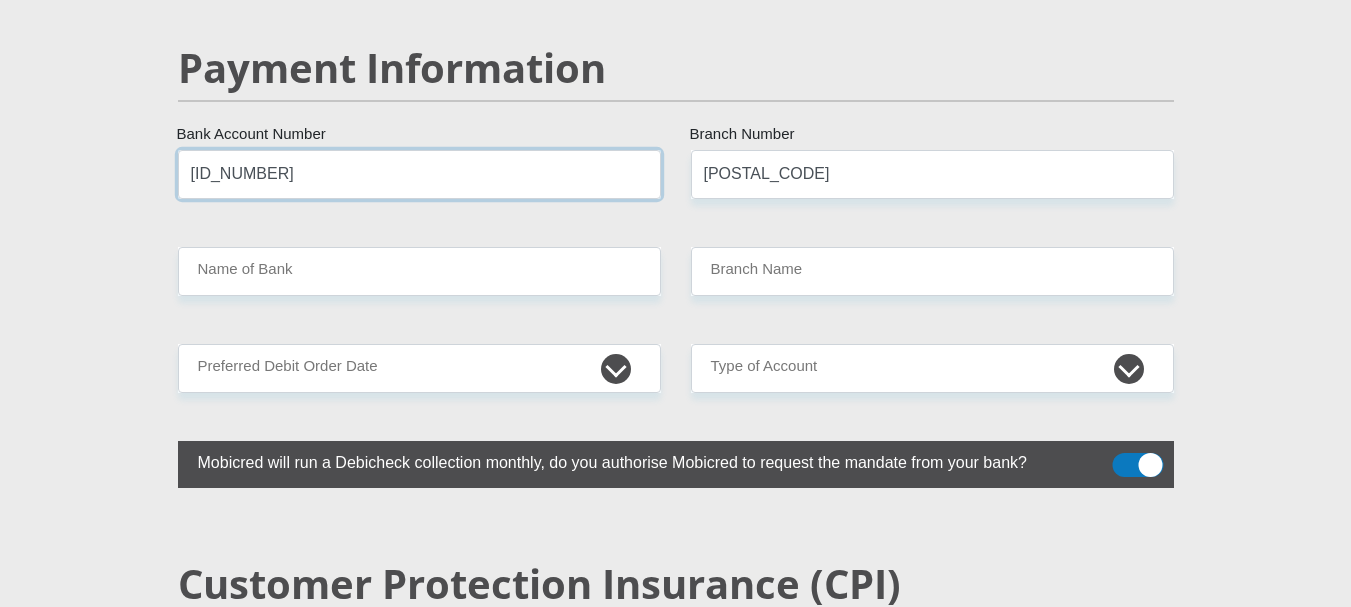 type on "[ID_NUMBER]" 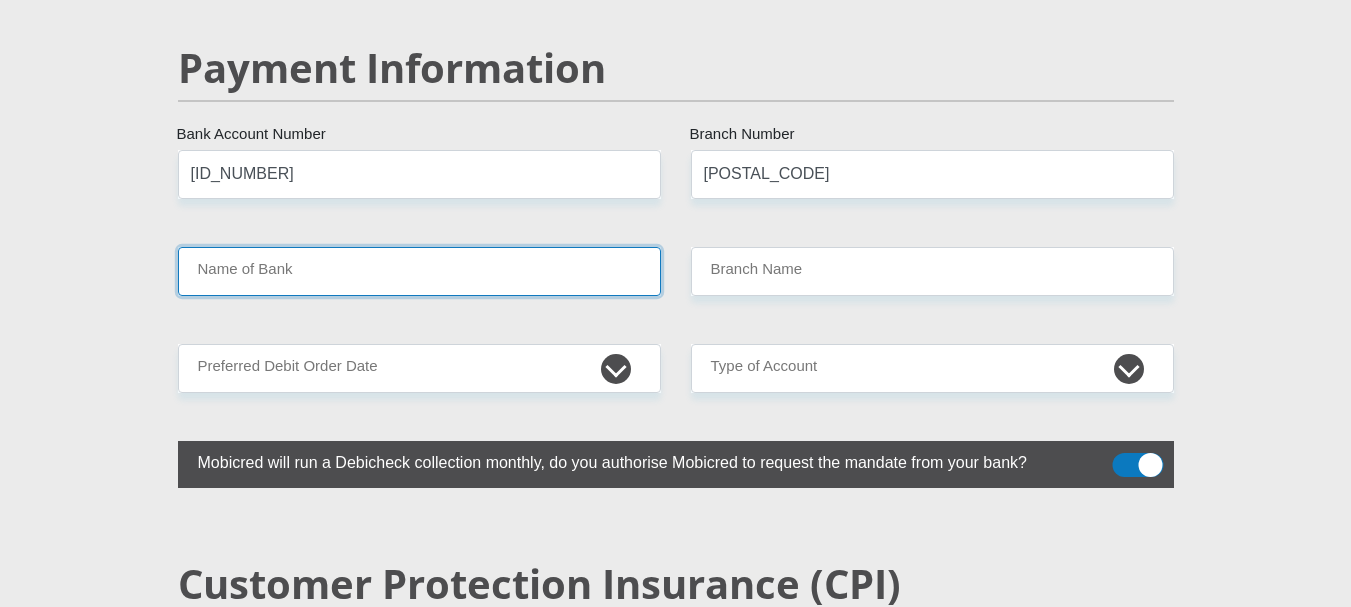 click on "Name of Bank" at bounding box center (419, 271) 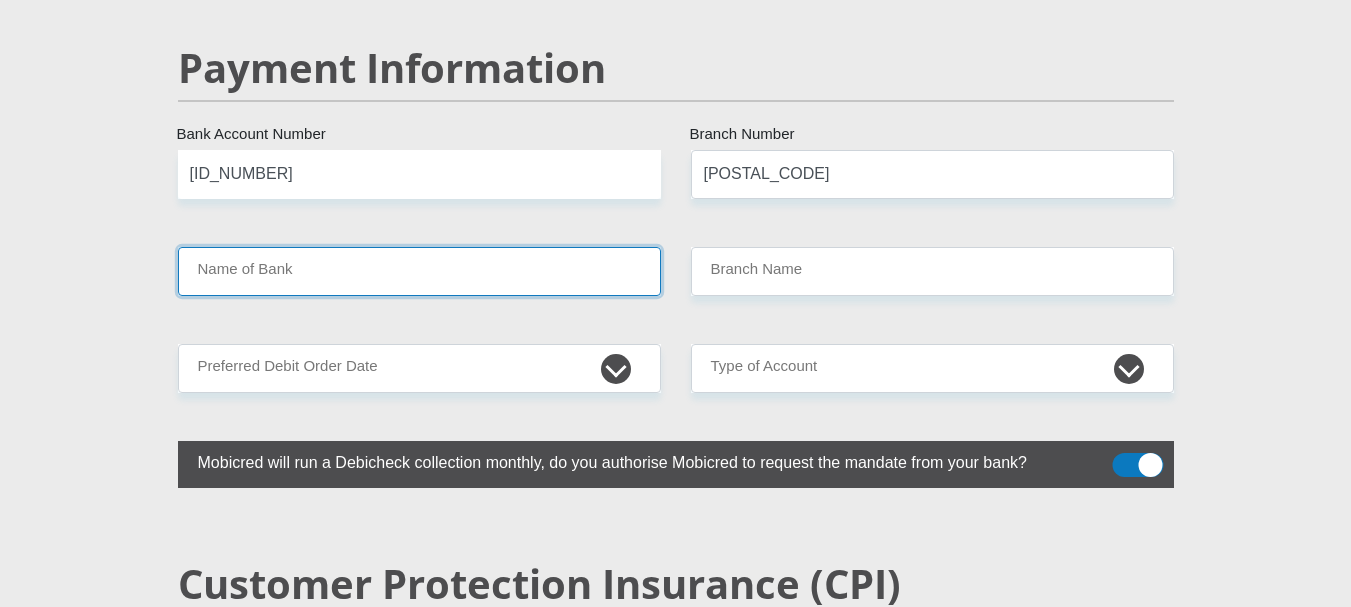 click on "Name of Bank" at bounding box center (419, 271) 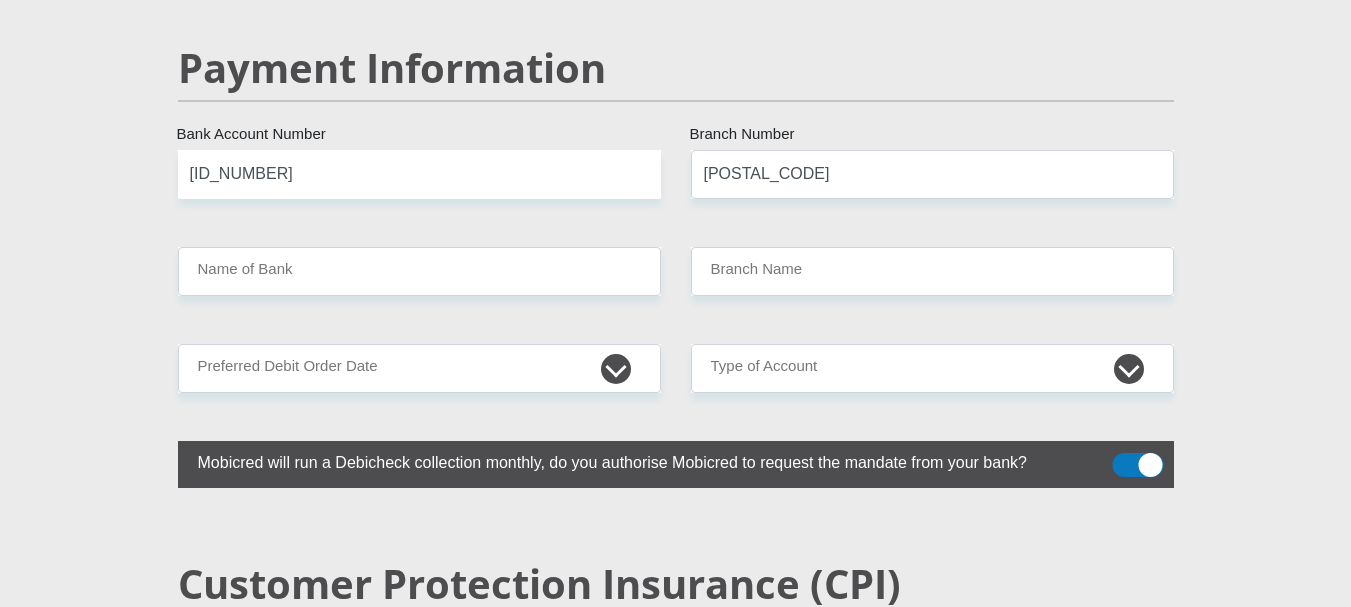 click on "Mr
Ms
Mrs
Dr
Other
Title
[FIRST]
First Name
[LAST]
Surname
[ID_NUMBER]
South African ID Number
Please input valid ID number
South Africa
Afghanistan
Aland Islands
Albania
Algeria
America Samoa
American Virgin Islands
Andorra
Angola
Anguilla
Antarctica
Antigua and Barbuda
Argentina" at bounding box center (676, -722) 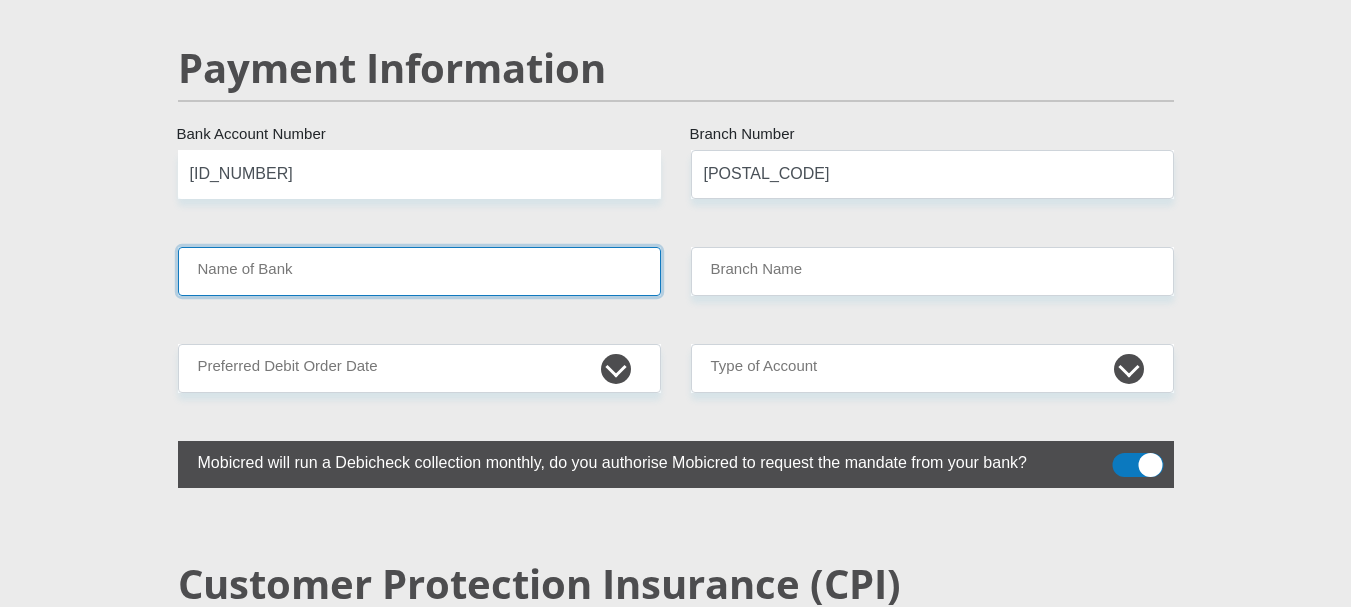 click on "Name of Bank" at bounding box center [419, 271] 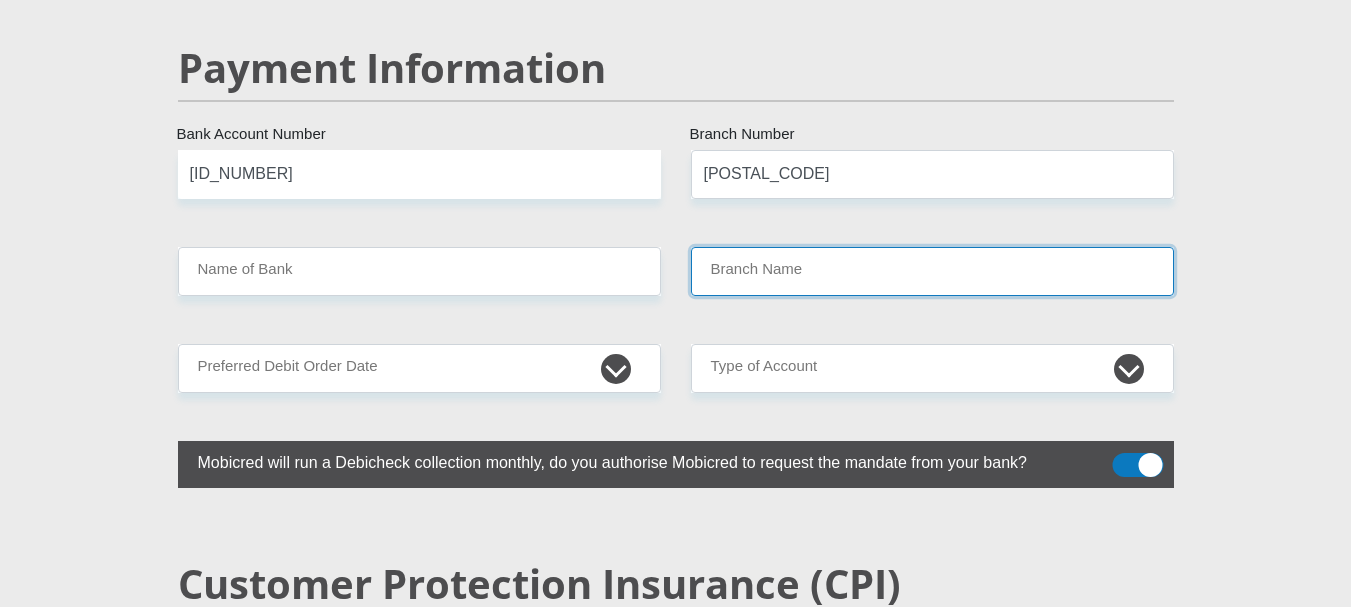 click on "Branch Name" at bounding box center (932, 271) 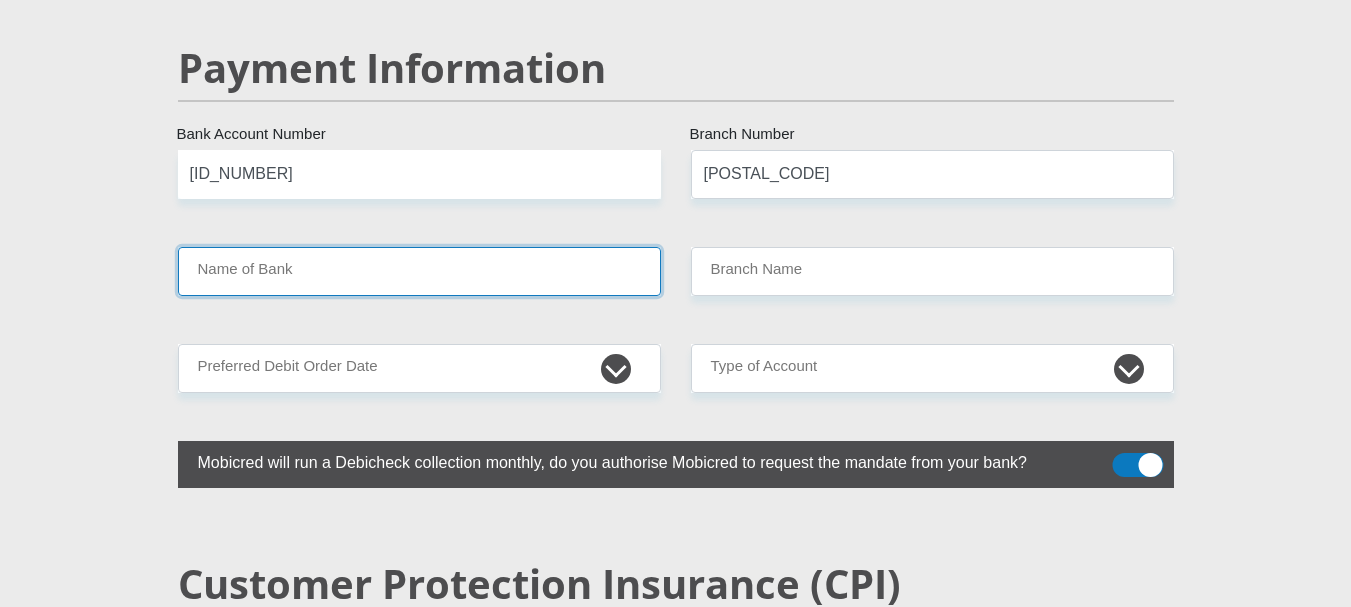 click on "Name of Bank" at bounding box center (419, 271) 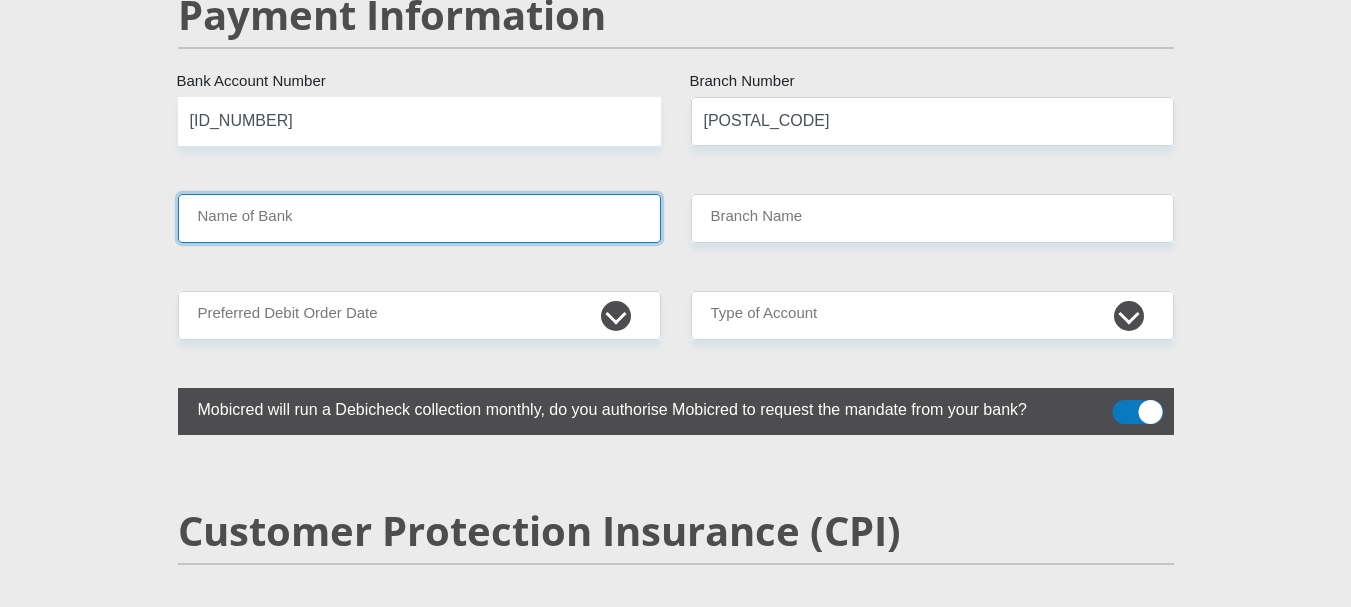 scroll, scrollTop: 3931, scrollLeft: 0, axis: vertical 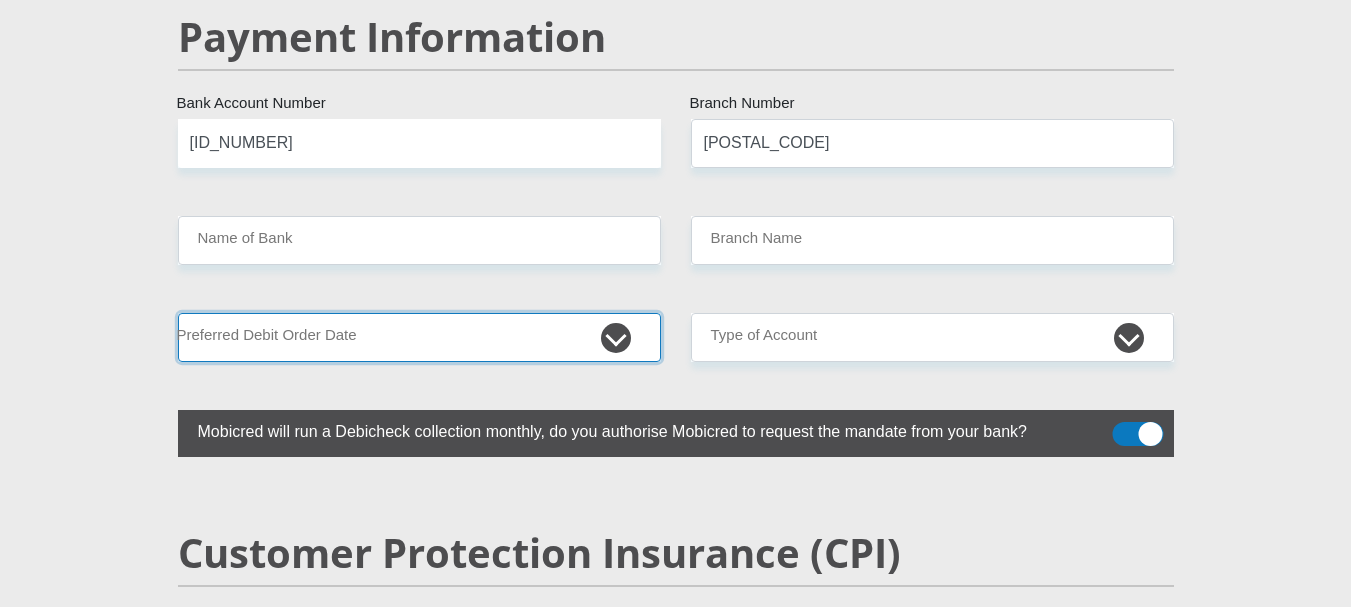 click on "1st
2nd
3rd
4th
5th
7th
18th
19th
20th
21st
22nd
23rd
24th
25th
26th
27th
28th
29th
30th" at bounding box center (419, 337) 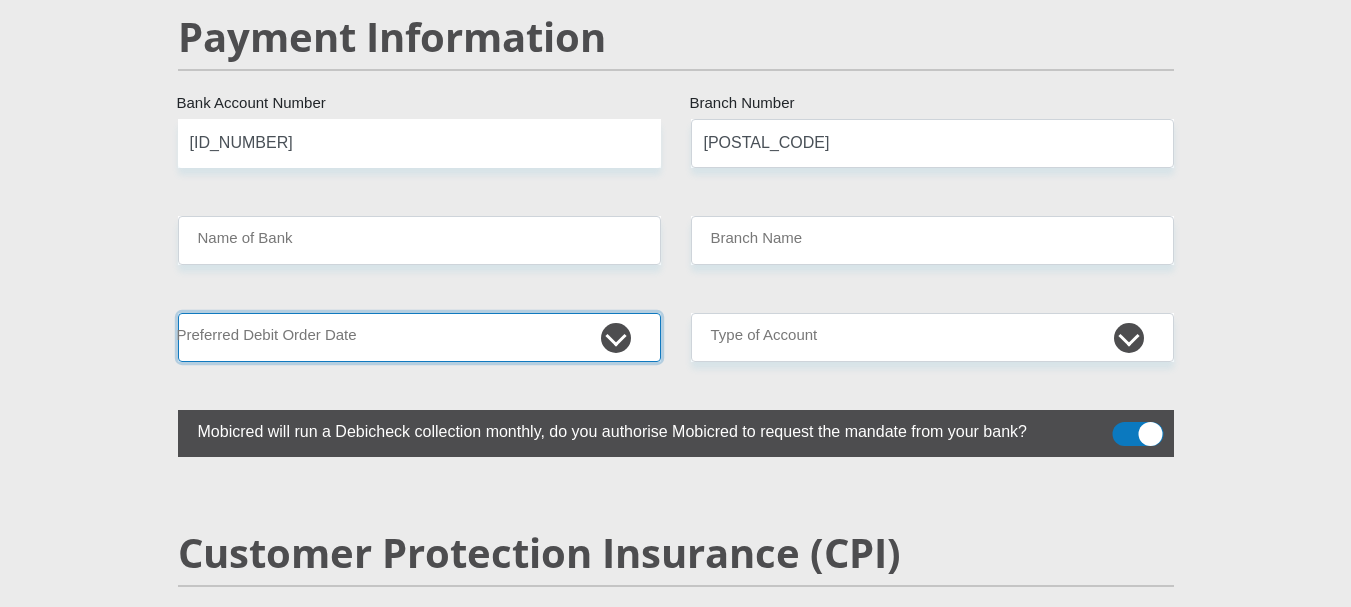 select on "28" 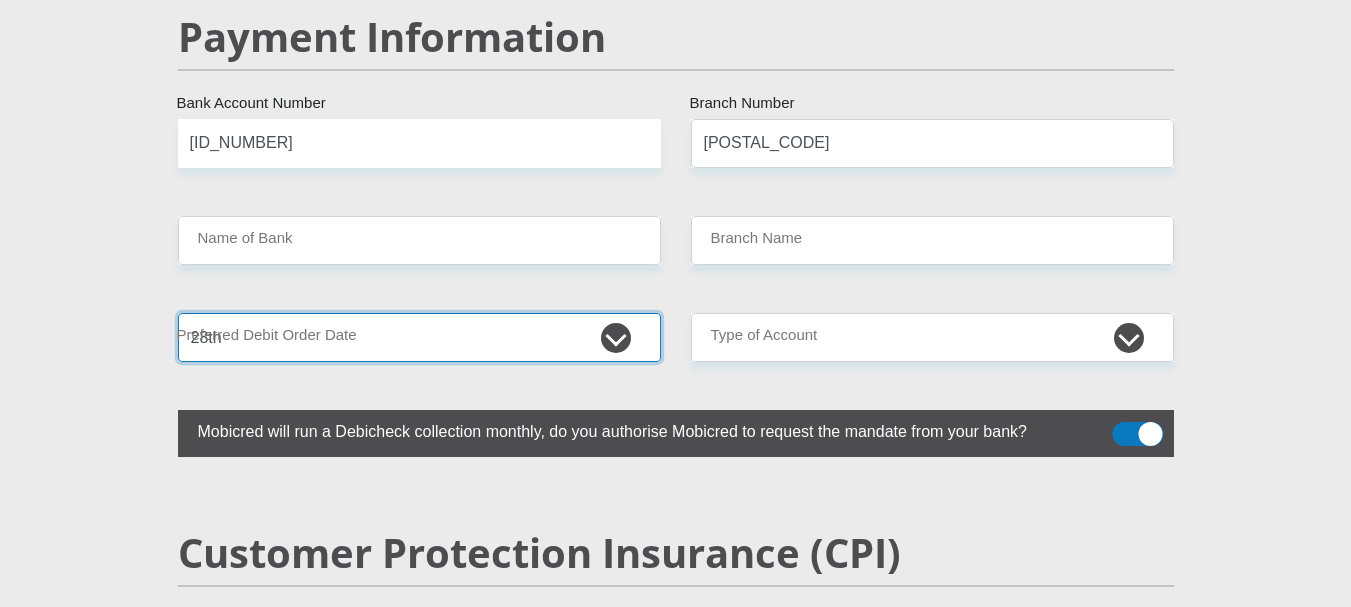 click on "1st
2nd
3rd
4th
5th
7th
18th
19th
20th
21st
22nd
23rd
24th
25th
26th
27th
28th
29th
30th" at bounding box center (419, 337) 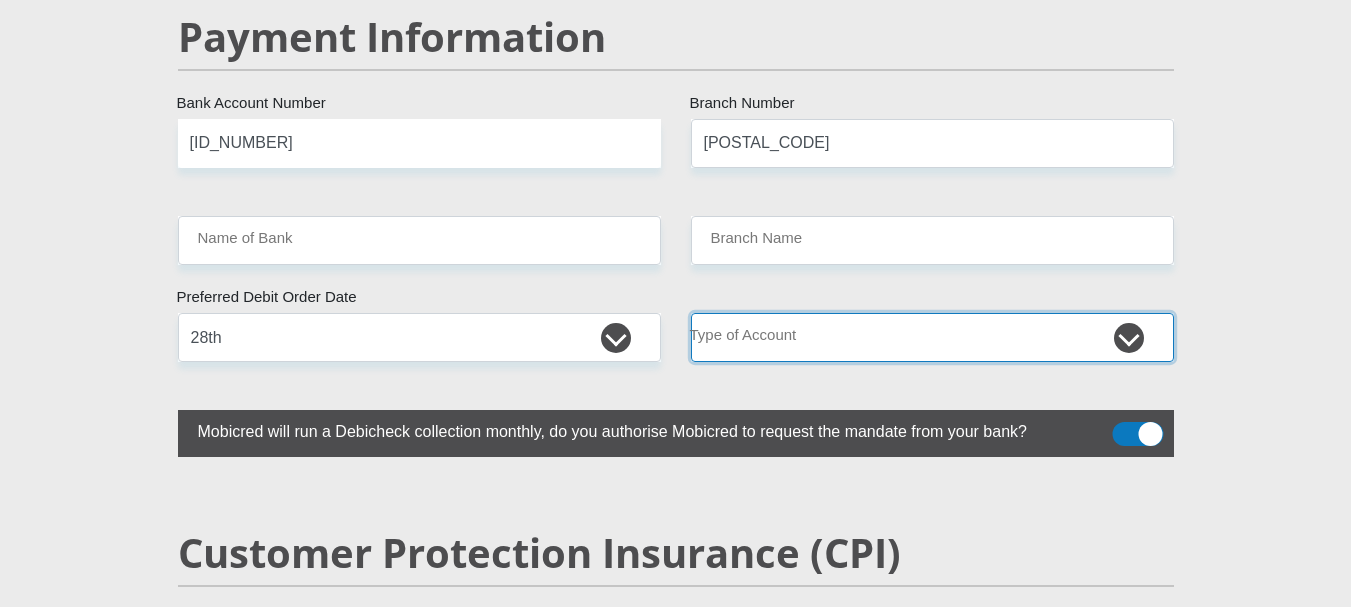 click on "Cheque
Savings" at bounding box center (932, 337) 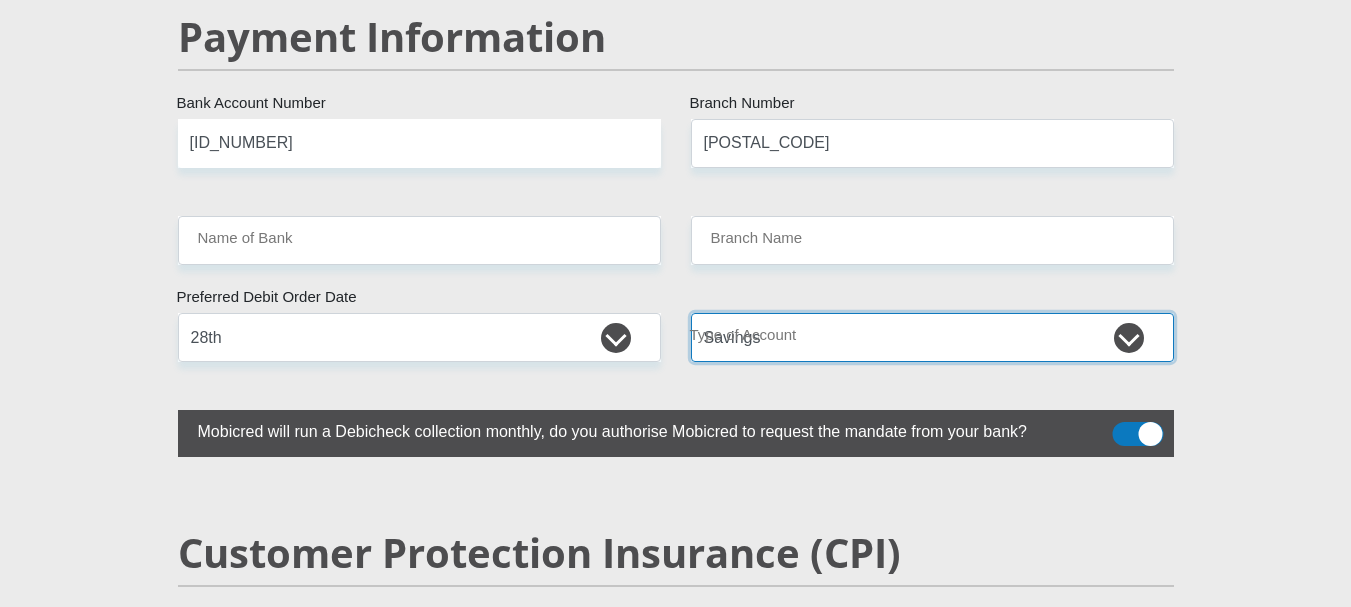click on "Cheque
Savings" at bounding box center (932, 337) 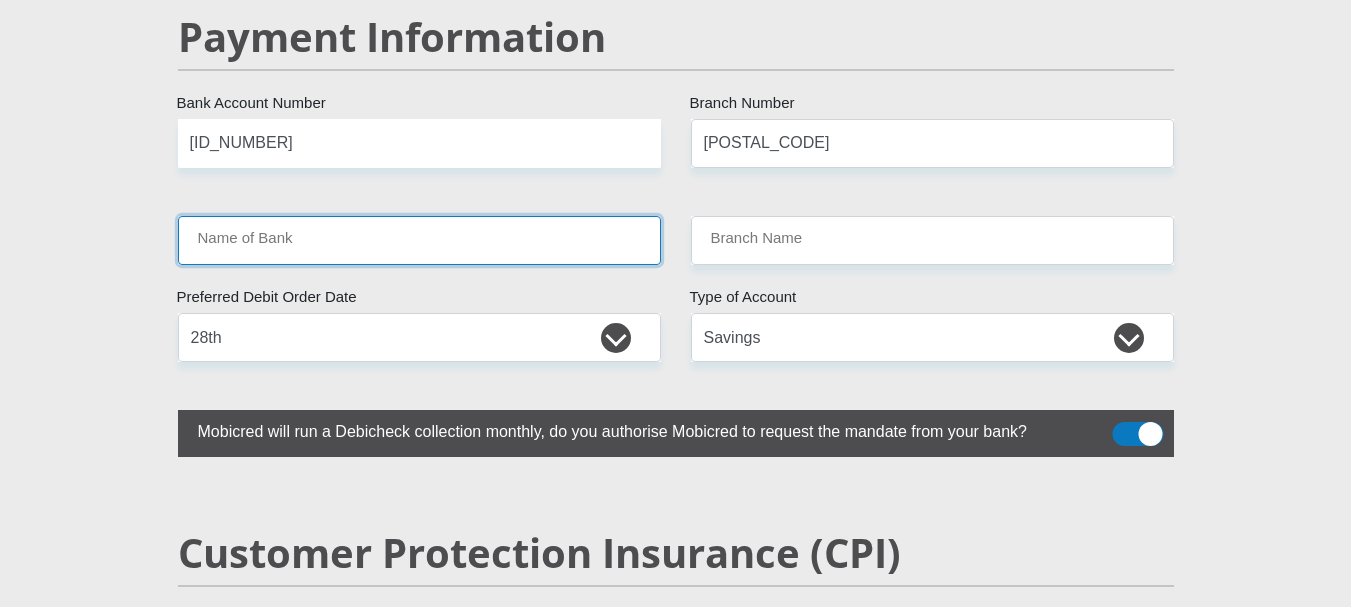 click on "Name of Bank" at bounding box center (419, 240) 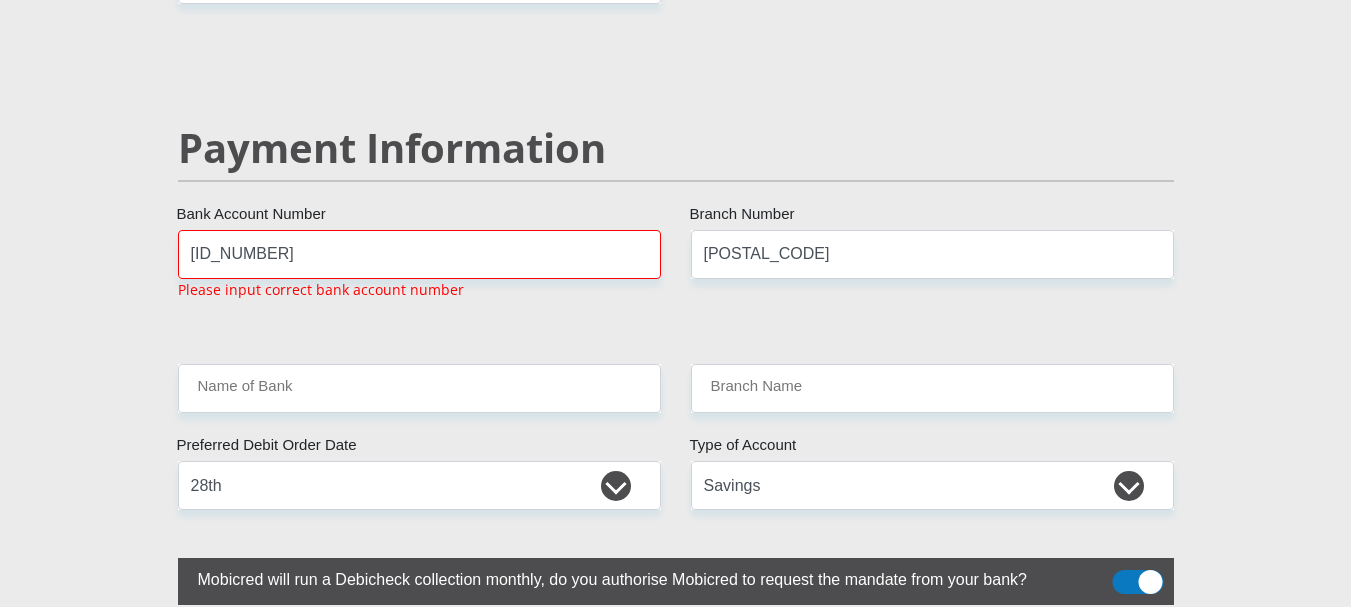 click on "Payment Information" at bounding box center (676, 177) 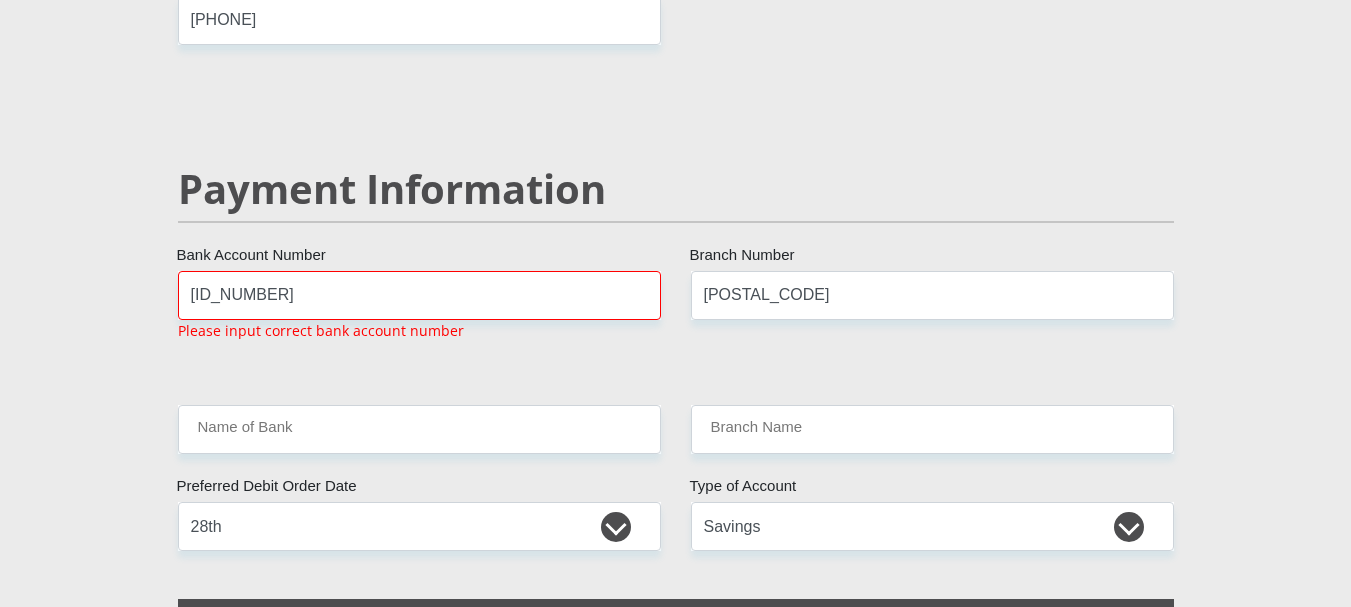 scroll, scrollTop: 3778, scrollLeft: 0, axis: vertical 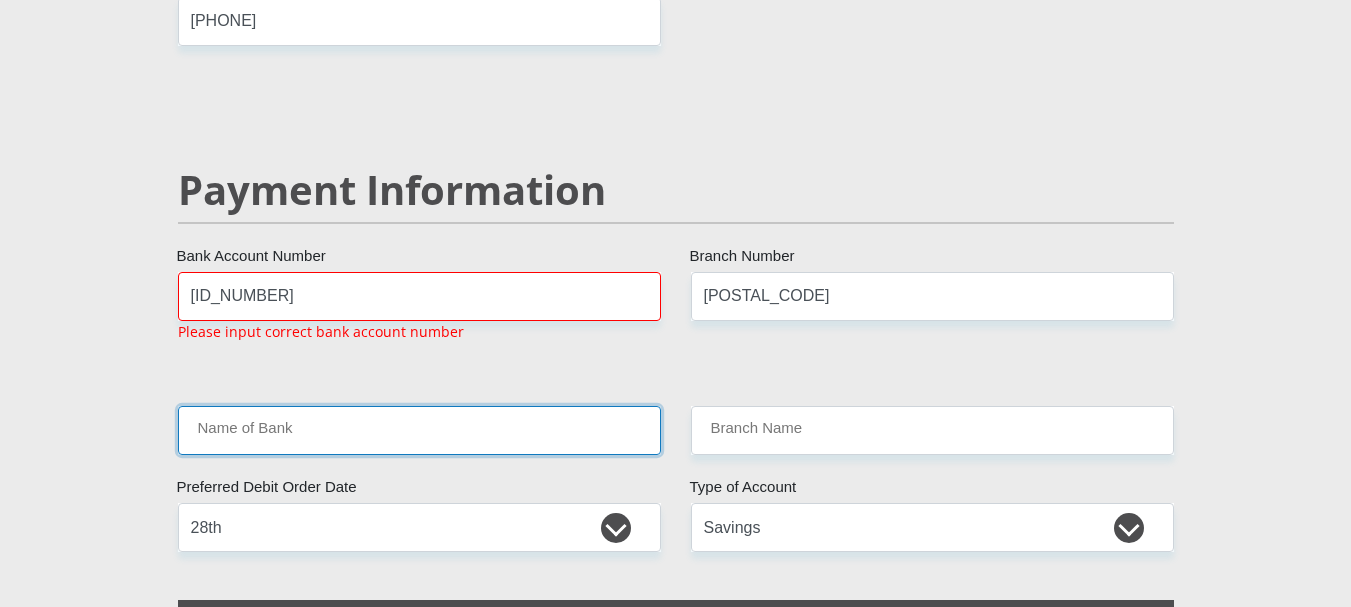 click on "Name of Bank" at bounding box center (419, 430) 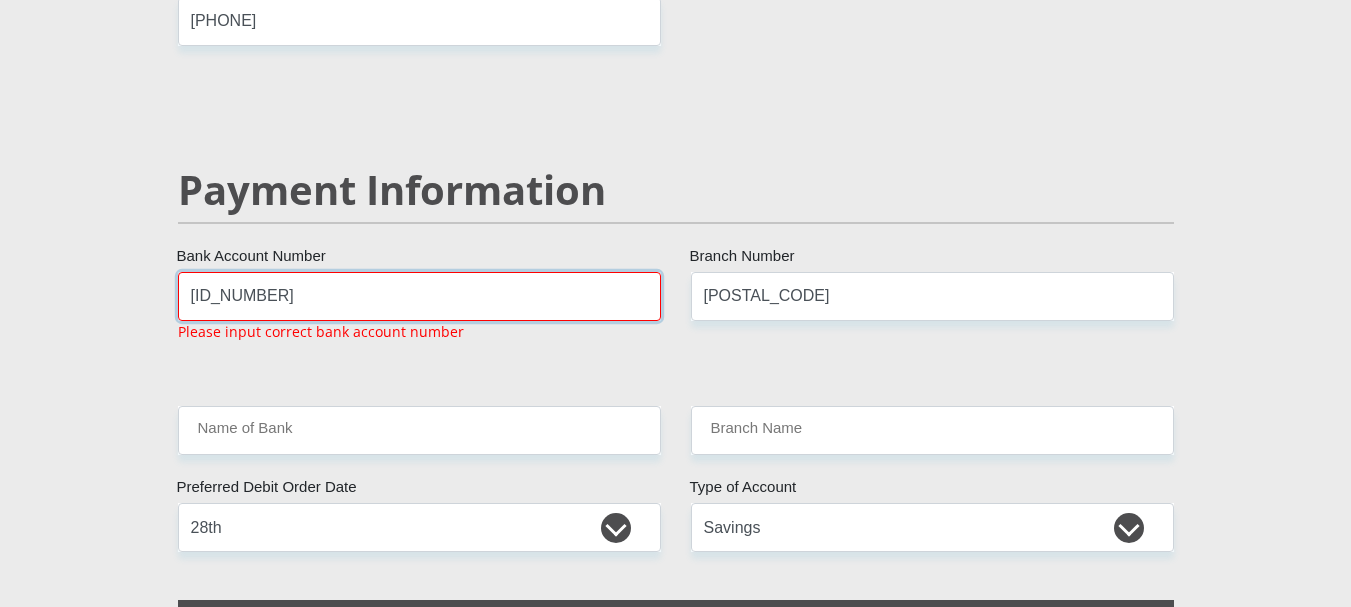 drag, startPoint x: 321, startPoint y: 271, endPoint x: 87, endPoint y: 271, distance: 234 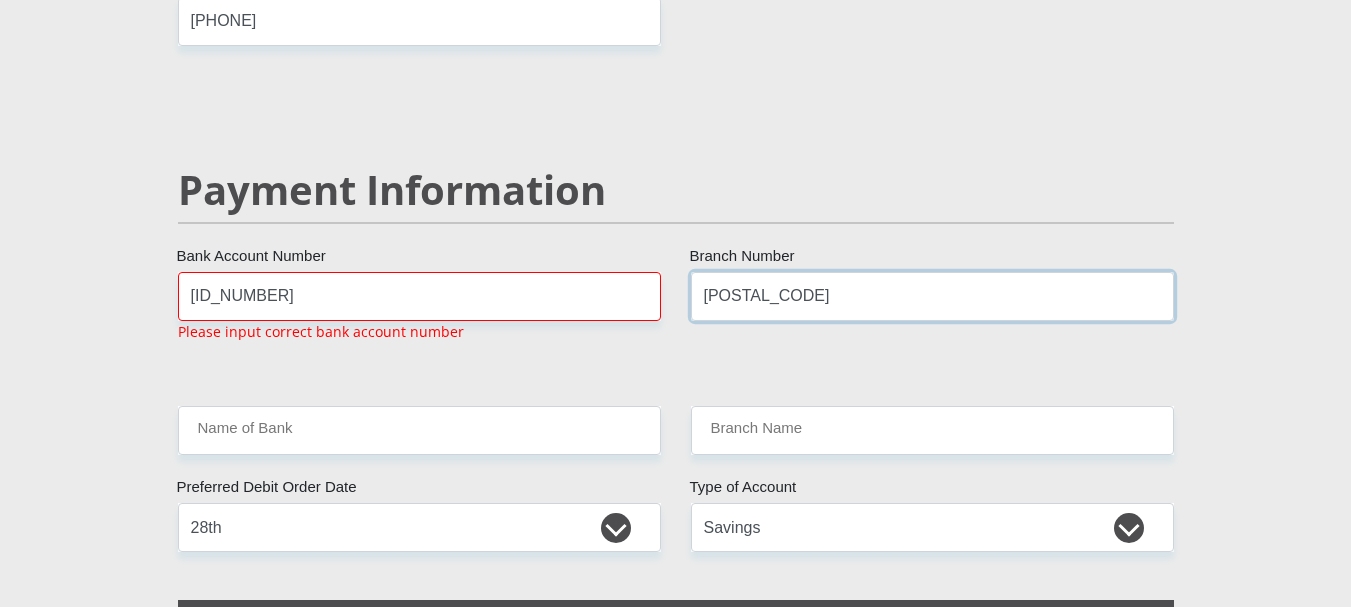 drag, startPoint x: 793, startPoint y: 268, endPoint x: 663, endPoint y: 264, distance: 130.06152 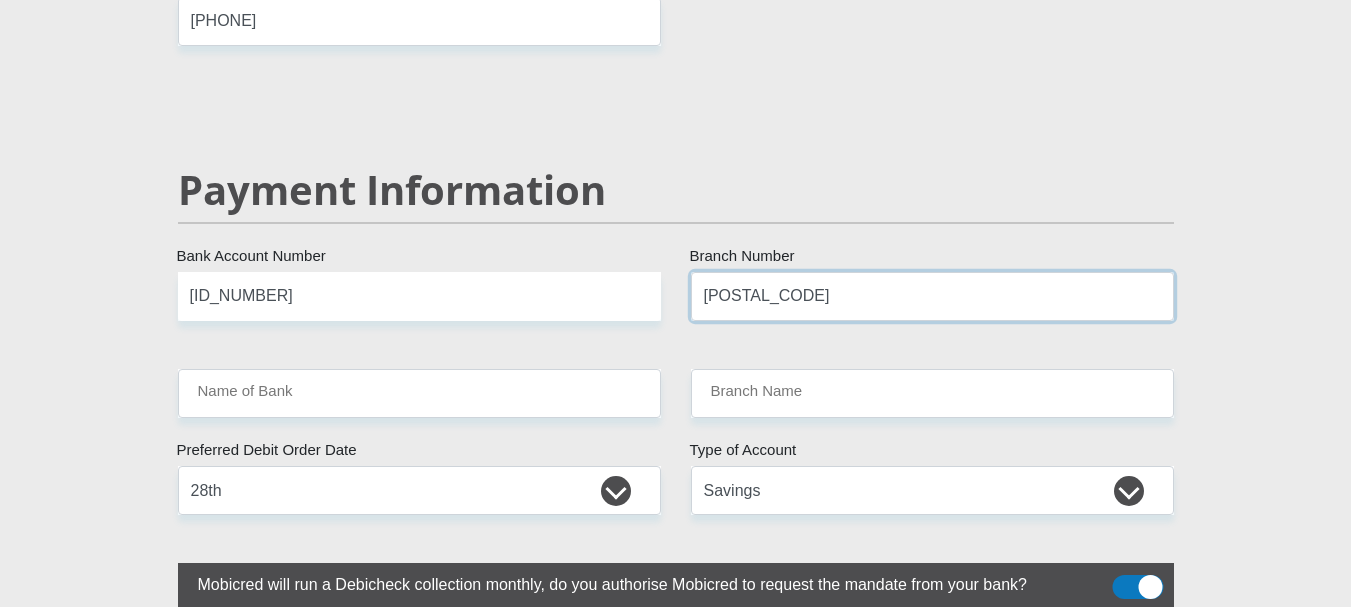 paste on "[POSTAL_CODE]" 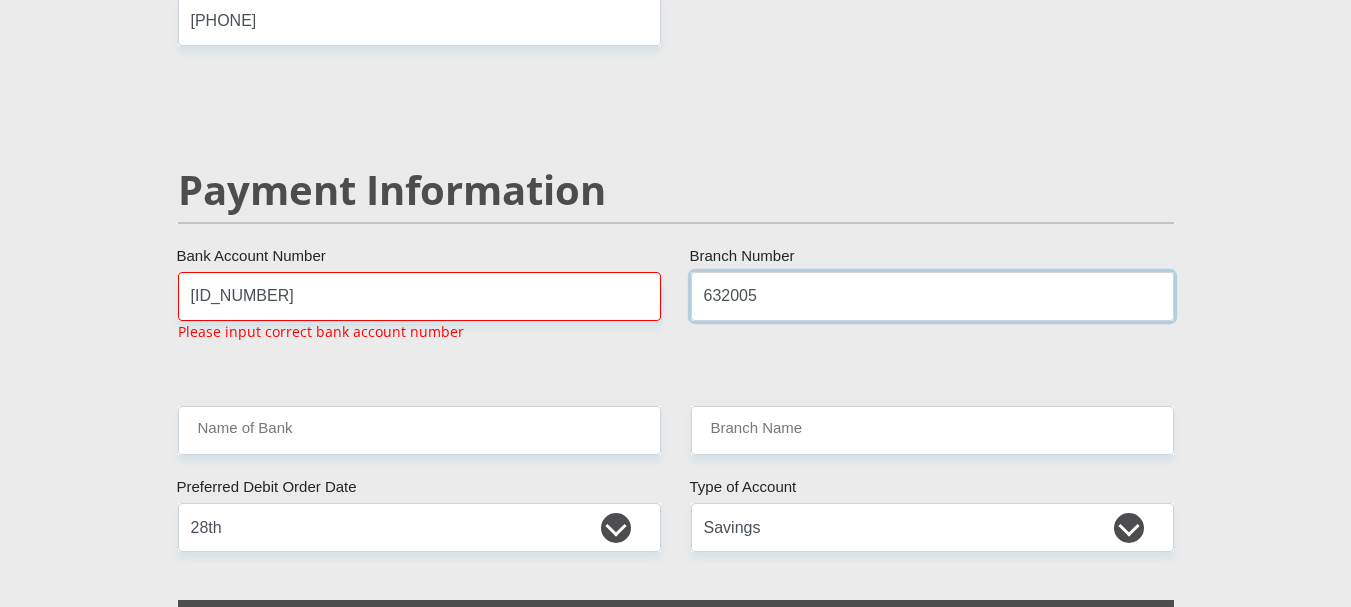 type on "632005" 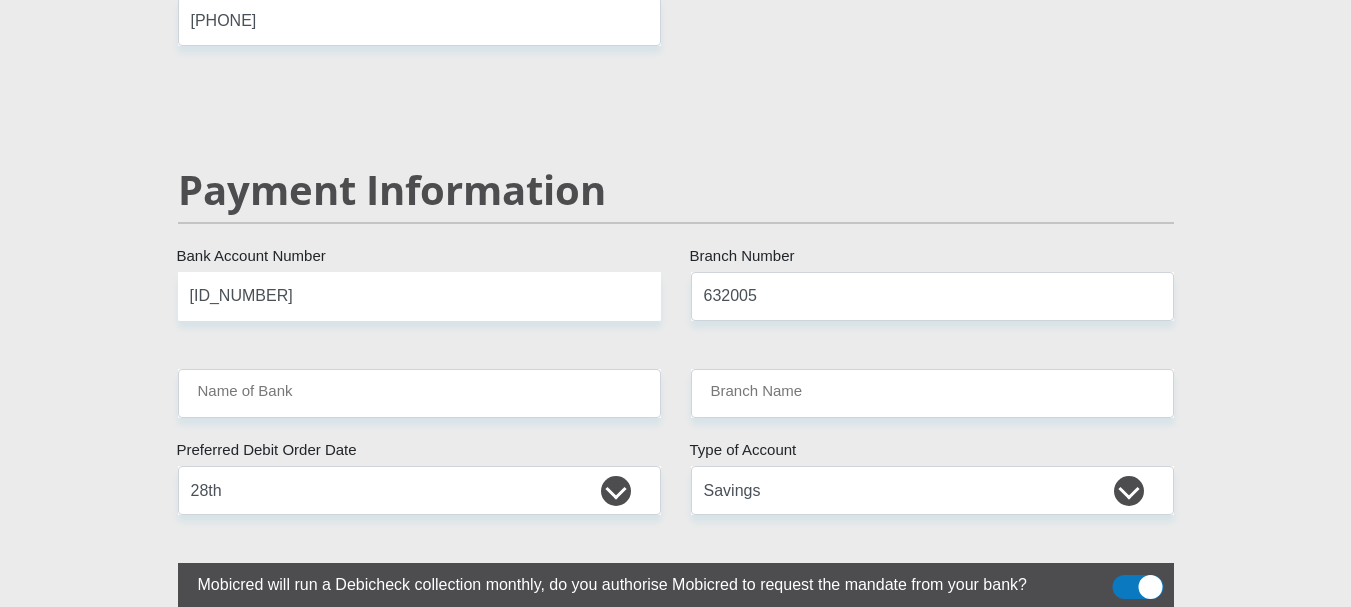 click on "Mr
Ms
Mrs
Dr
Other
Title
[FIRST]
First Name
[LAST]
Surname
[ID_NUMBER]
South African ID Number
Please input valid ID number
South Africa
Afghanistan
Aland Islands
Albania
Algeria
America Samoa
American Virgin Islands
Andorra
Angola
Anguilla
Antarctica
Antigua and Barbuda
Argentina" at bounding box center [676, -600] 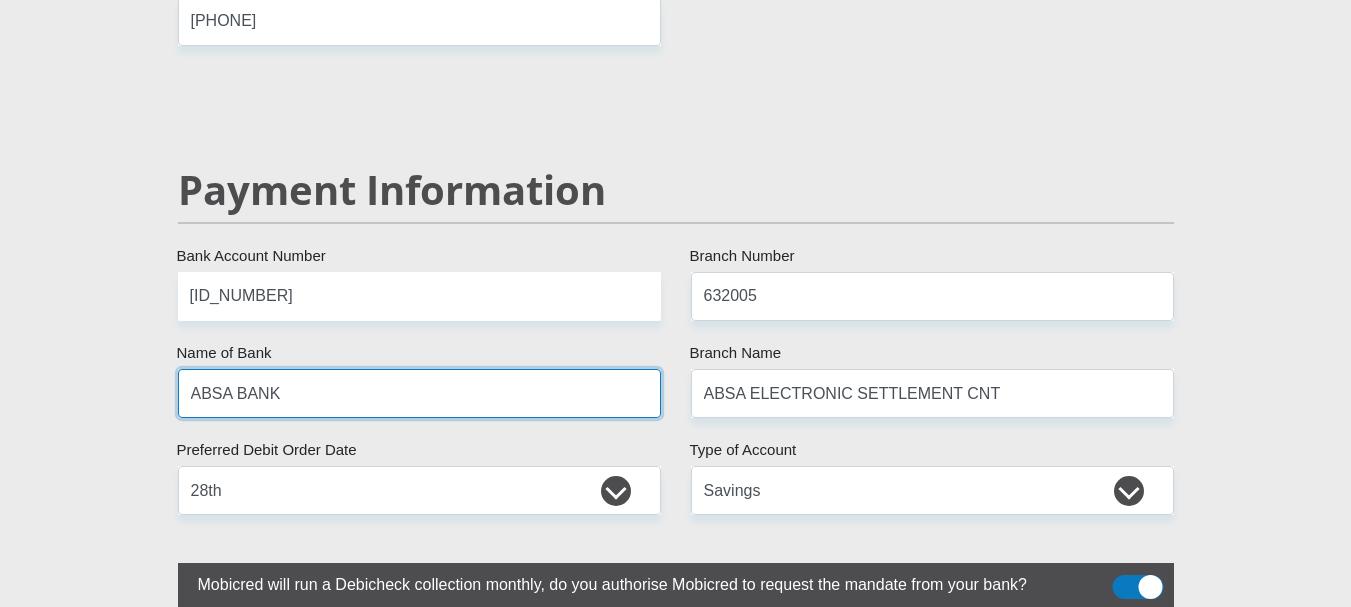 click on "ABSA BANK" at bounding box center [419, 393] 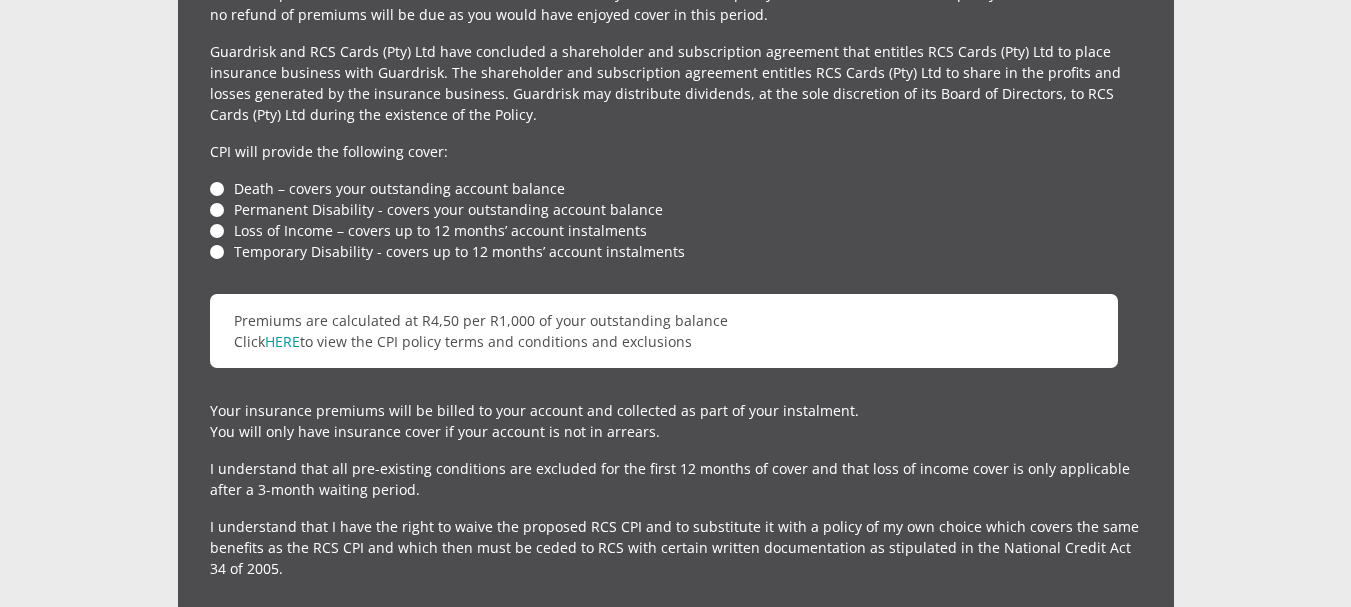 scroll, scrollTop: 5178, scrollLeft: 0, axis: vertical 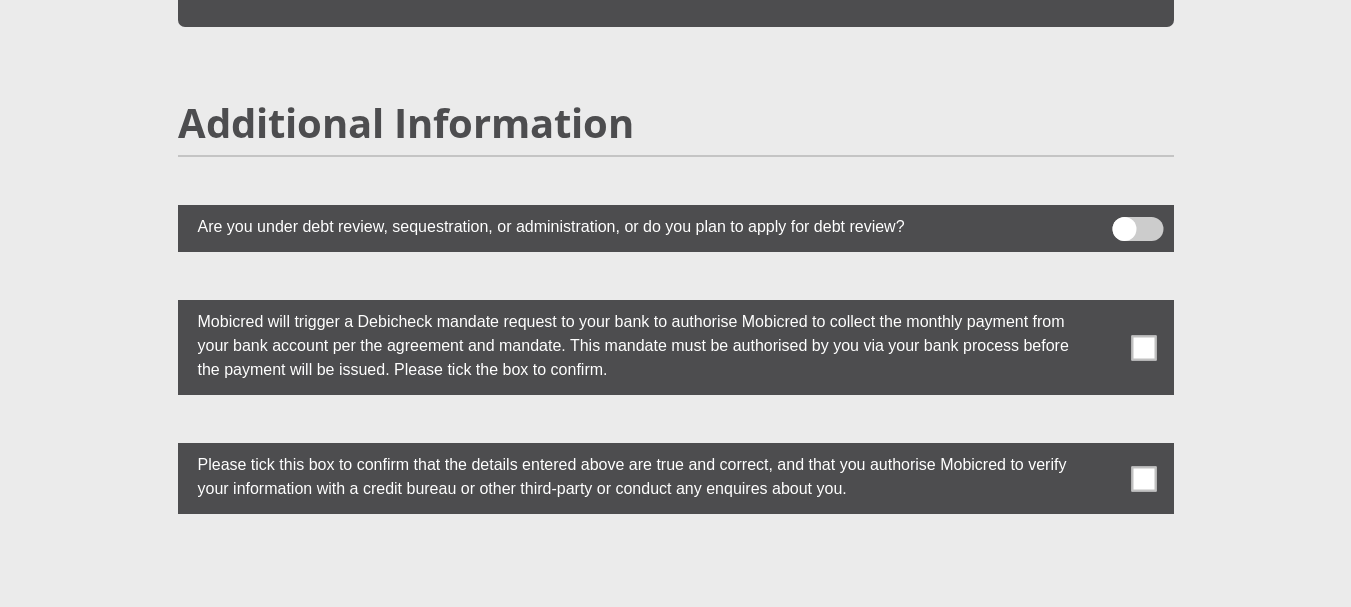 click at bounding box center [1143, 347] 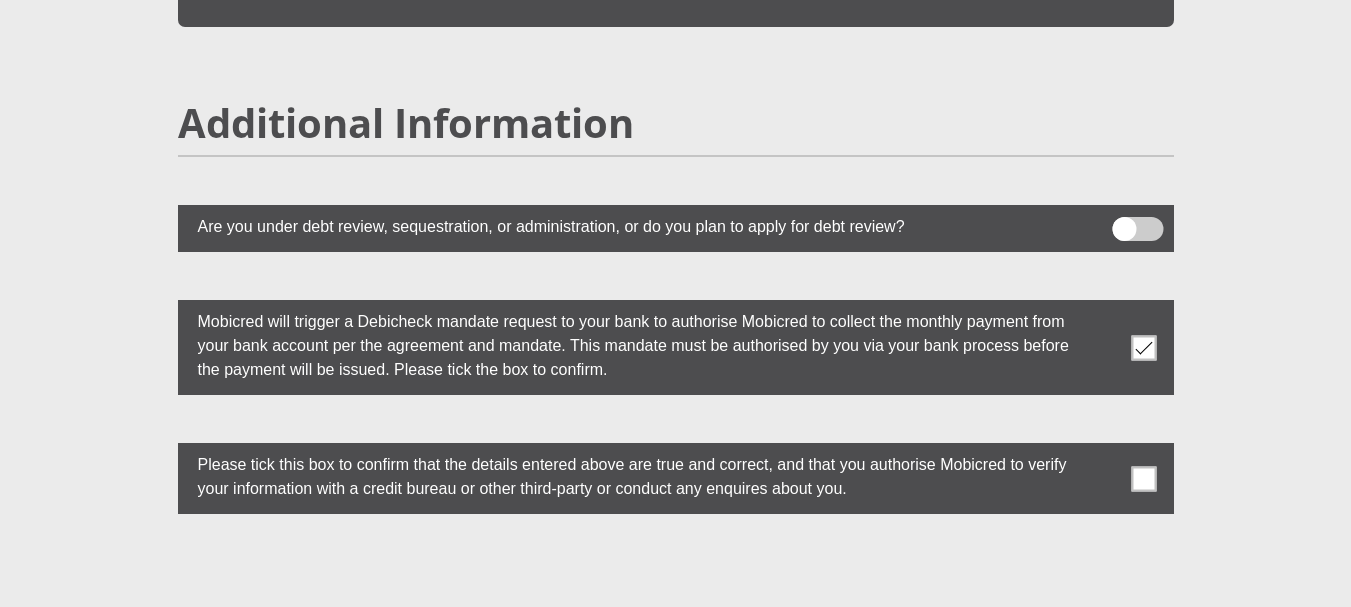 click at bounding box center (1143, 478) 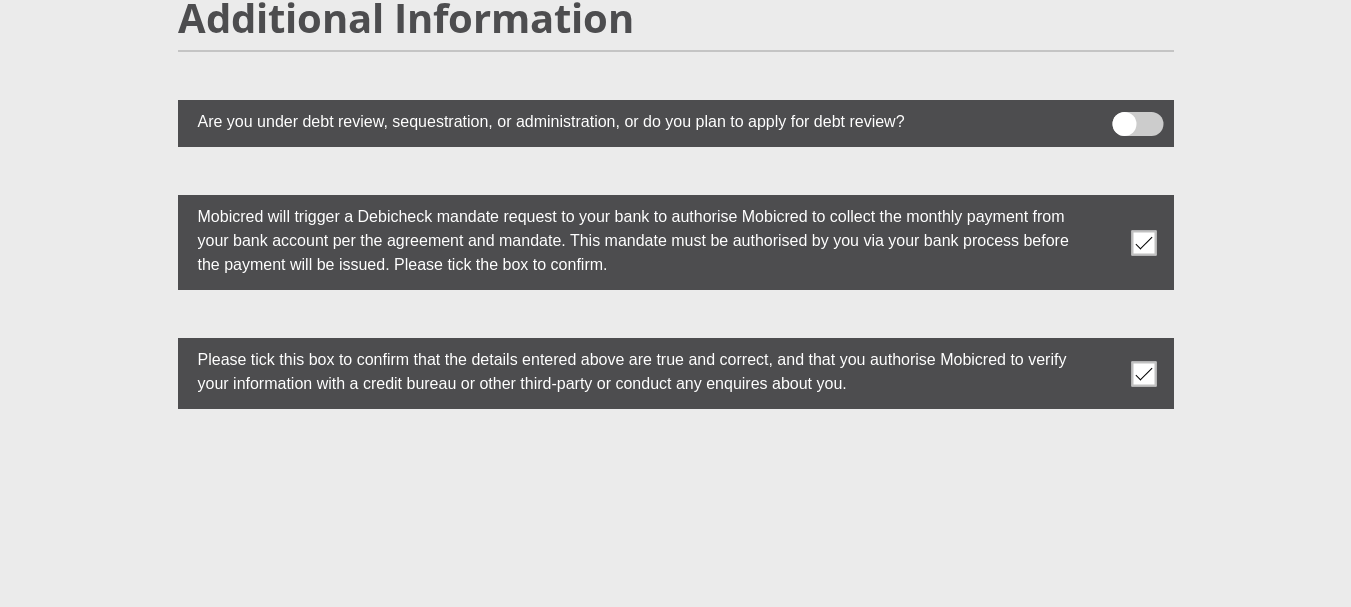 scroll, scrollTop: 5578, scrollLeft: 0, axis: vertical 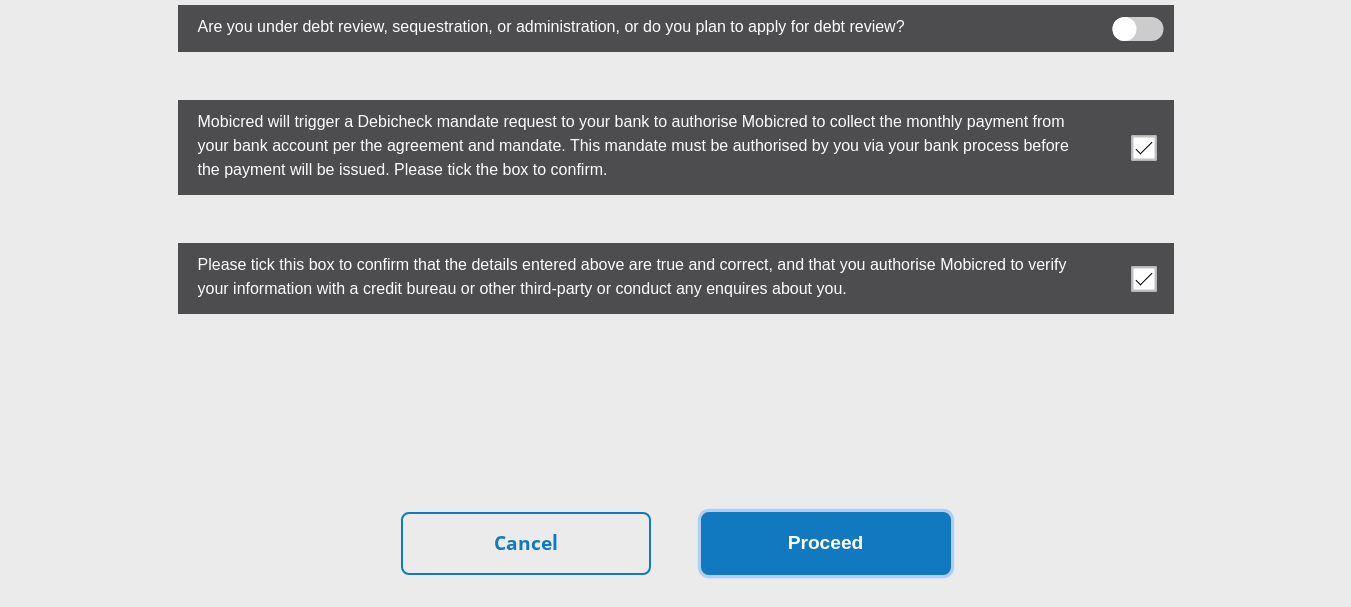 click on "Proceed" at bounding box center (826, 543) 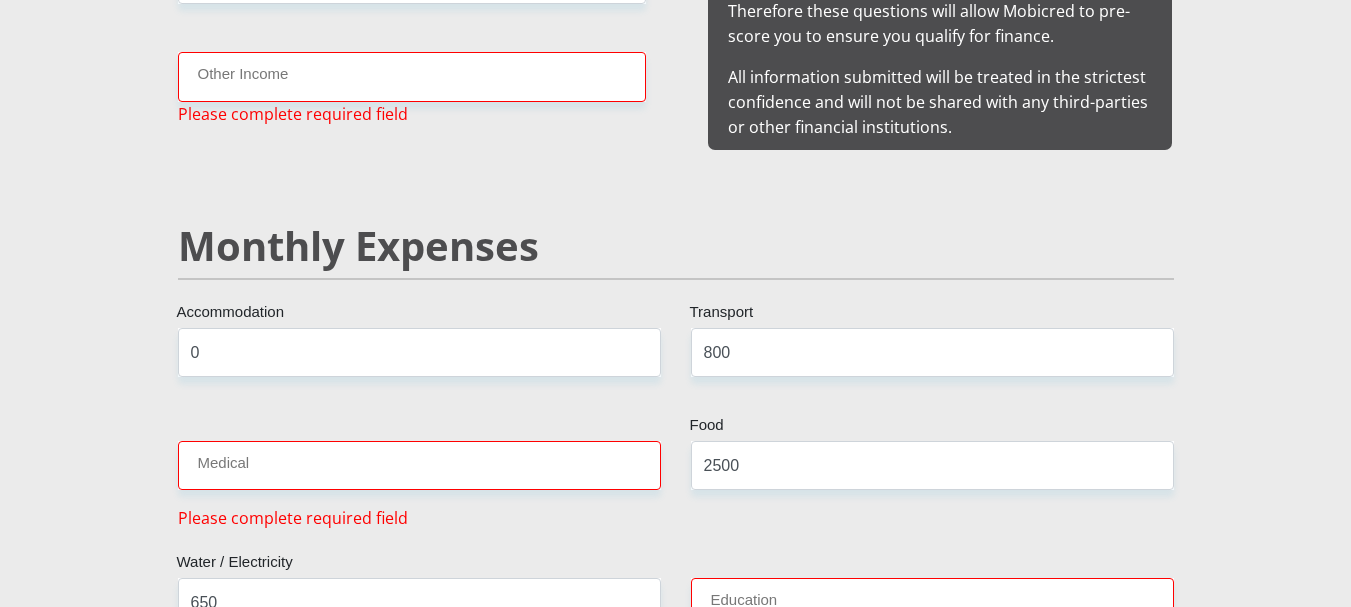 scroll, scrollTop: 2184, scrollLeft: 0, axis: vertical 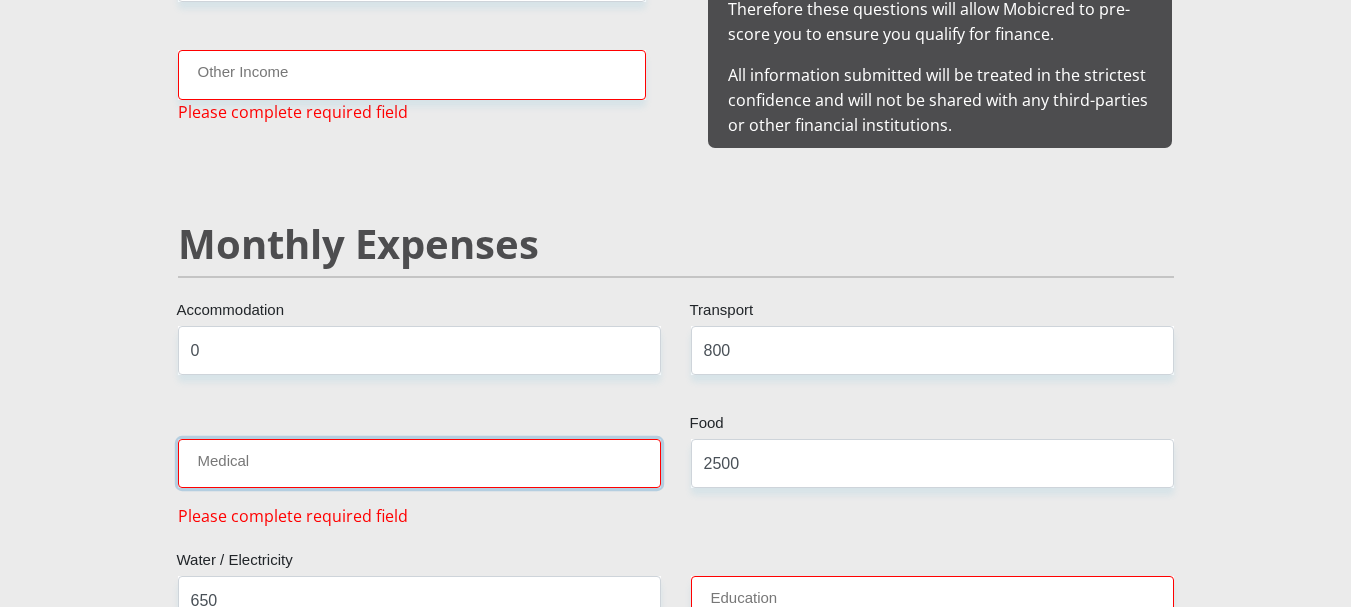 click on "Medical" at bounding box center [419, 463] 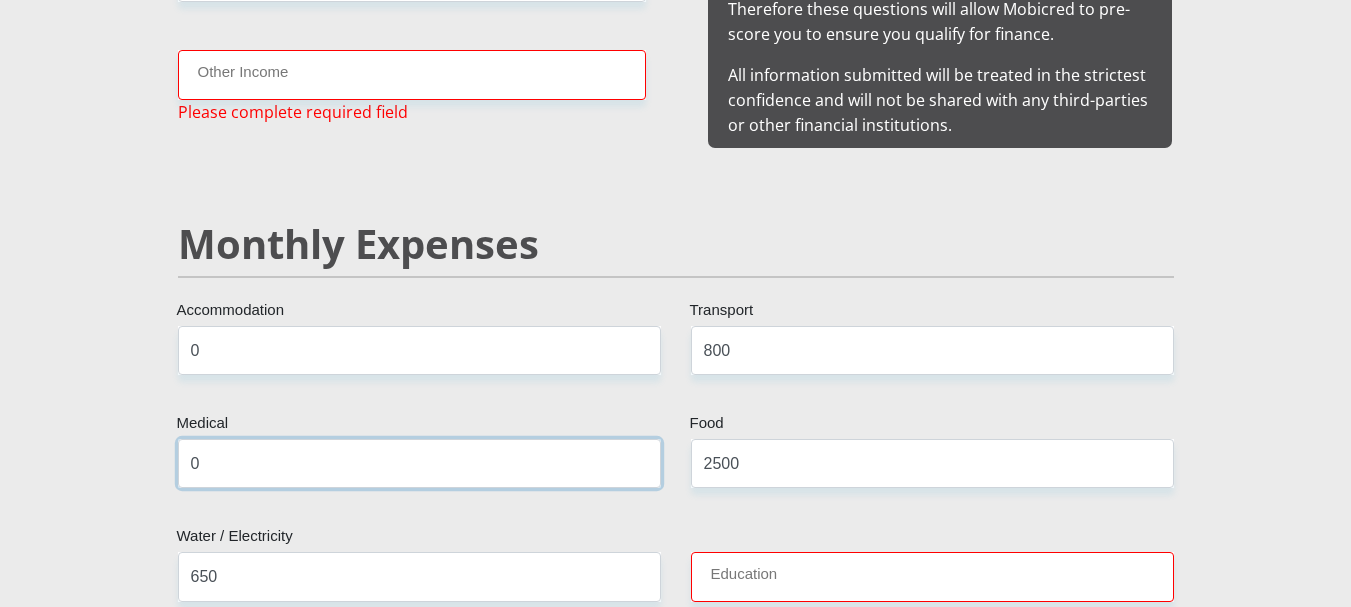 type on "0" 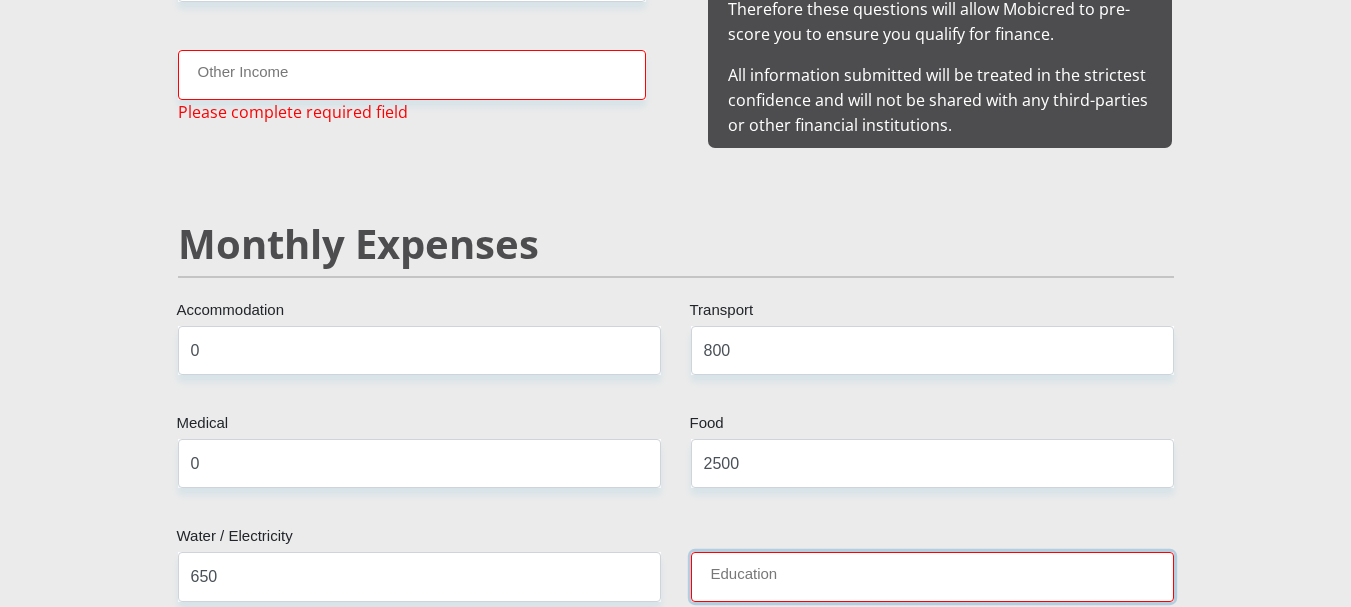 click on "Education" at bounding box center (932, 576) 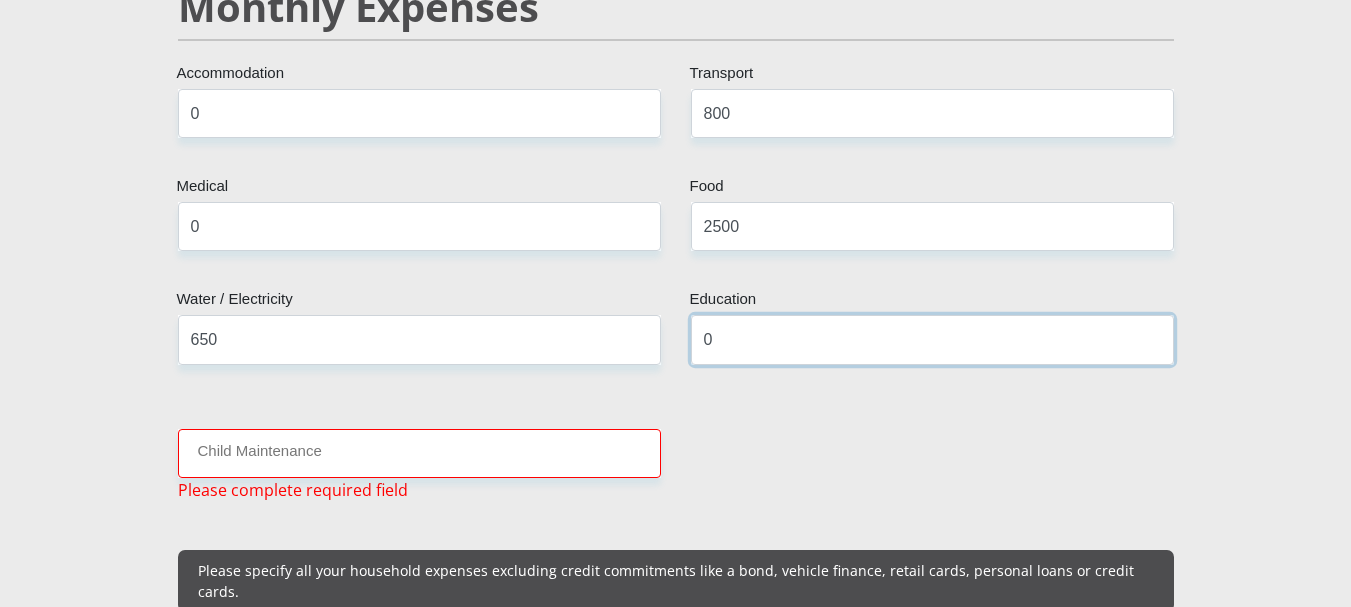 scroll, scrollTop: 2484, scrollLeft: 0, axis: vertical 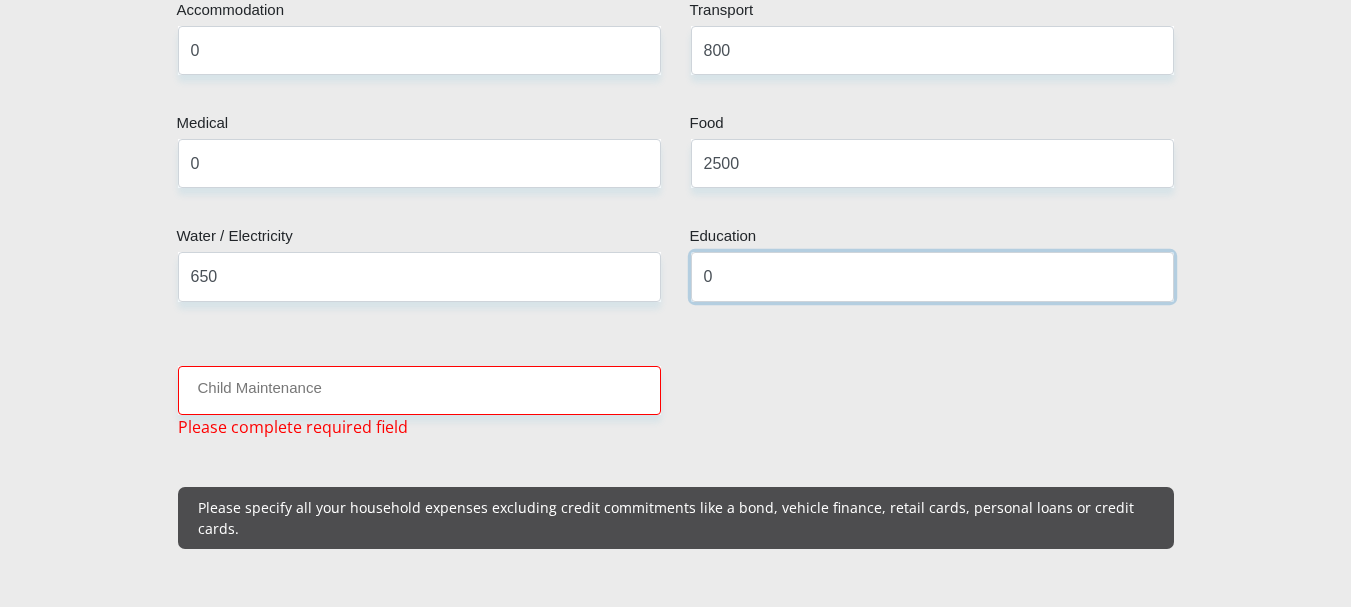 type on "0" 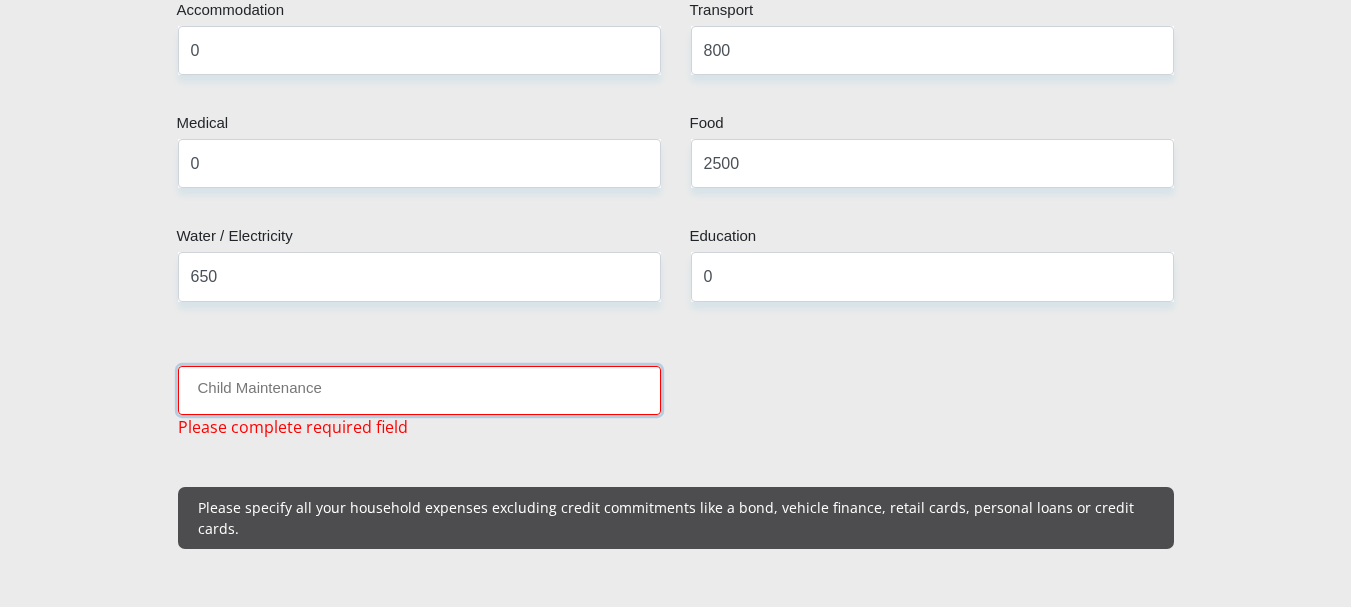 click on "Child Maintenance" at bounding box center [419, 390] 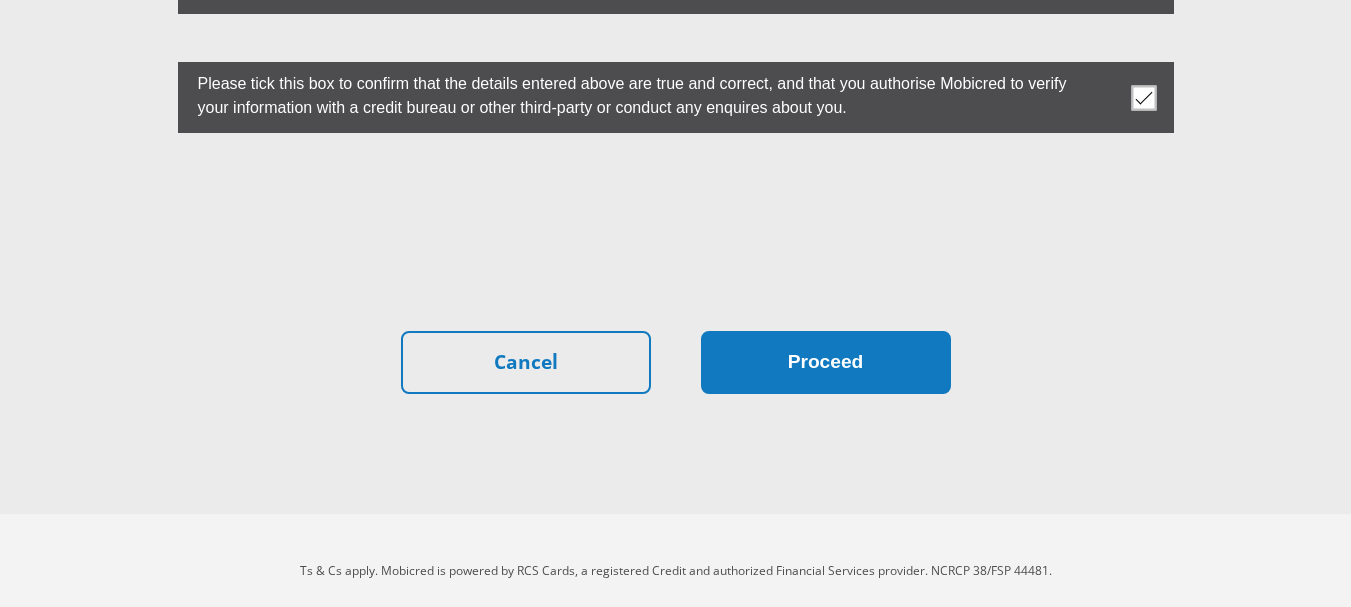 type on "0" 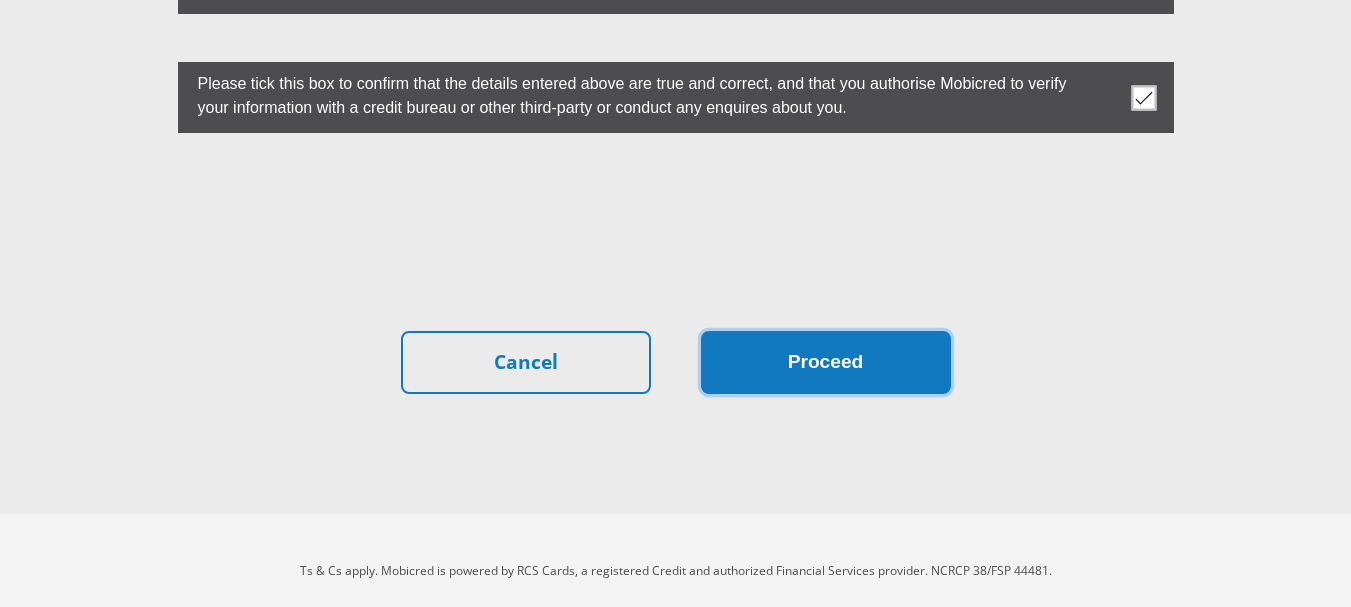click on "Proceed" at bounding box center (826, 362) 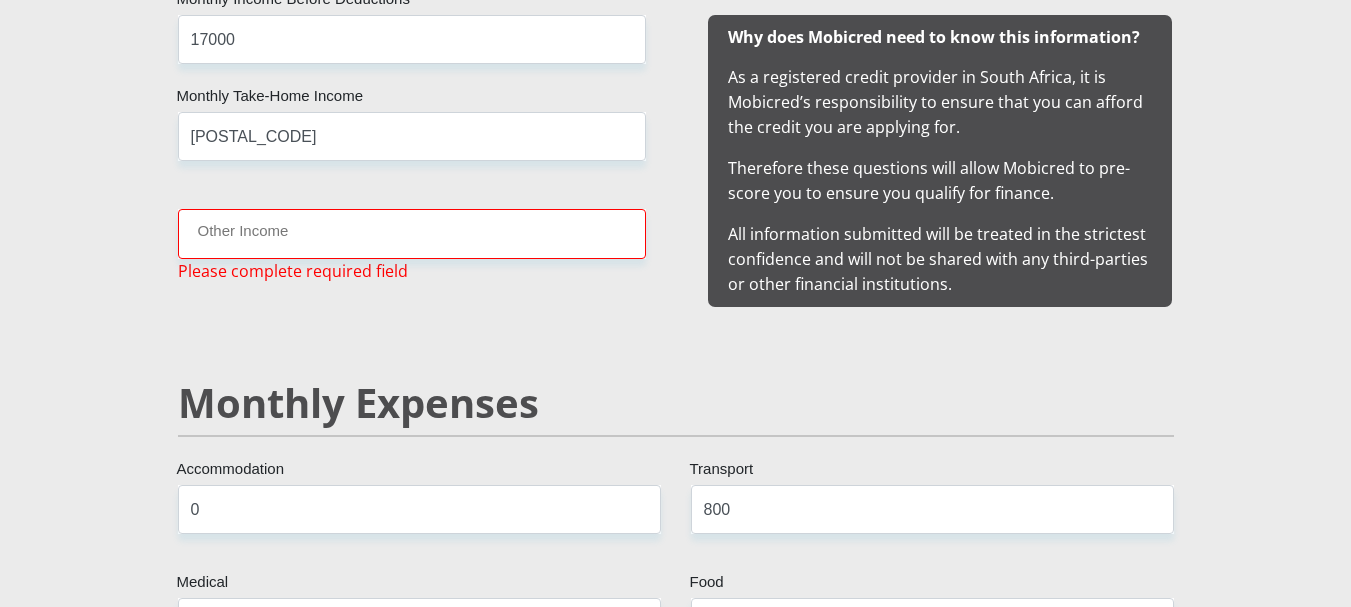 scroll, scrollTop: 1984, scrollLeft: 0, axis: vertical 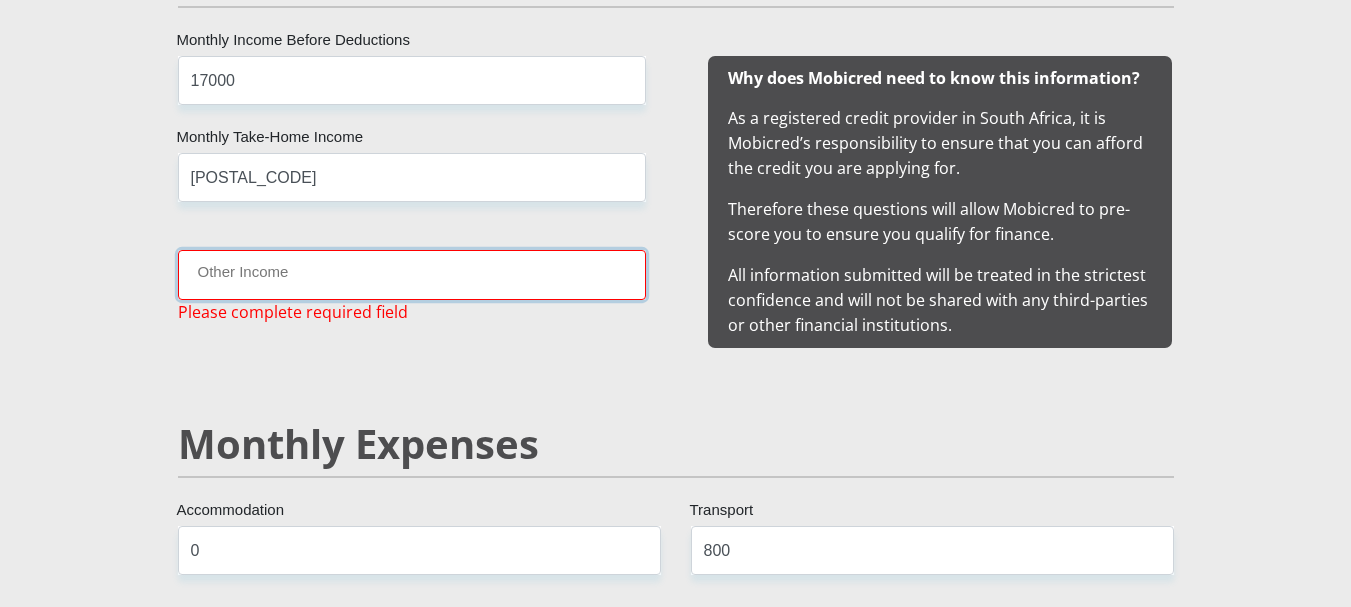 click on "Other Income" at bounding box center (412, 274) 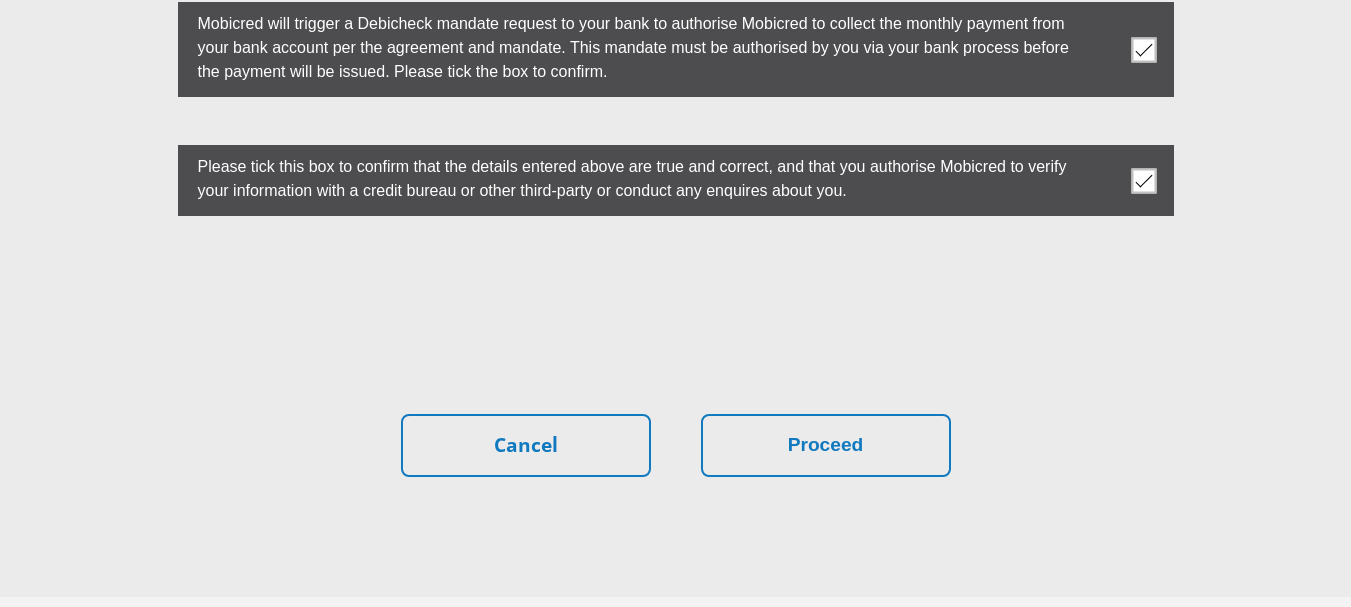 scroll, scrollTop: 5759, scrollLeft: 0, axis: vertical 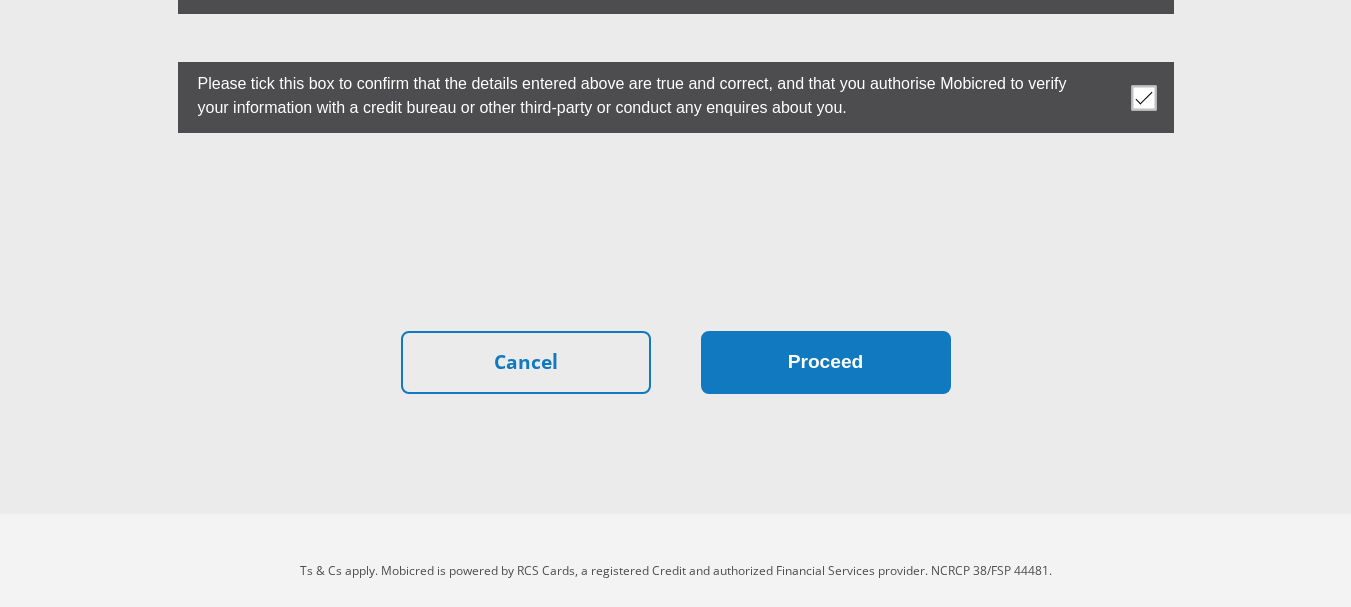 type on "0" 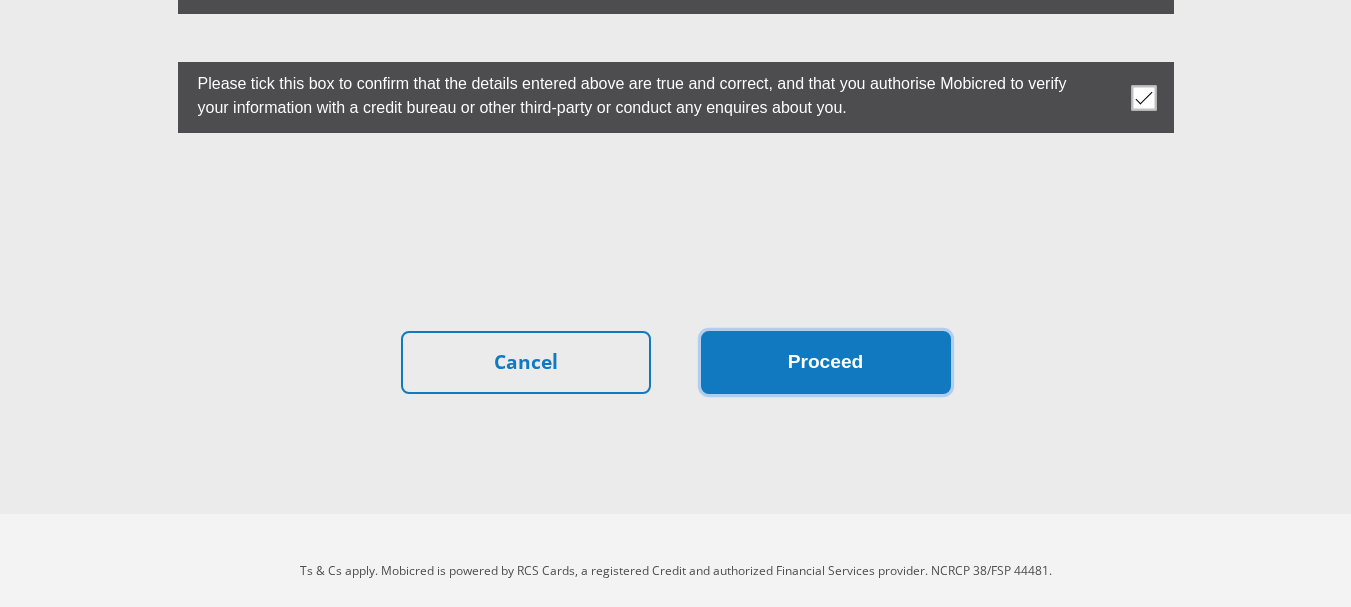 click on "Proceed" at bounding box center [826, 362] 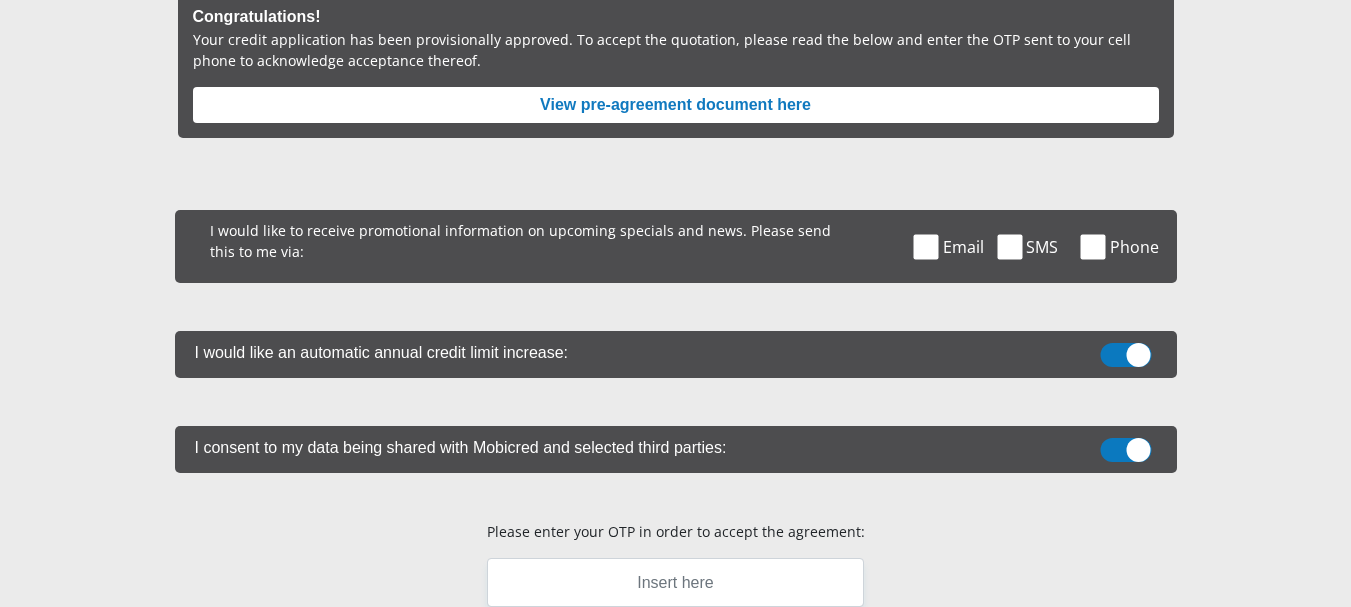 scroll, scrollTop: 300, scrollLeft: 0, axis: vertical 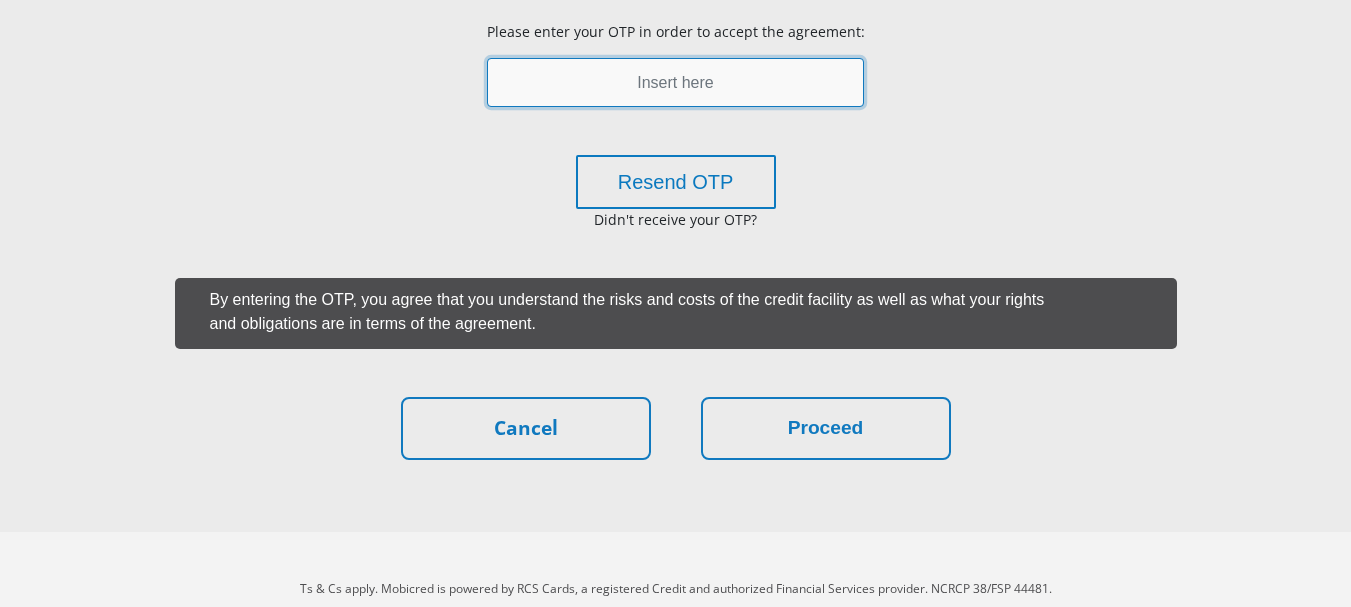 click at bounding box center (675, 82) 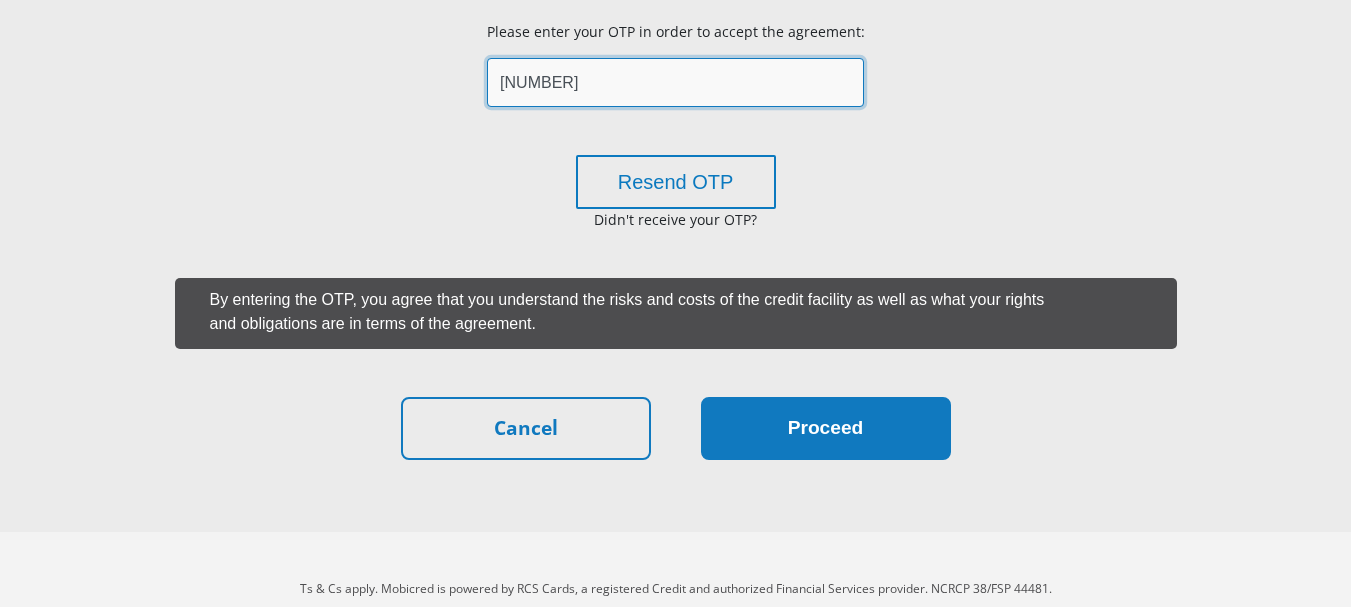 type on "241455" 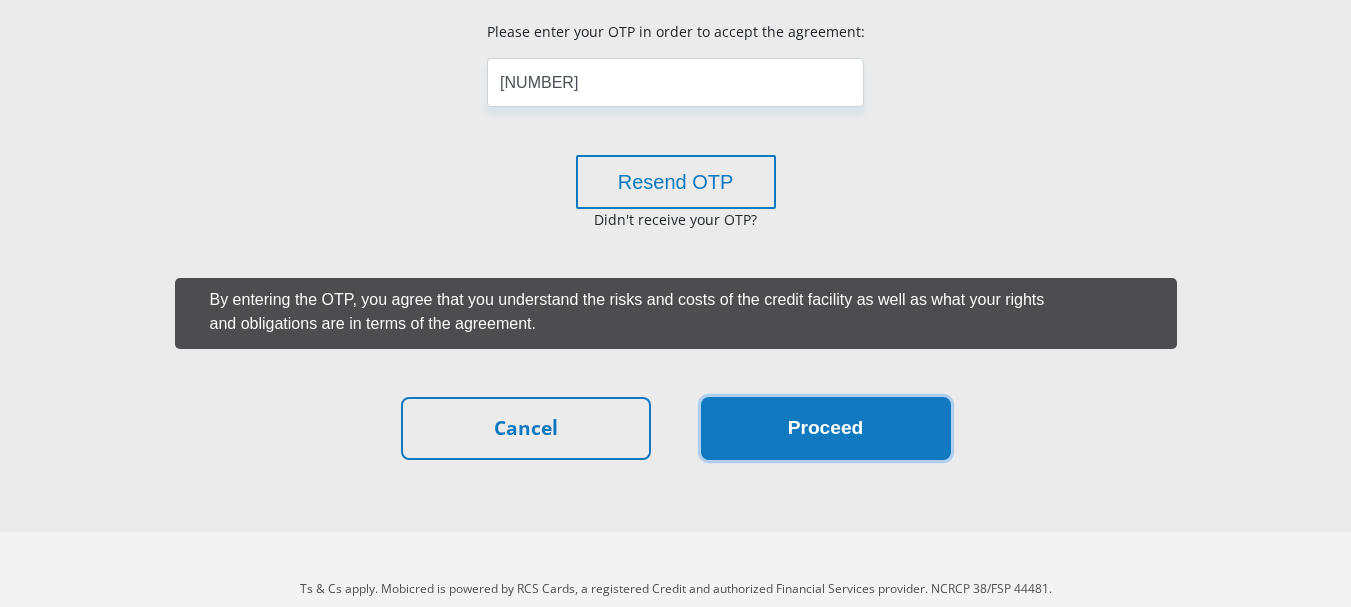 click on "Proceed" at bounding box center (826, 428) 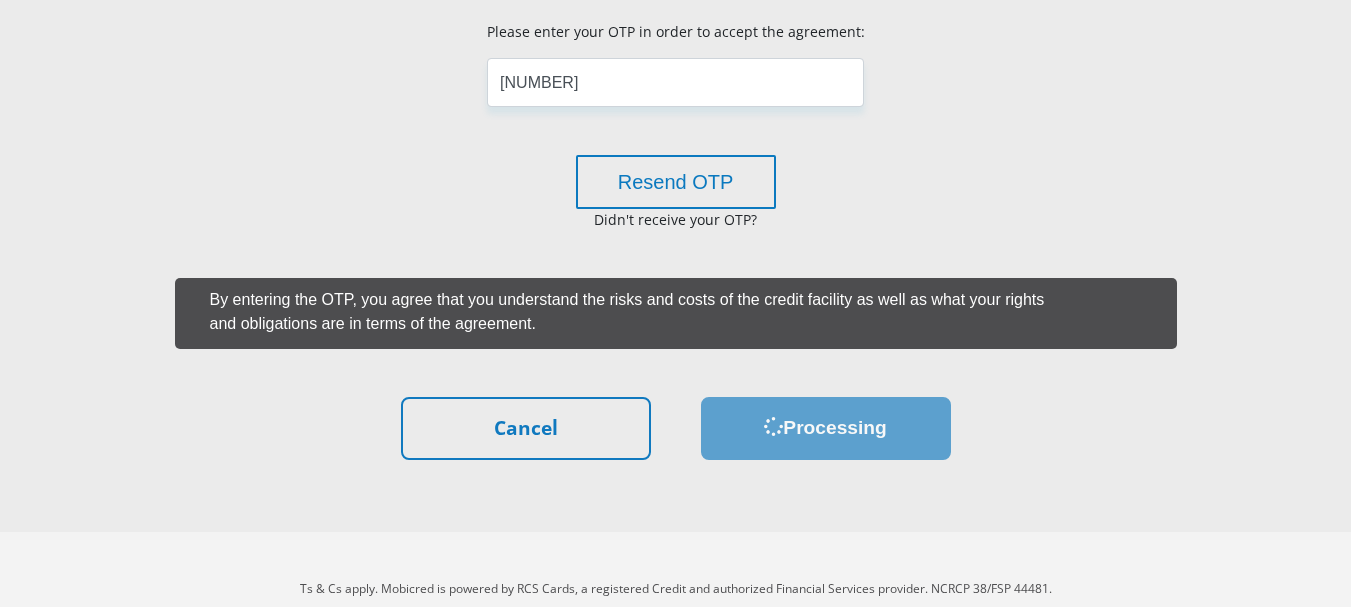 scroll, scrollTop: 0, scrollLeft: 0, axis: both 